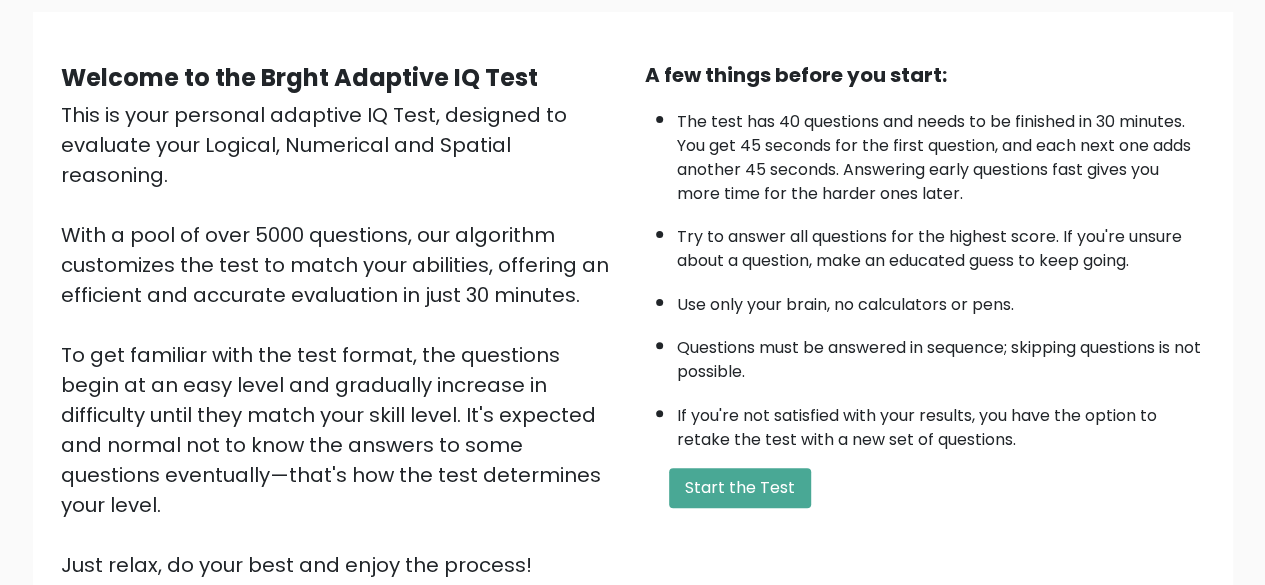 scroll, scrollTop: 130, scrollLeft: 0, axis: vertical 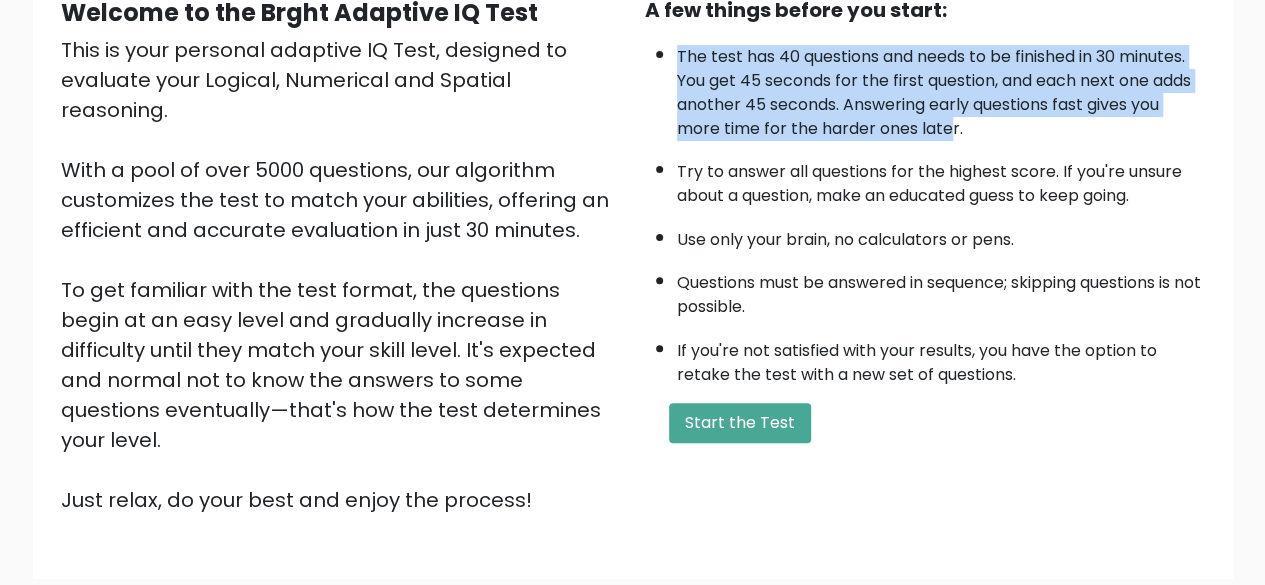 drag, startPoint x: 676, startPoint y: 51, endPoint x: 950, endPoint y: 129, distance: 284.88596 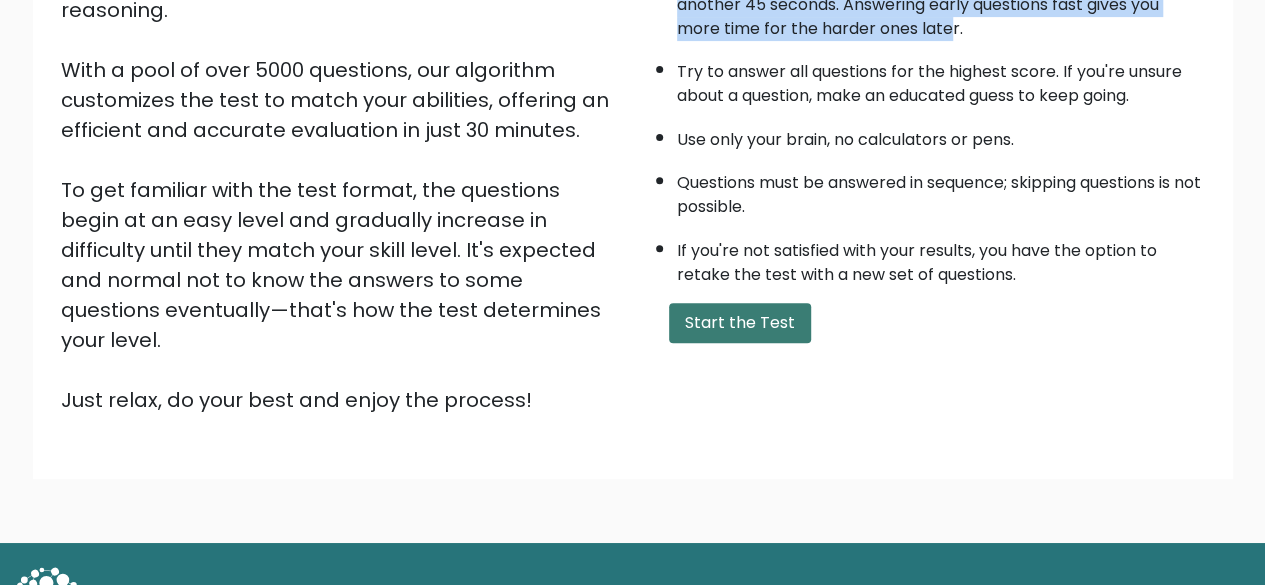 click on "Start the Test" at bounding box center (740, 323) 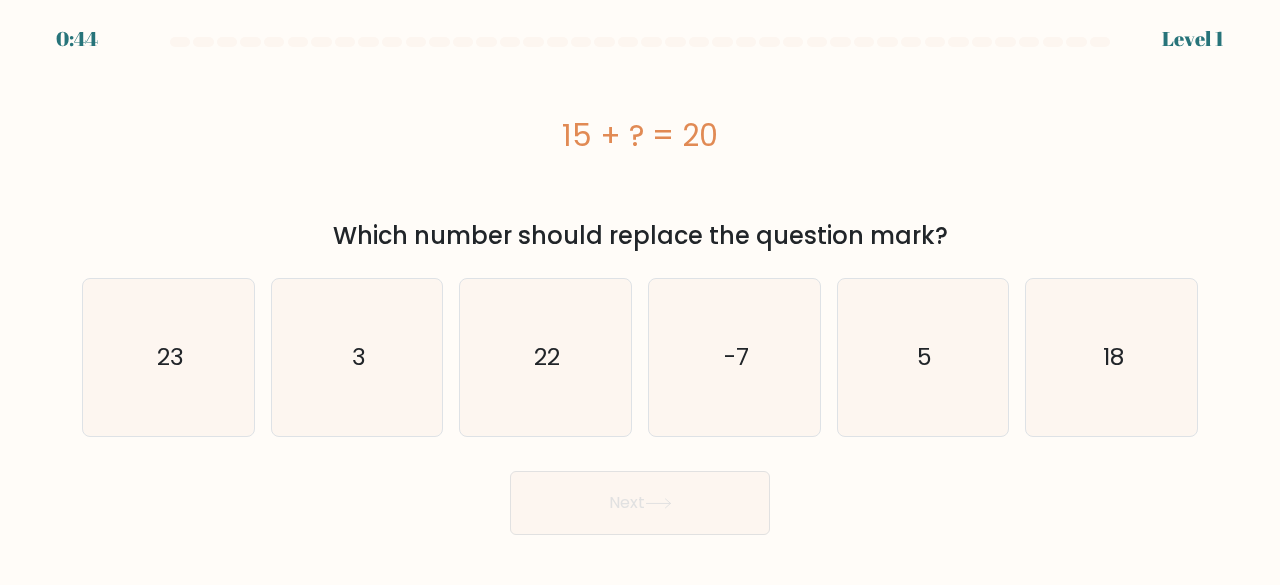 scroll, scrollTop: 0, scrollLeft: 0, axis: both 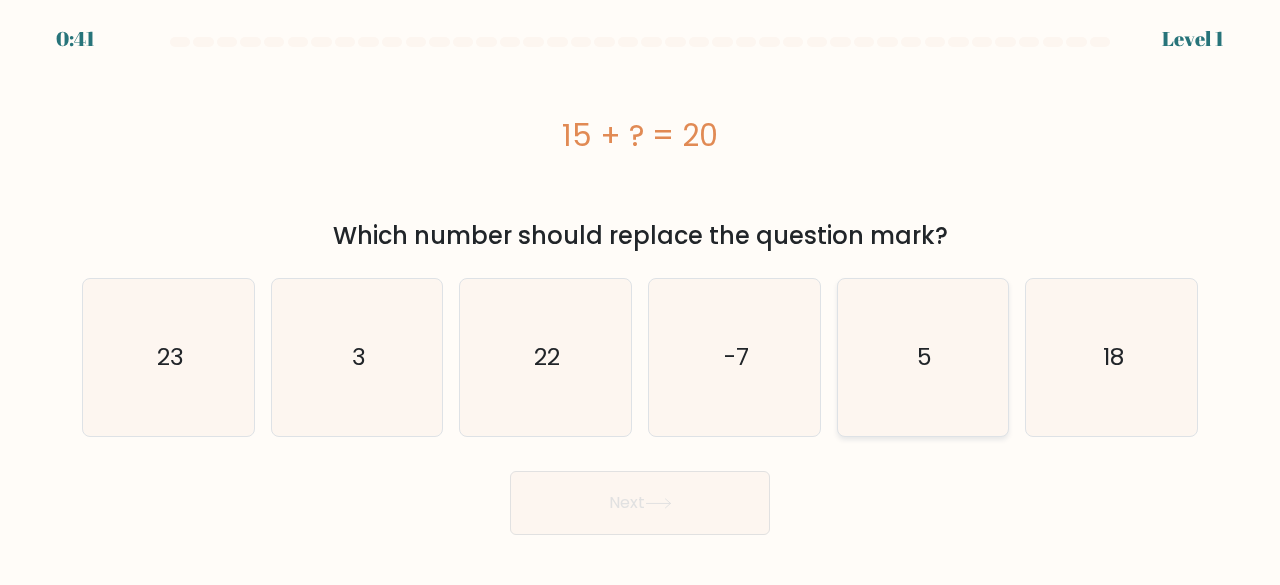 click on "5" 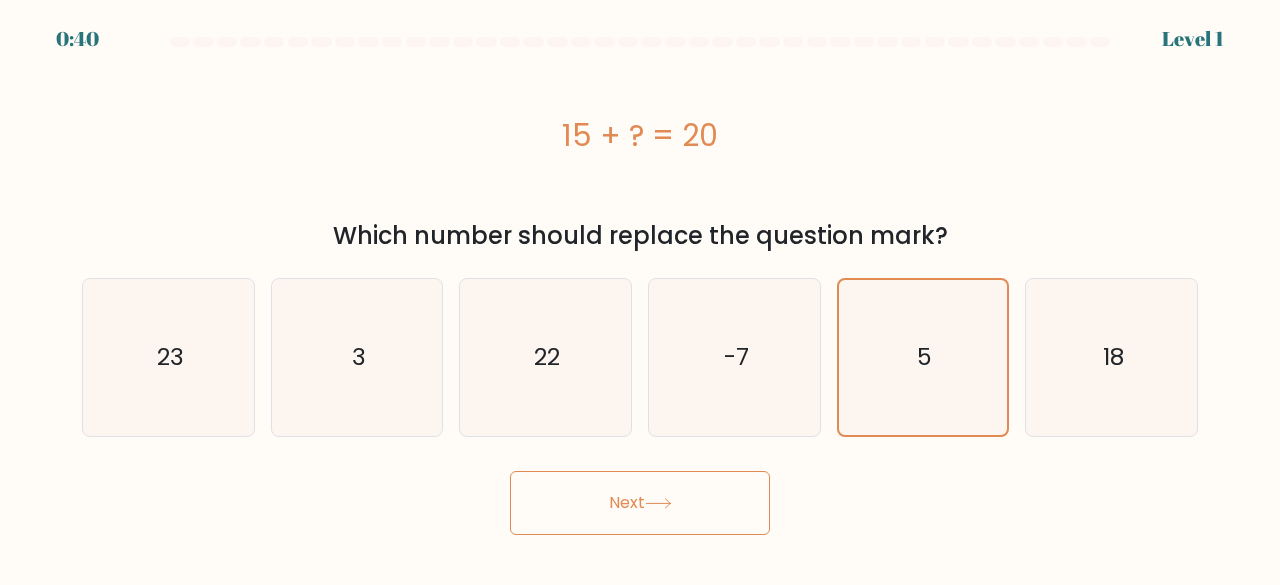 click on "Next" at bounding box center (640, 503) 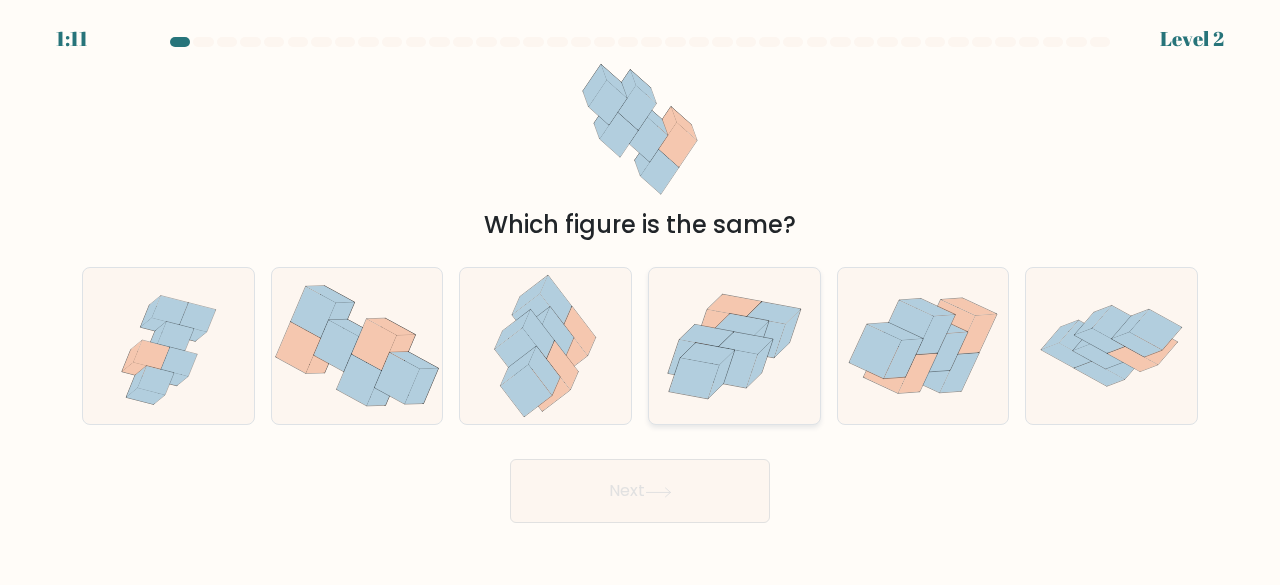 click 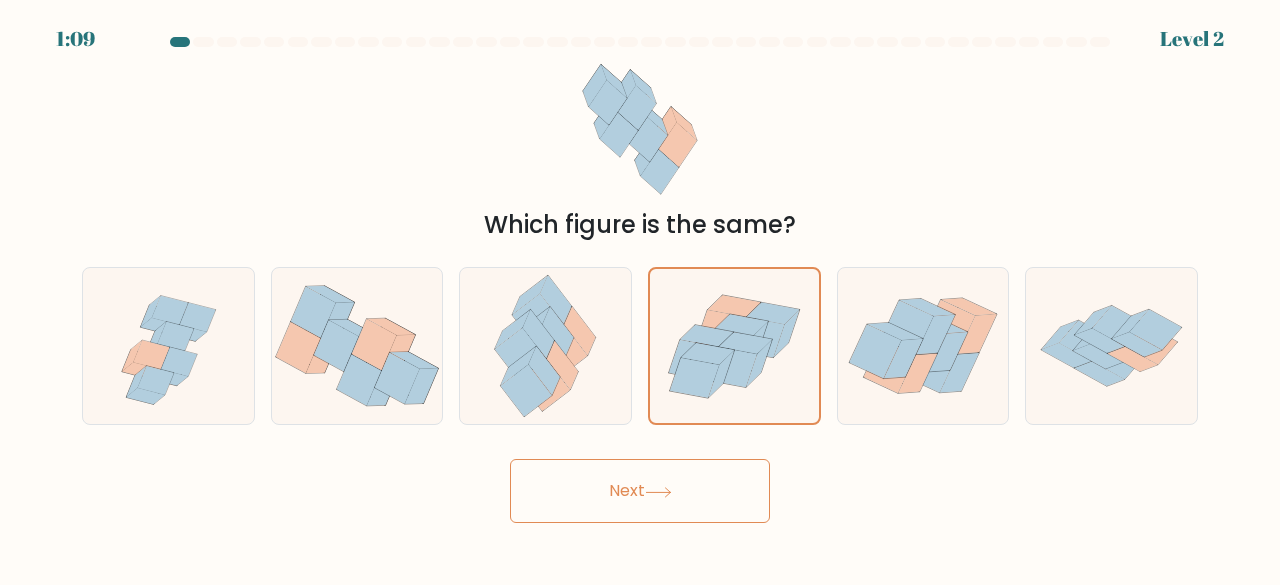 click on "Next" at bounding box center (640, 491) 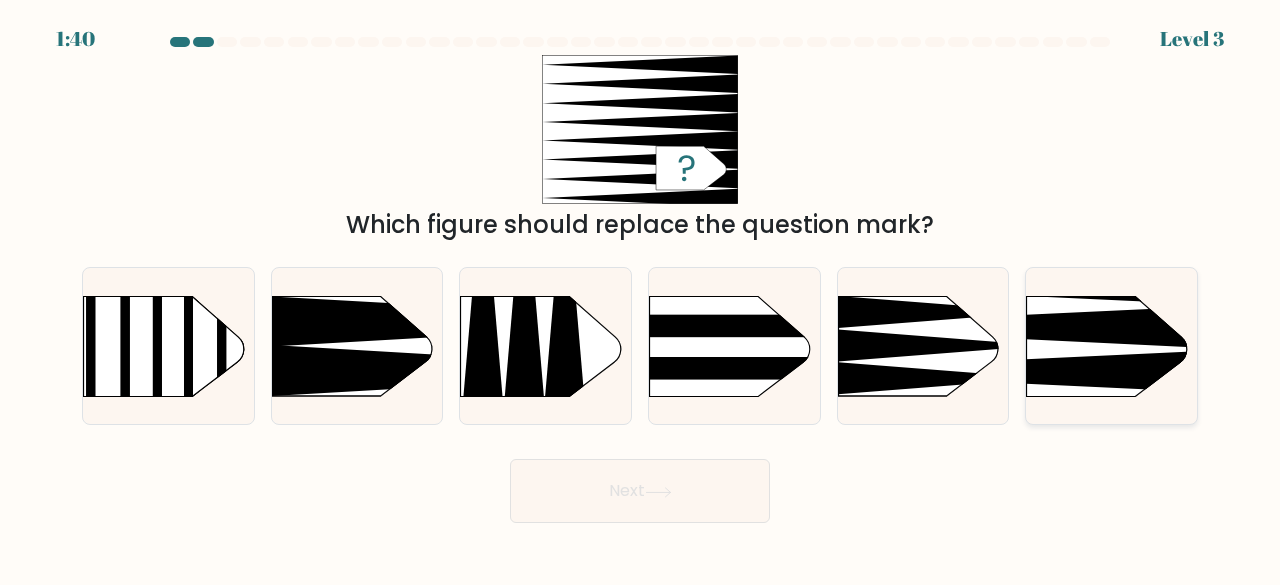 click 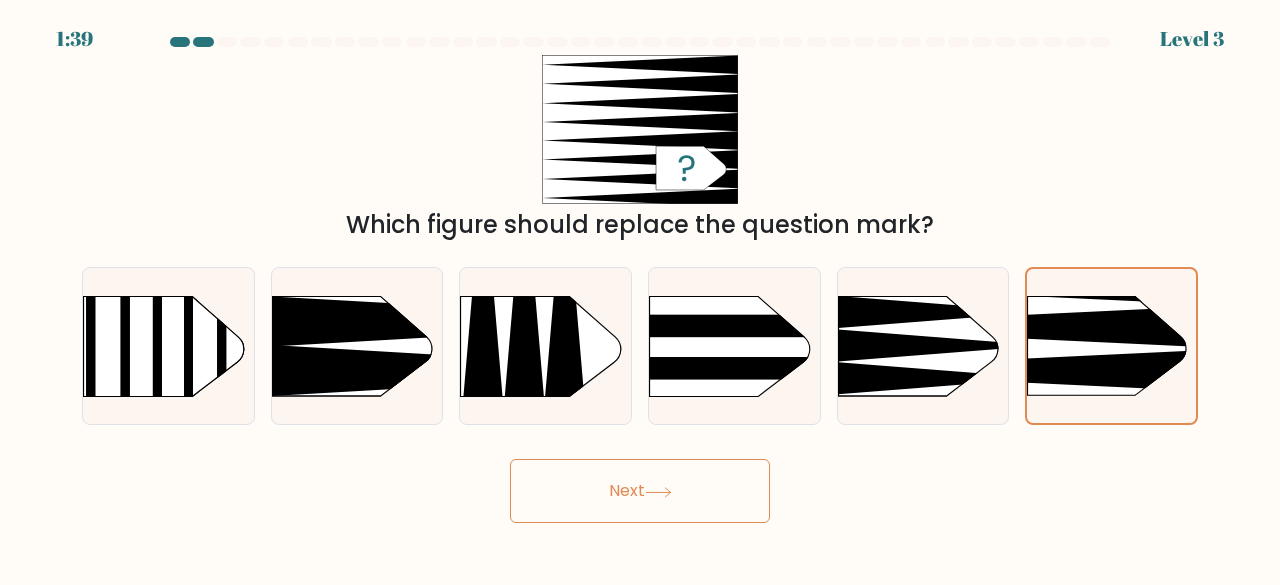 click on "Next" at bounding box center [640, 491] 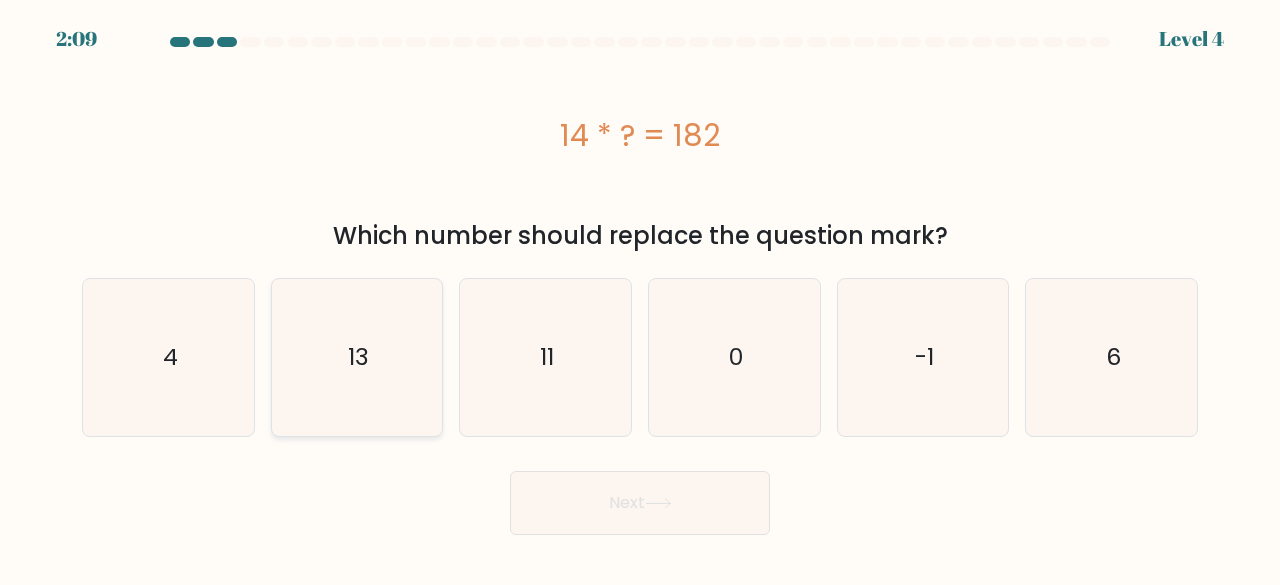 click on "13" 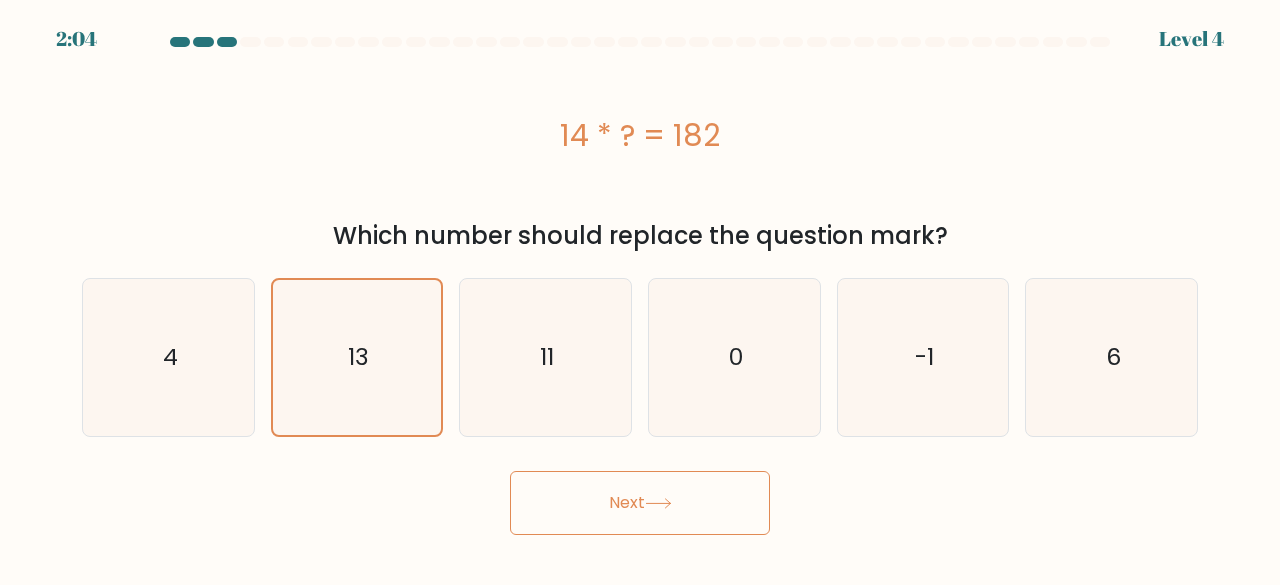 click 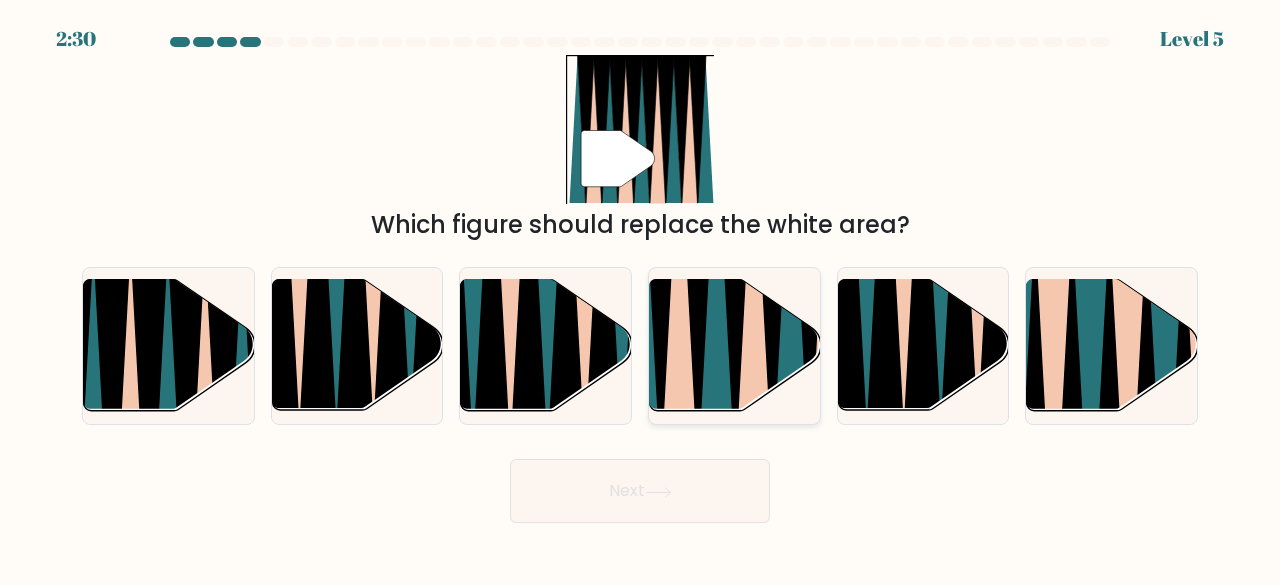 click 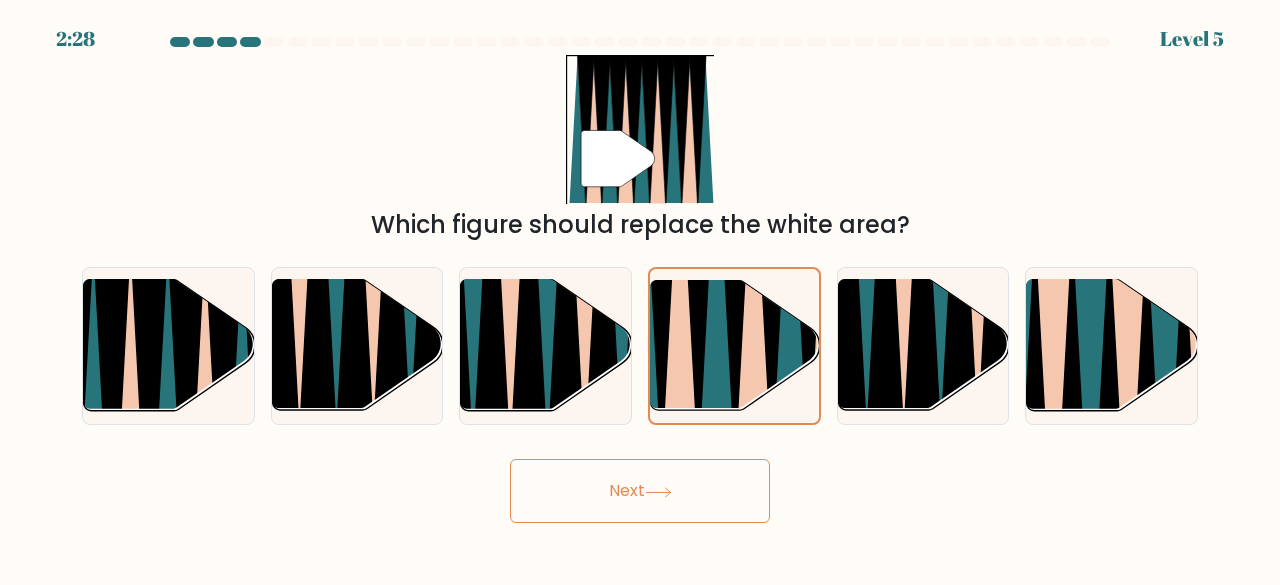 click on "Next" at bounding box center (640, 491) 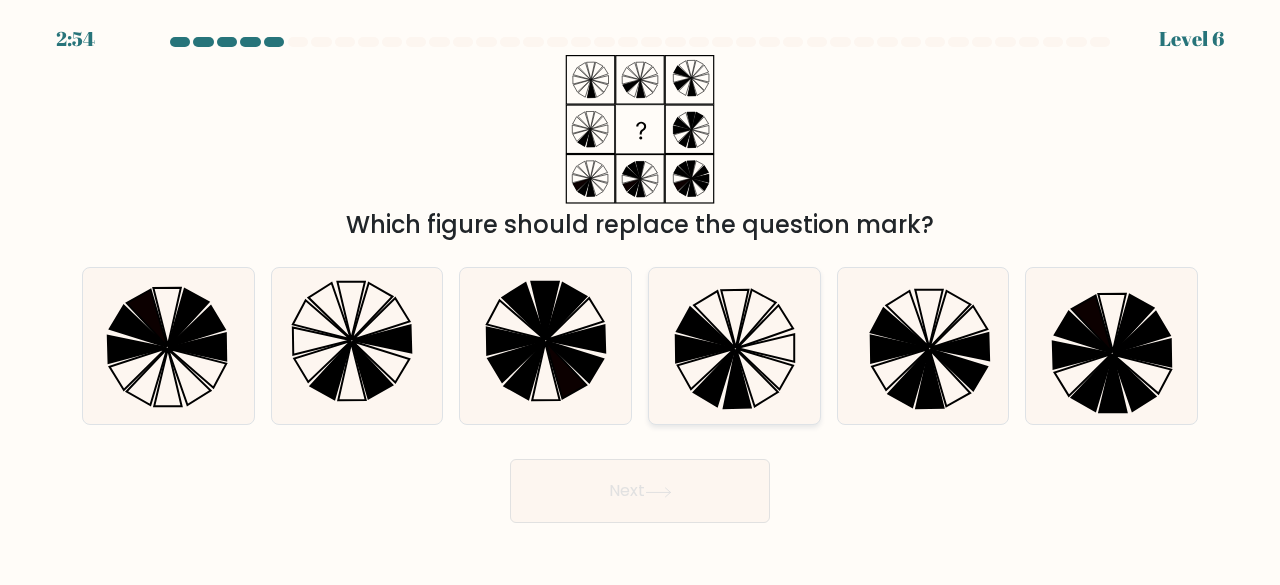 click 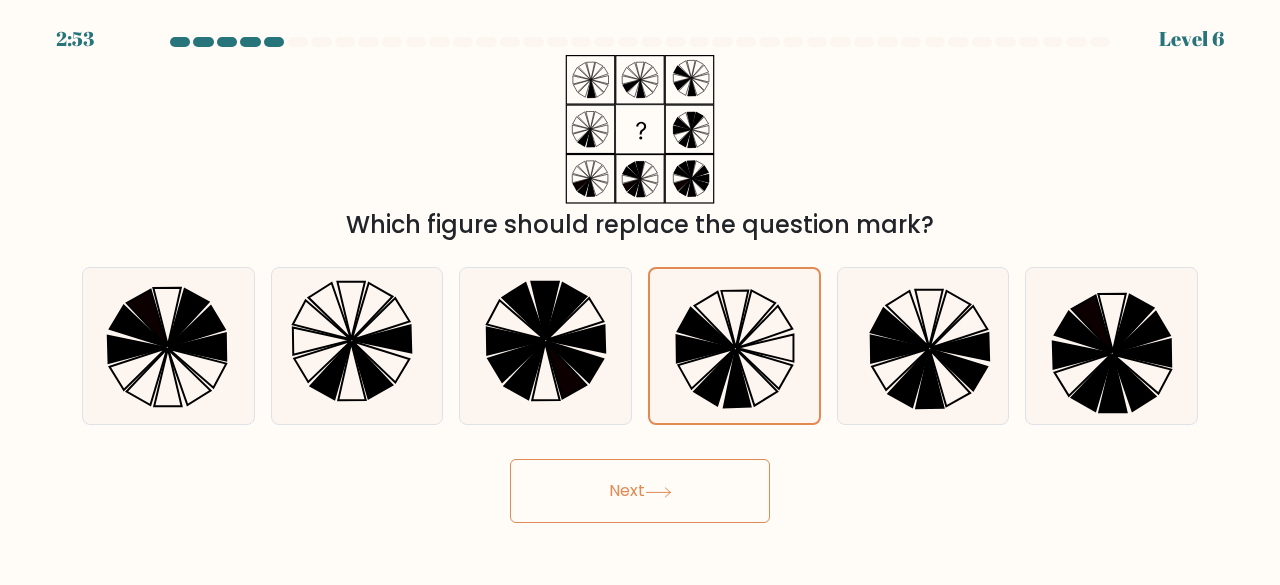 click on "Next" at bounding box center [640, 491] 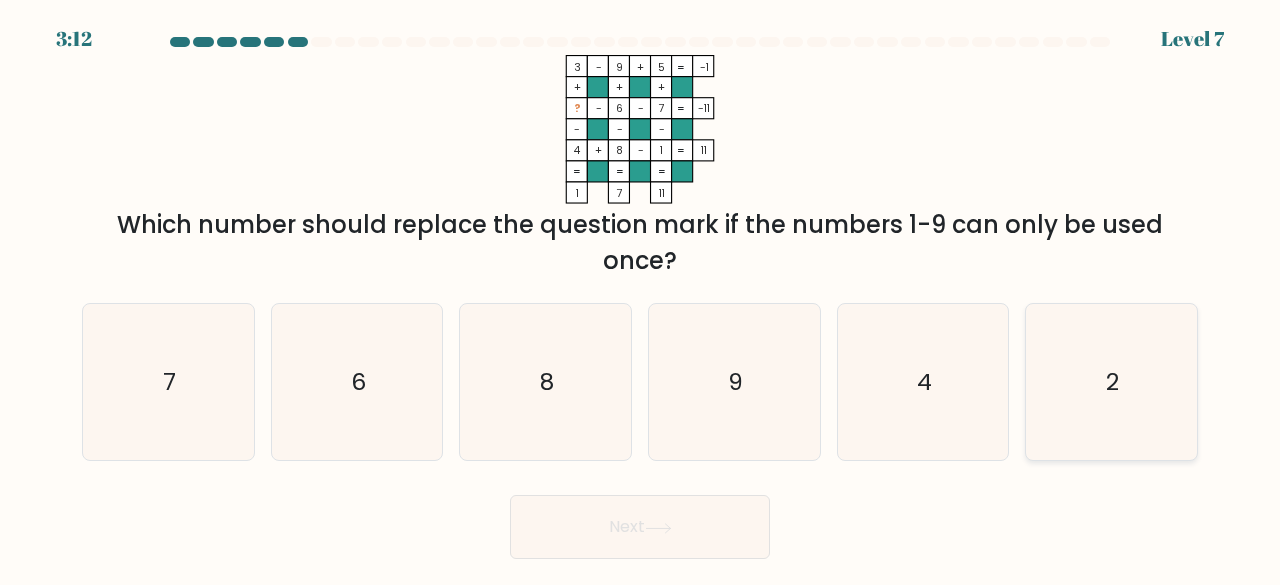click on "2" 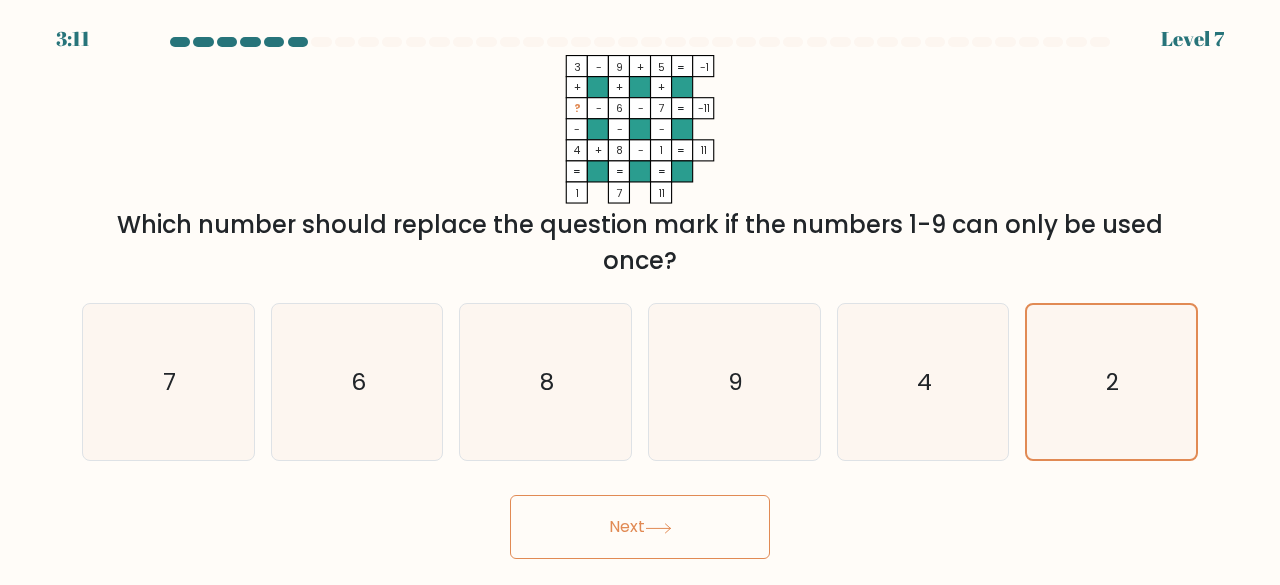 click on "Next" at bounding box center [640, 527] 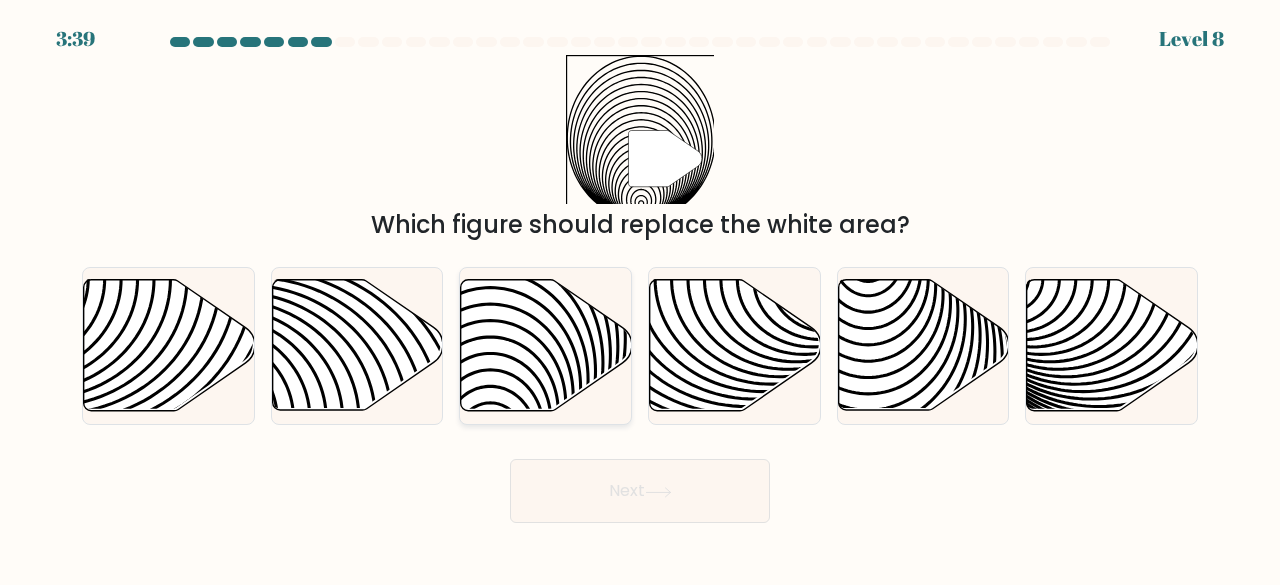 click 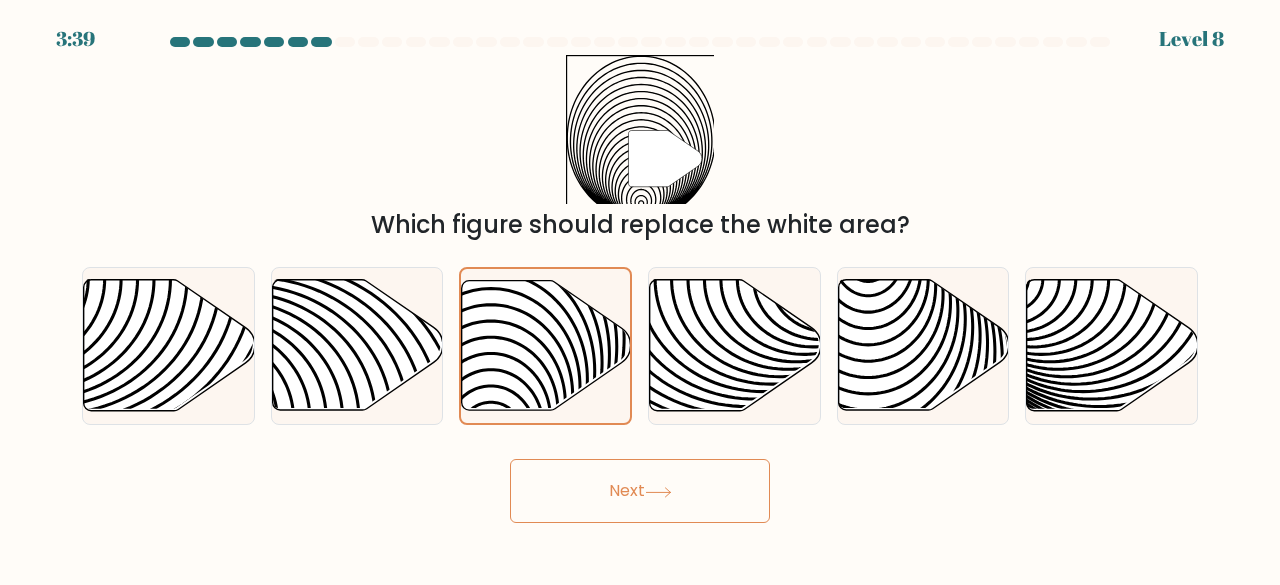 click on "Next" at bounding box center [640, 491] 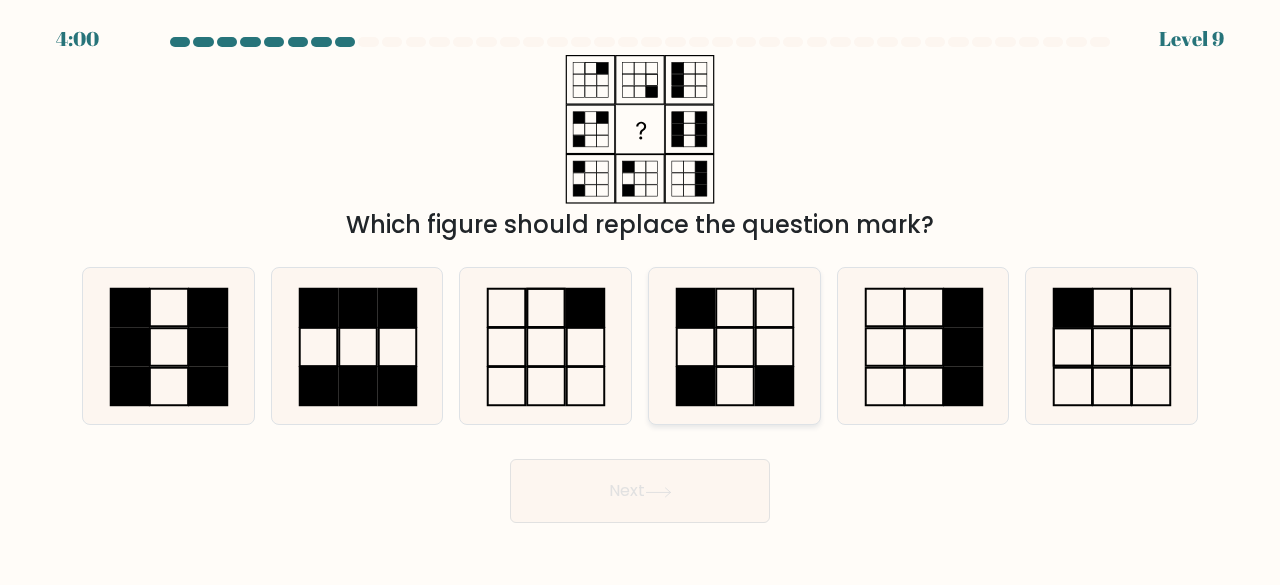 click 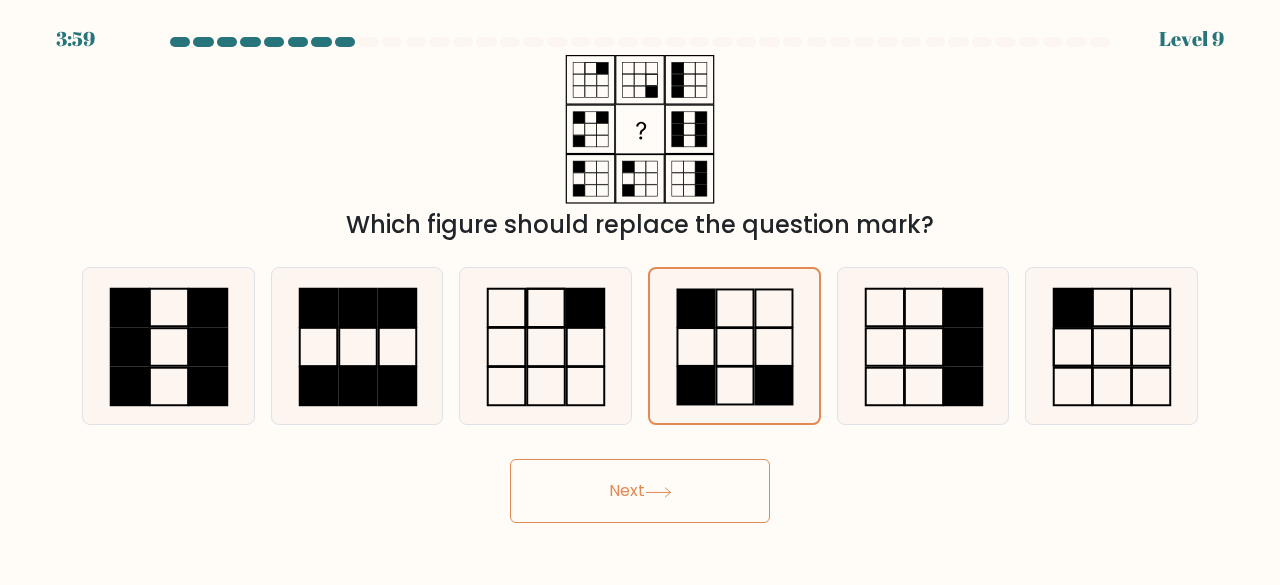 click on "Next" at bounding box center [640, 491] 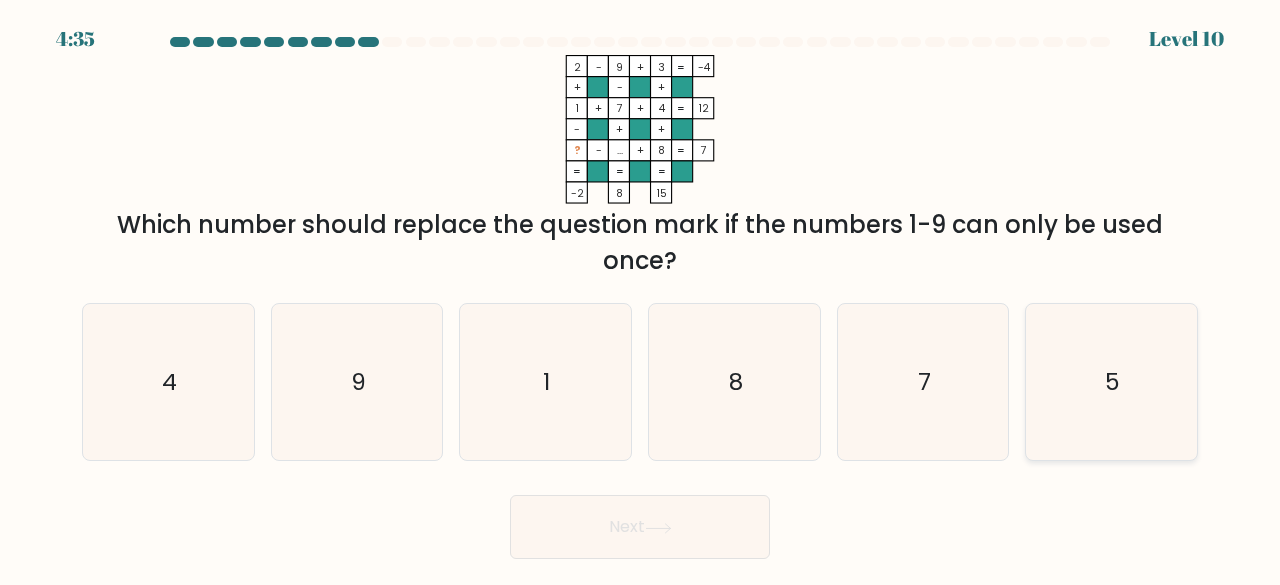 click on "5" 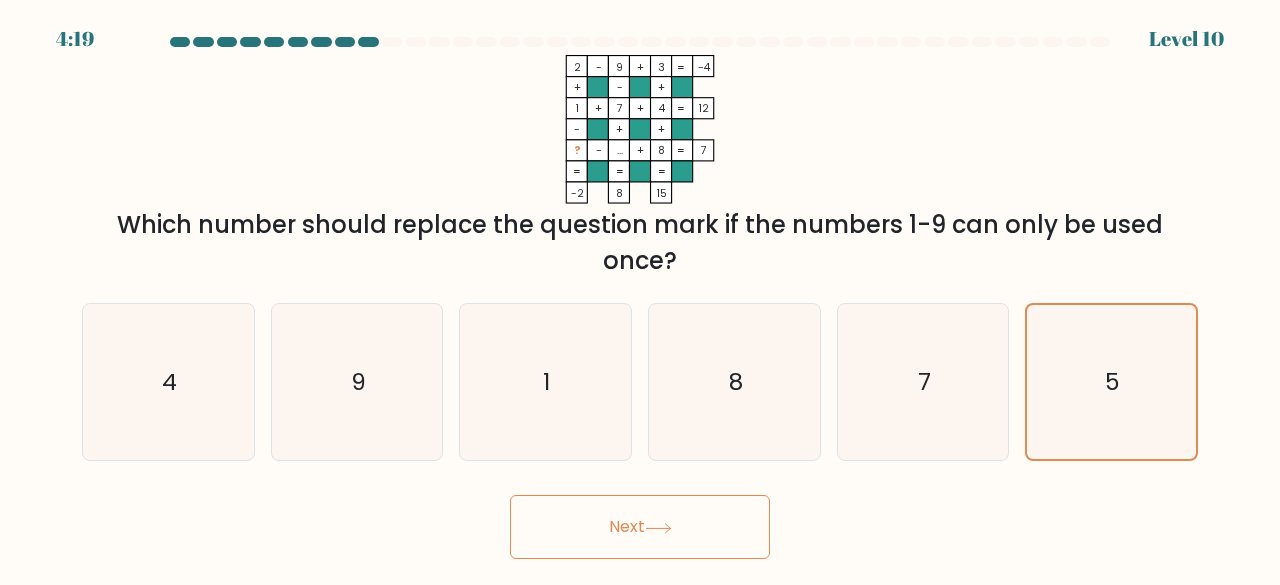 click on "Next" at bounding box center (640, 527) 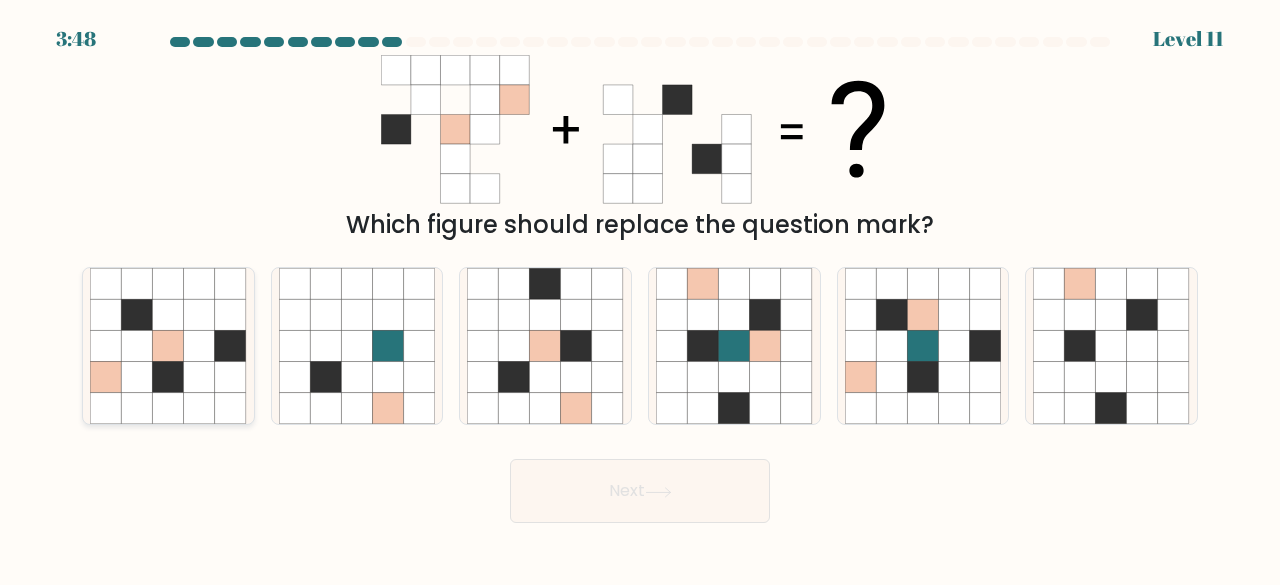 click 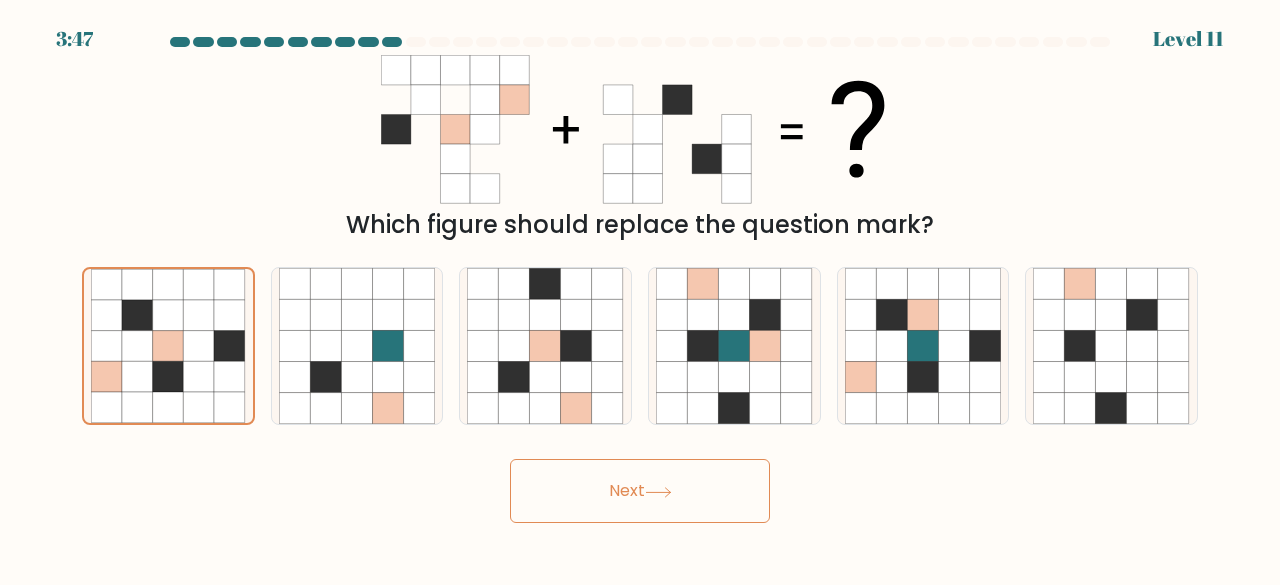 click on "Next" at bounding box center (640, 491) 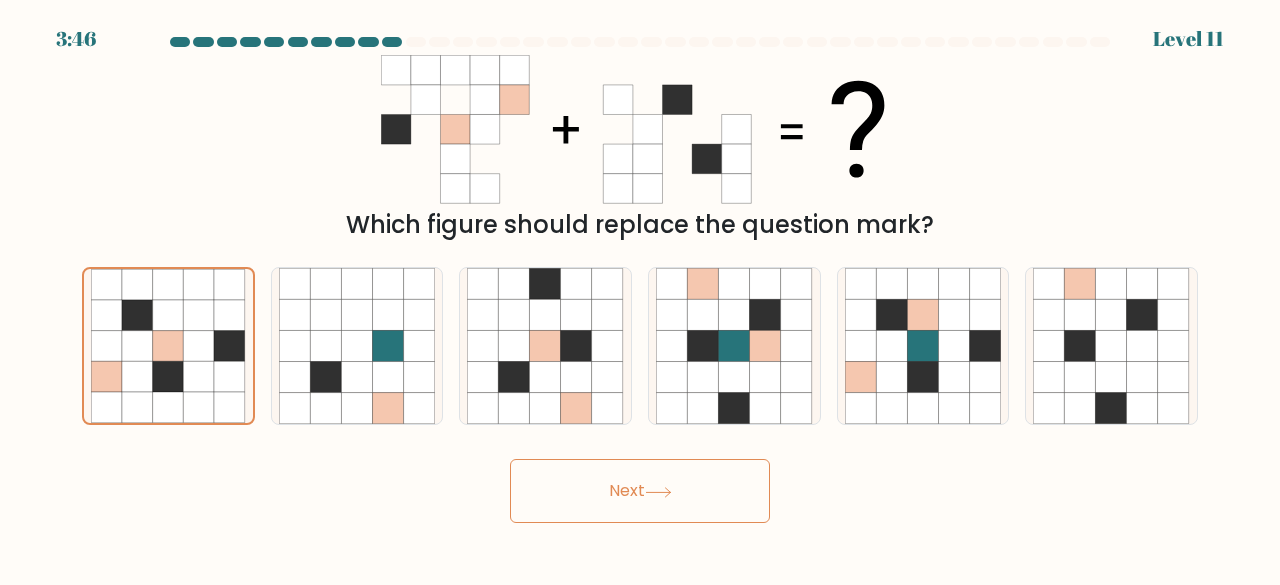 click on "Next" at bounding box center [640, 491] 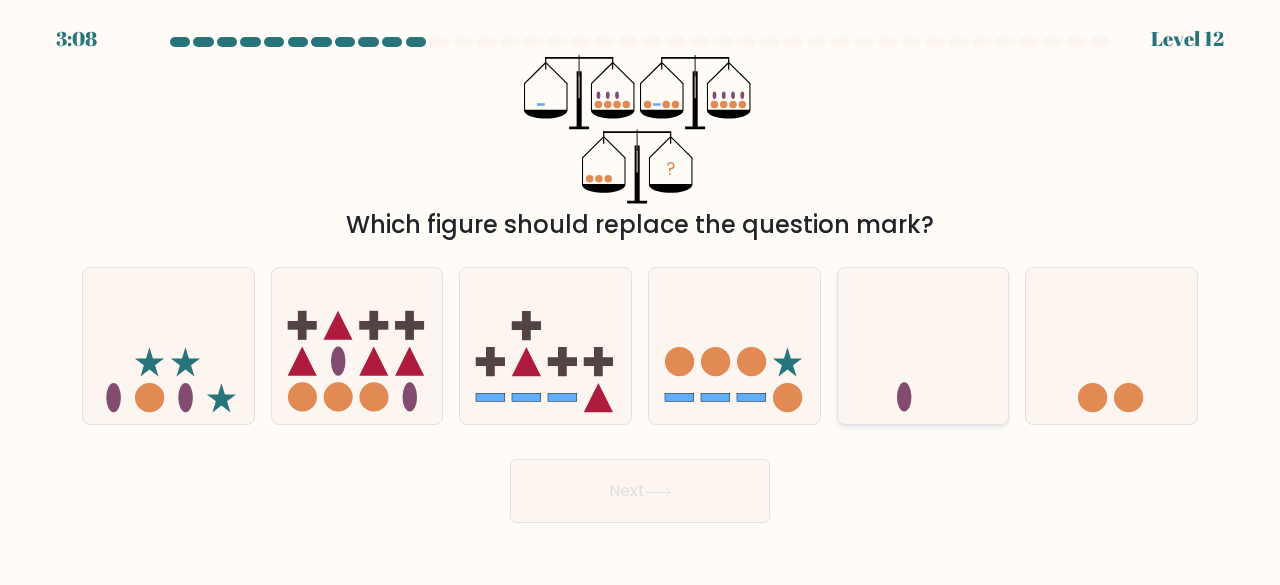 click 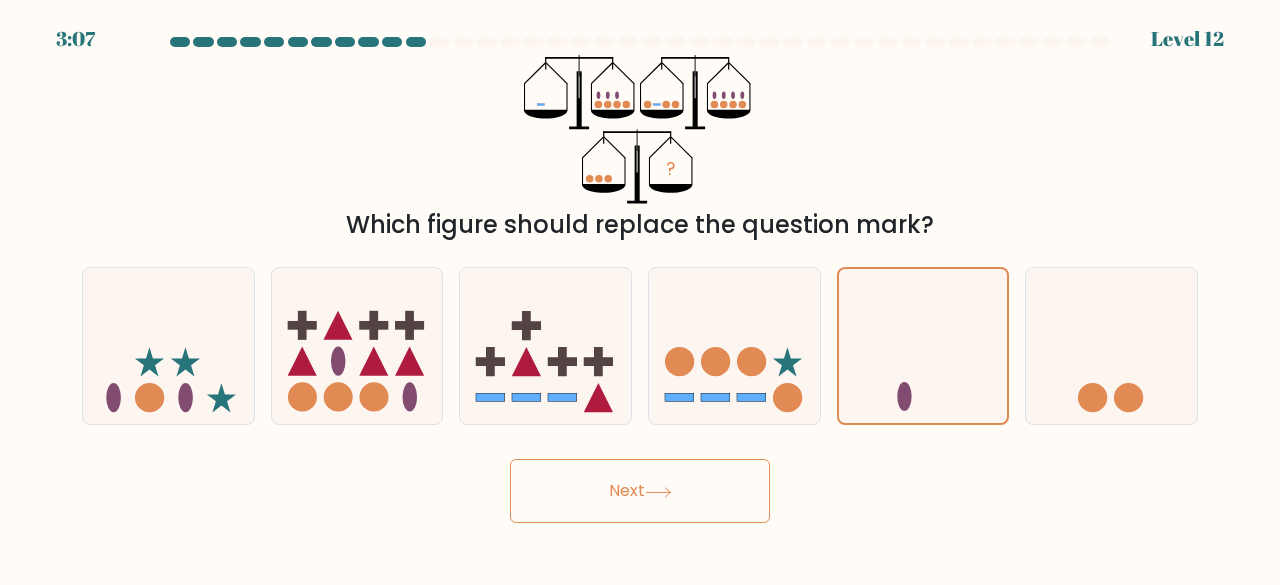 click on "Next" at bounding box center [640, 491] 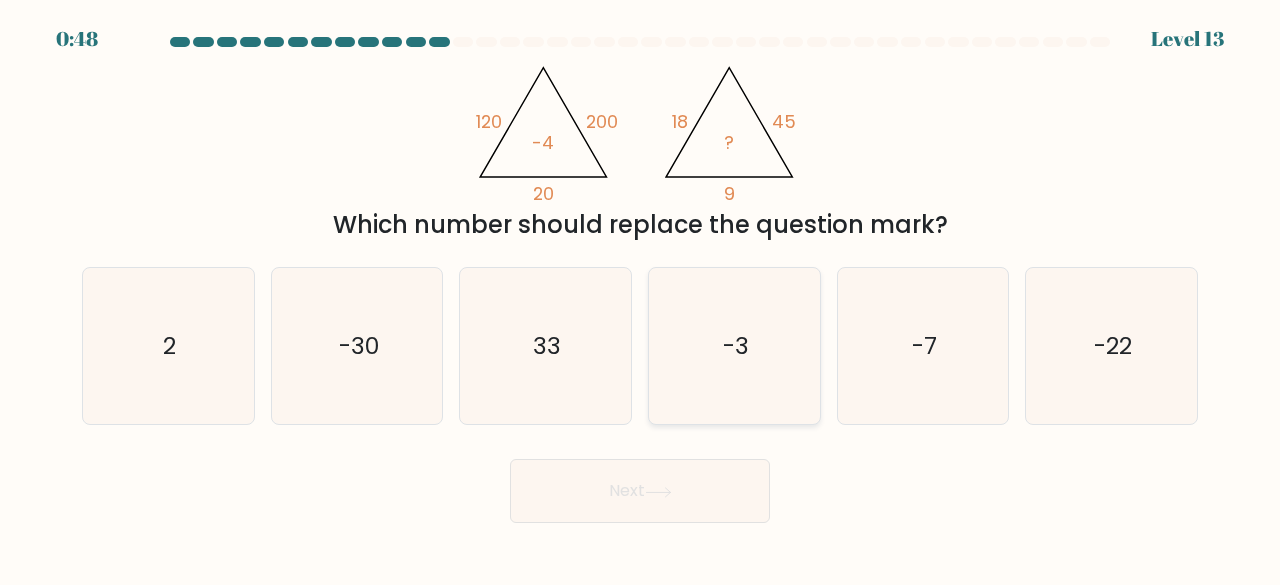 click on "-3" 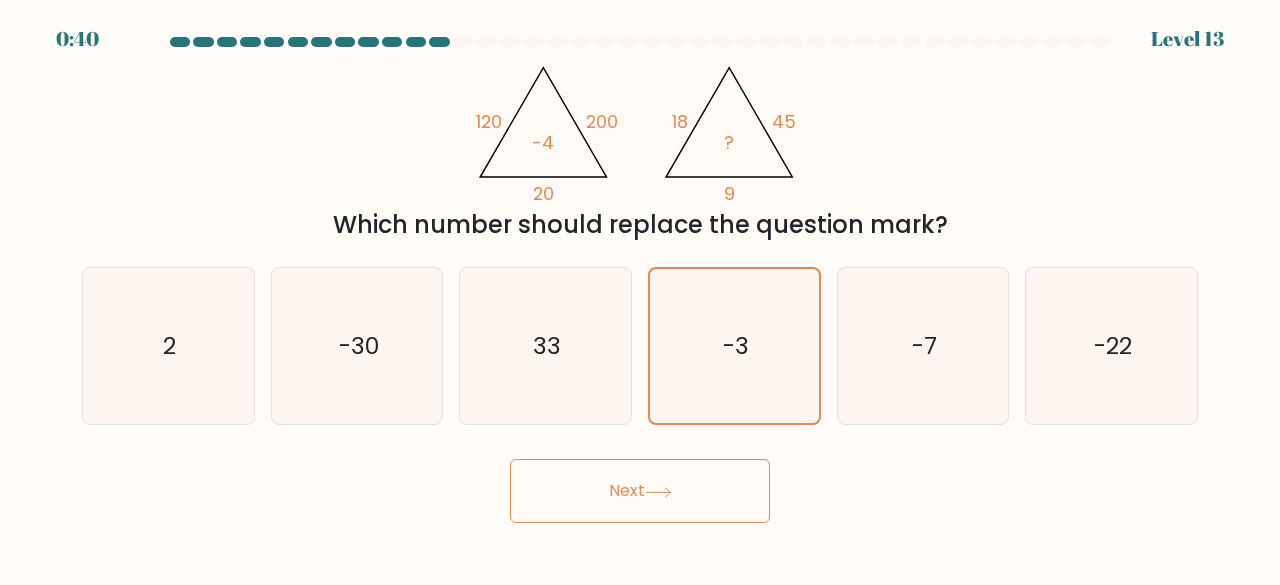 click on "Next" at bounding box center [640, 491] 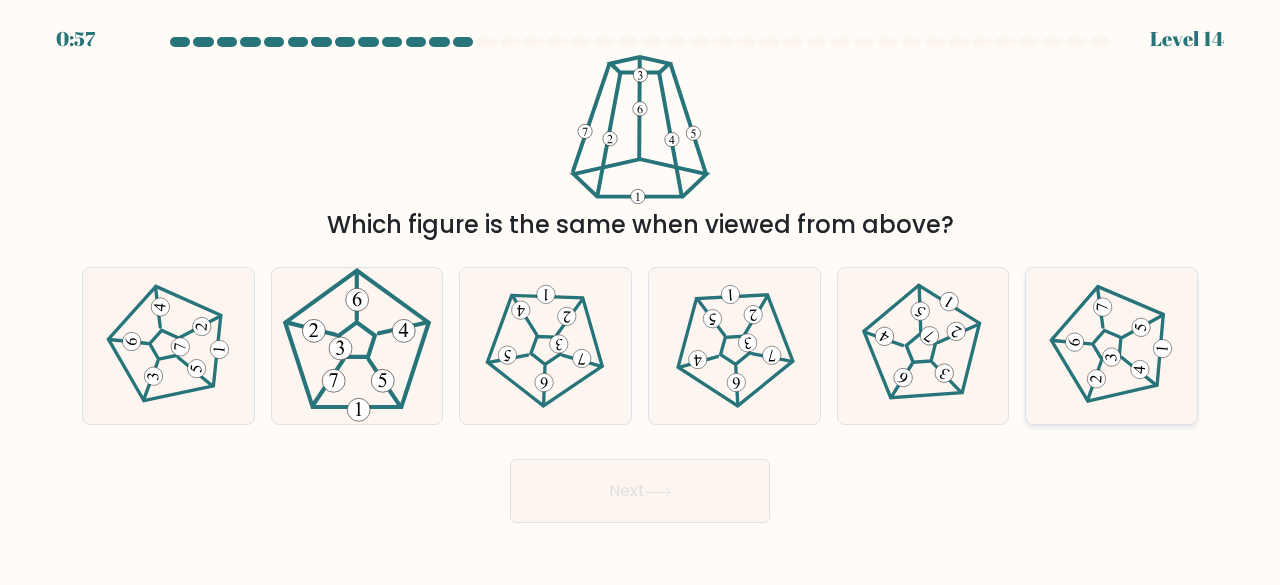 click 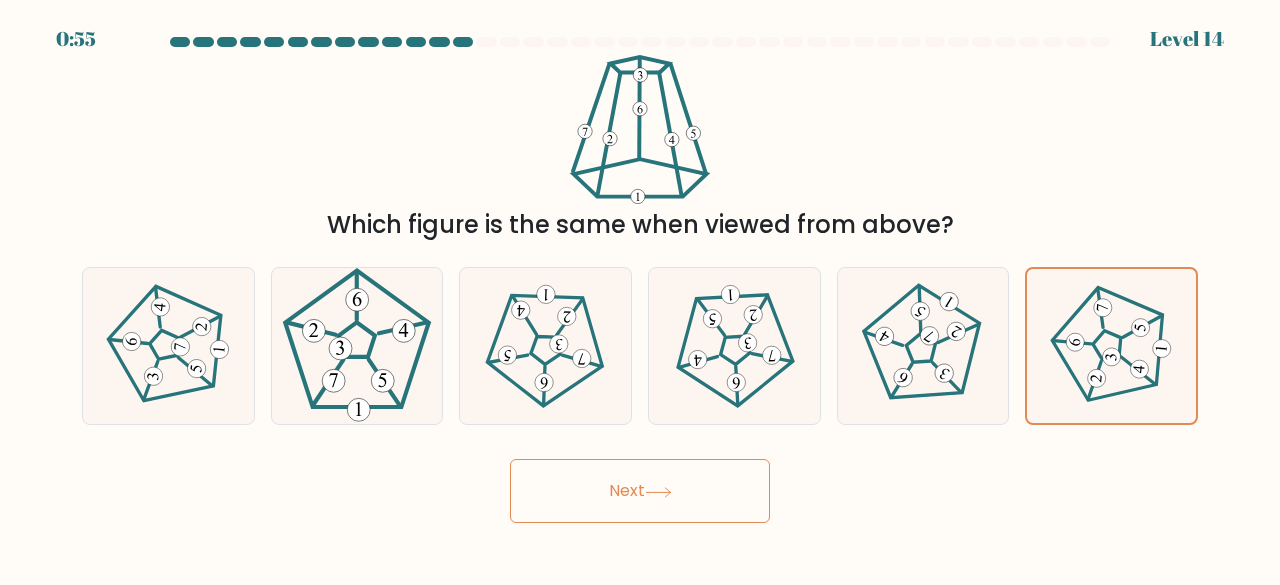 click on "Next" at bounding box center (640, 491) 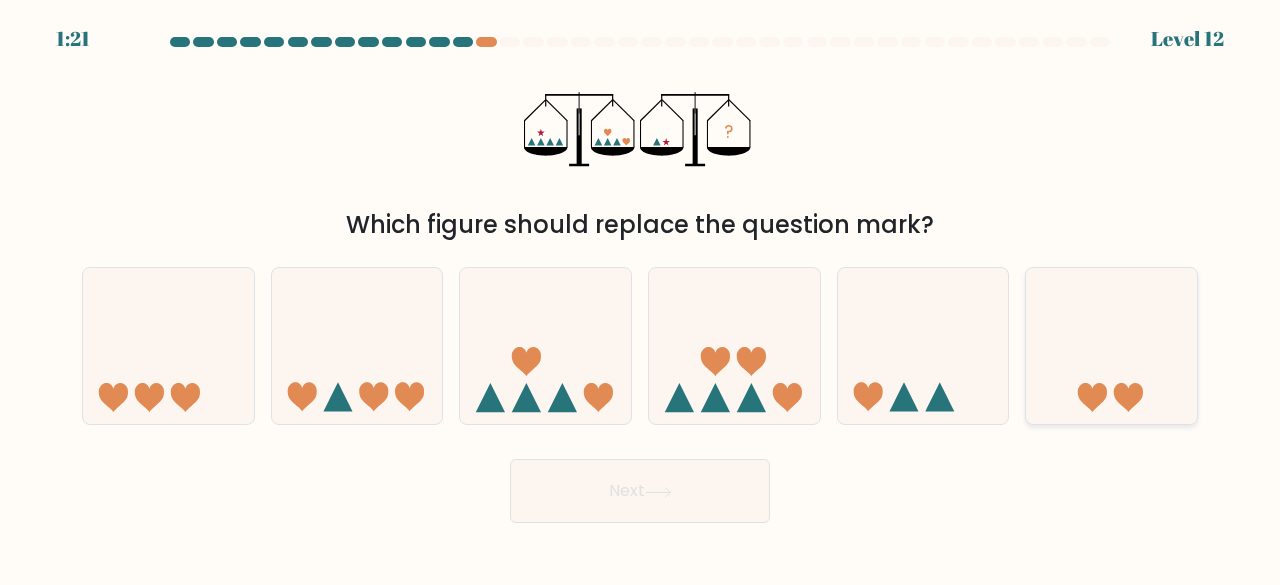 click 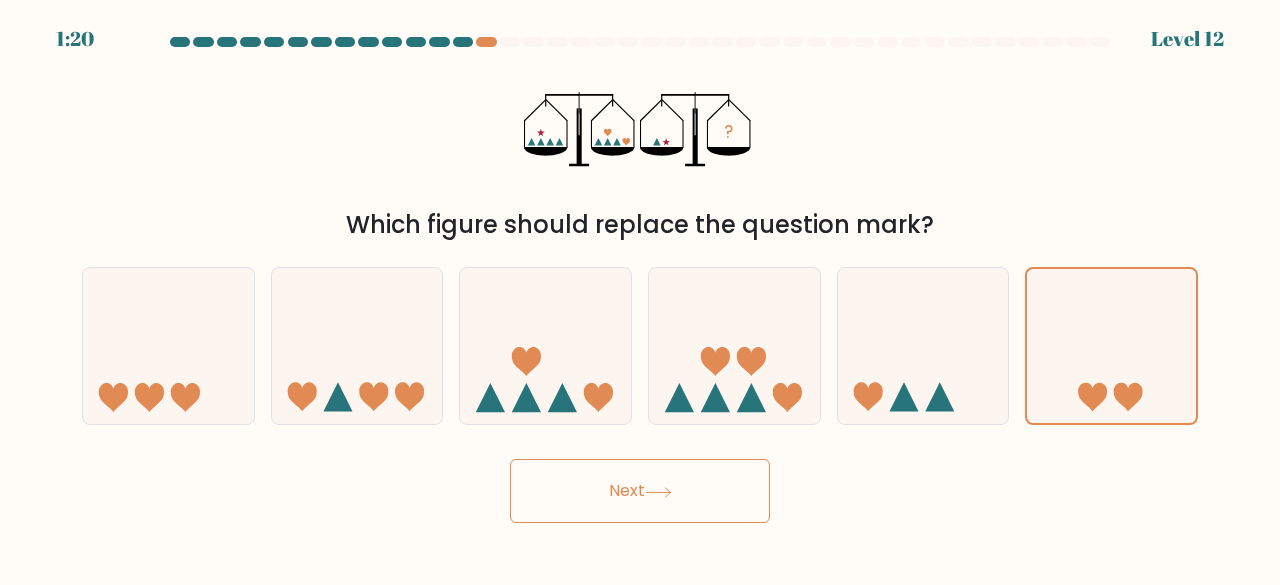 click on "Next" at bounding box center (640, 491) 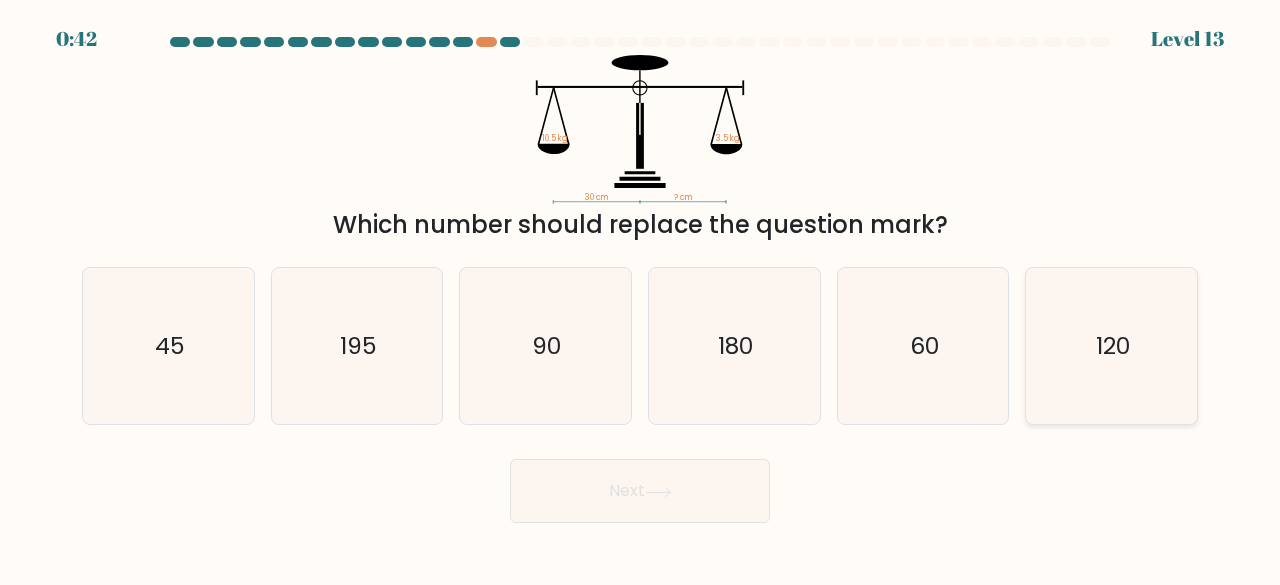 click on "120" 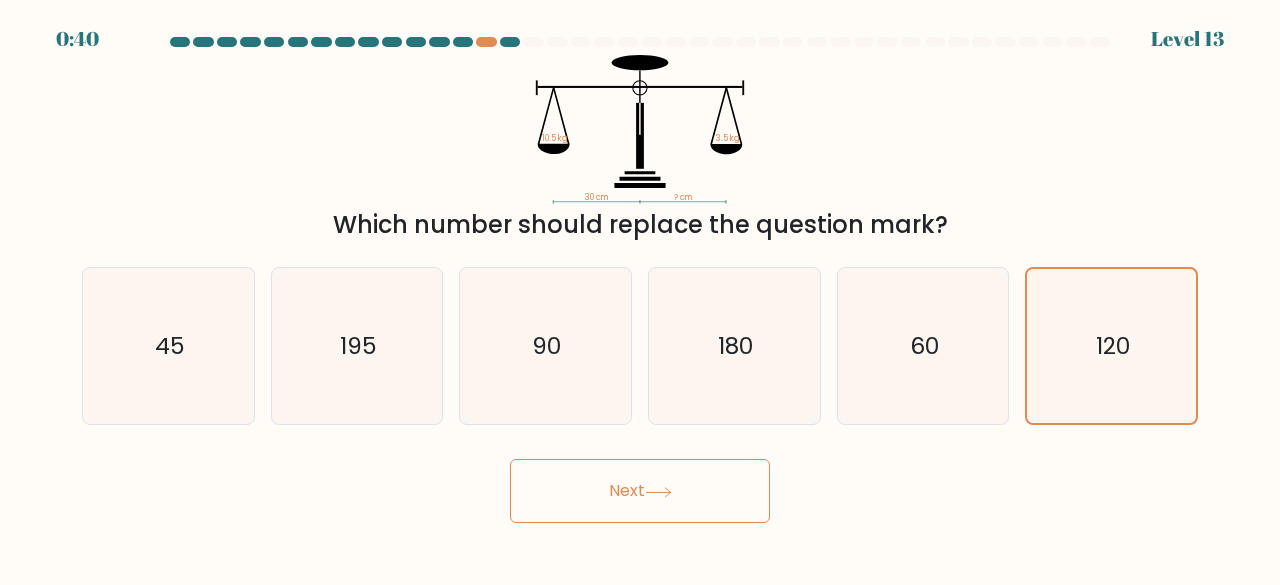 click on "Next" at bounding box center (640, 491) 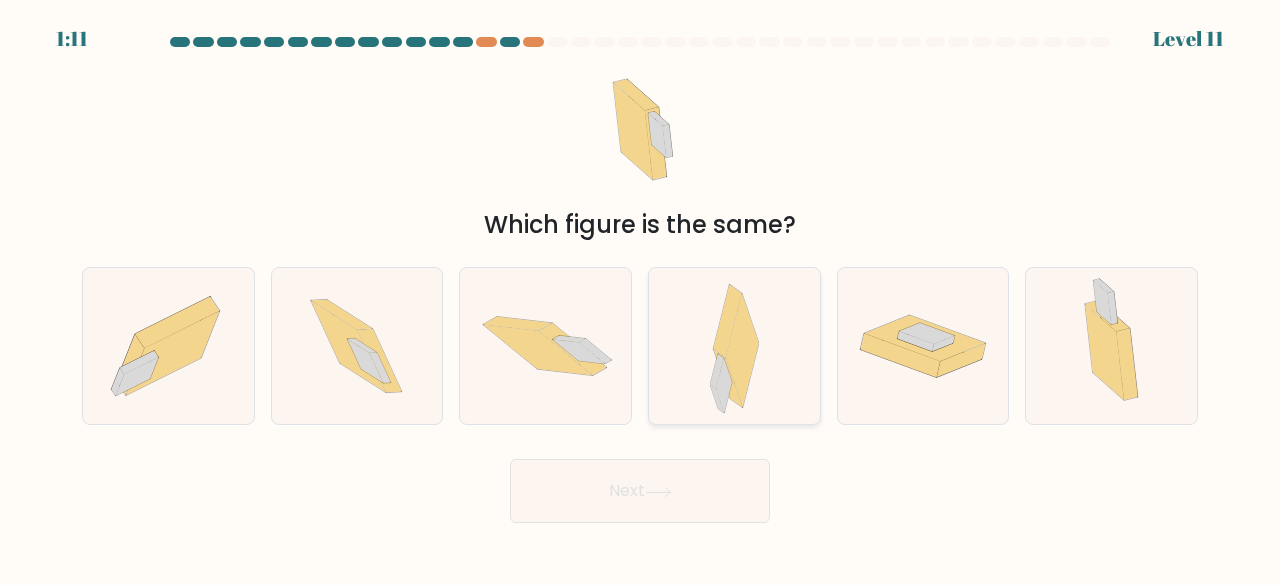 click 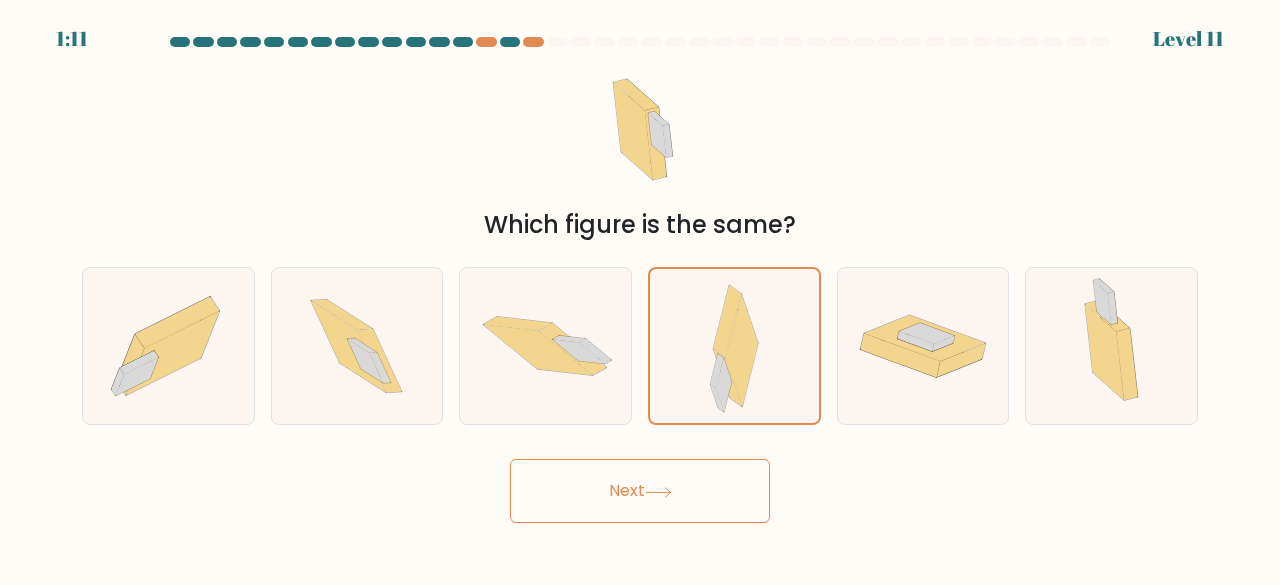 click on "Next" at bounding box center (640, 491) 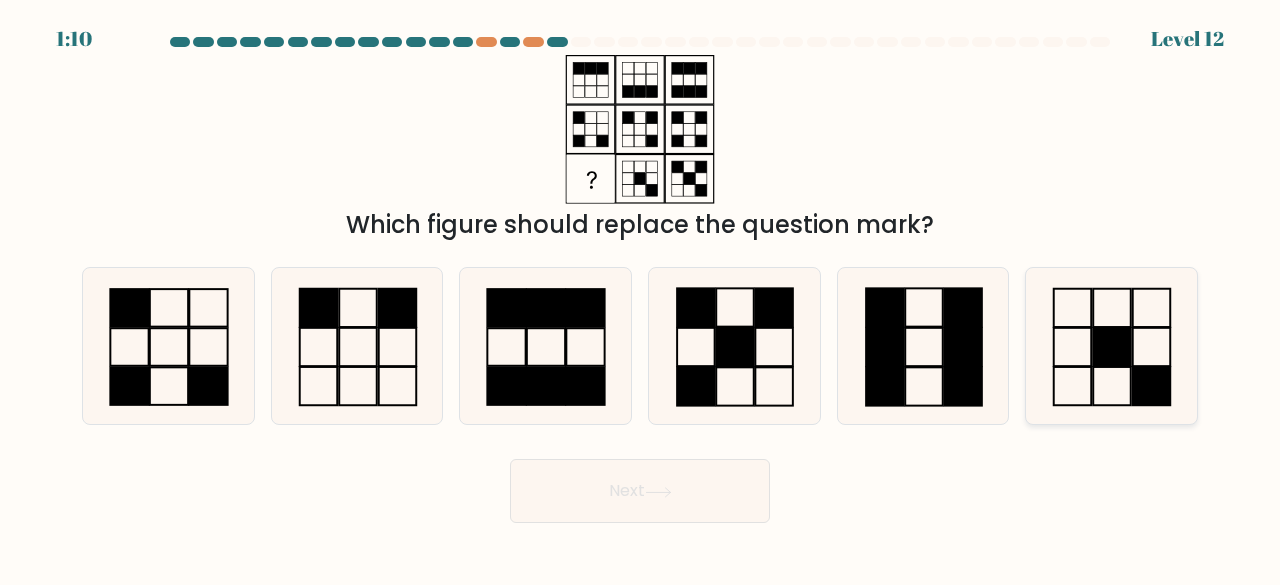 click 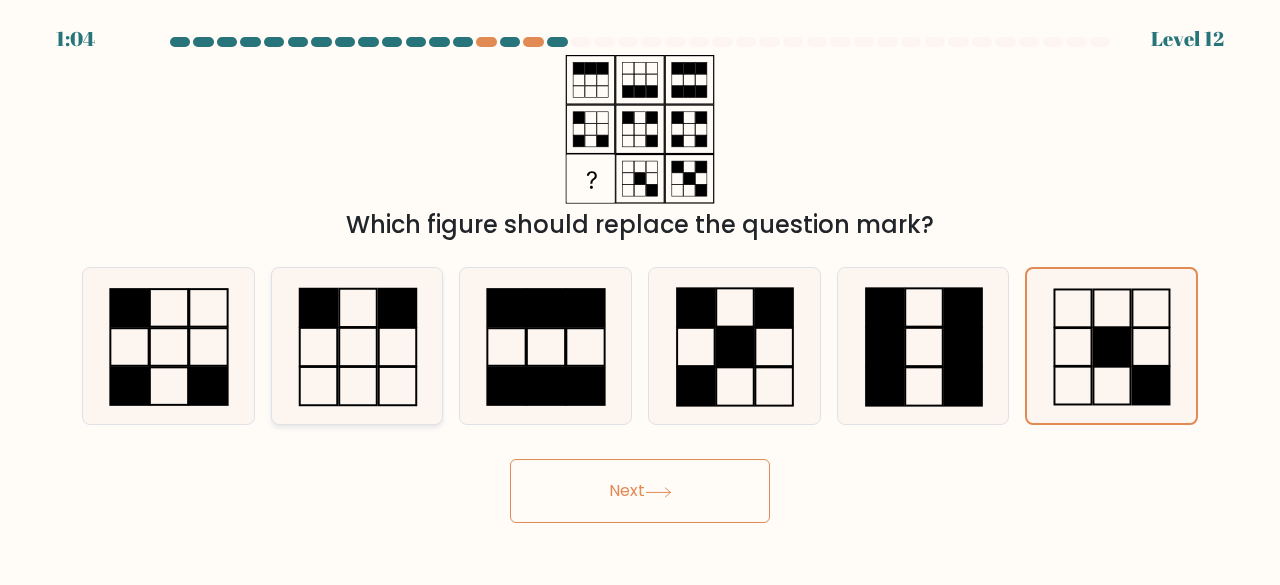 click 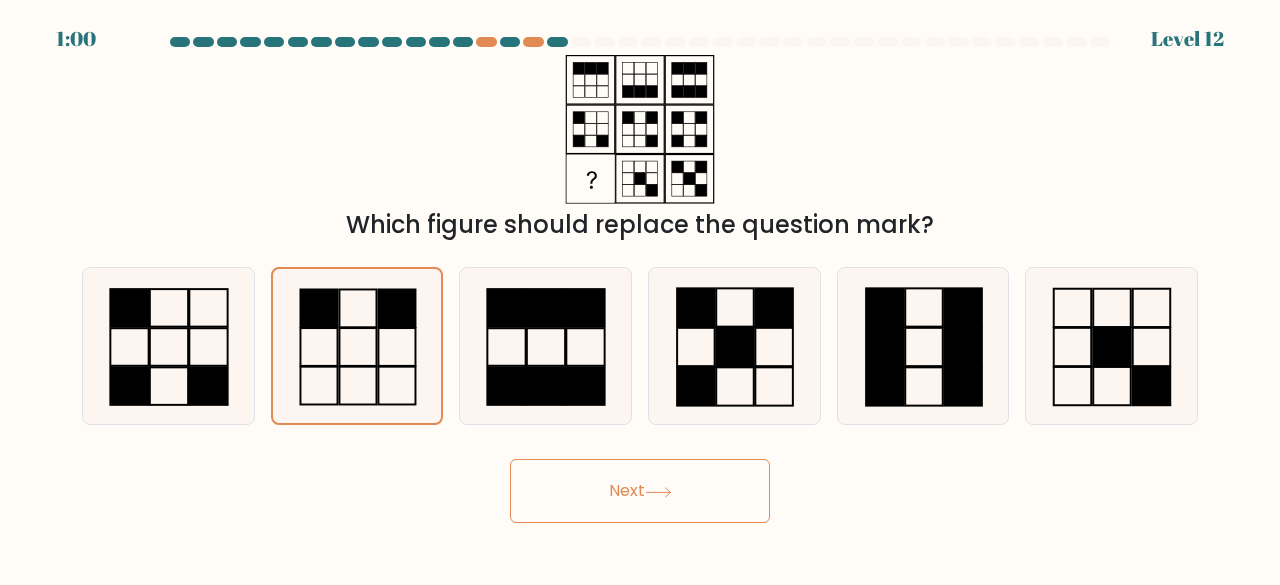 click on "Next" at bounding box center [640, 491] 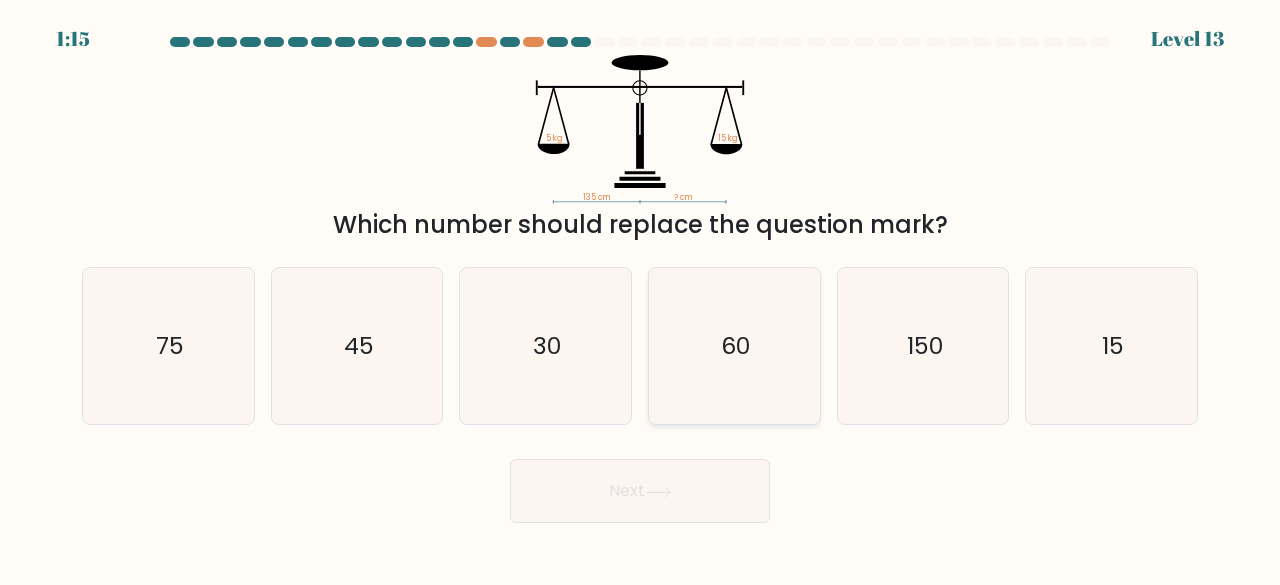 click on "60" 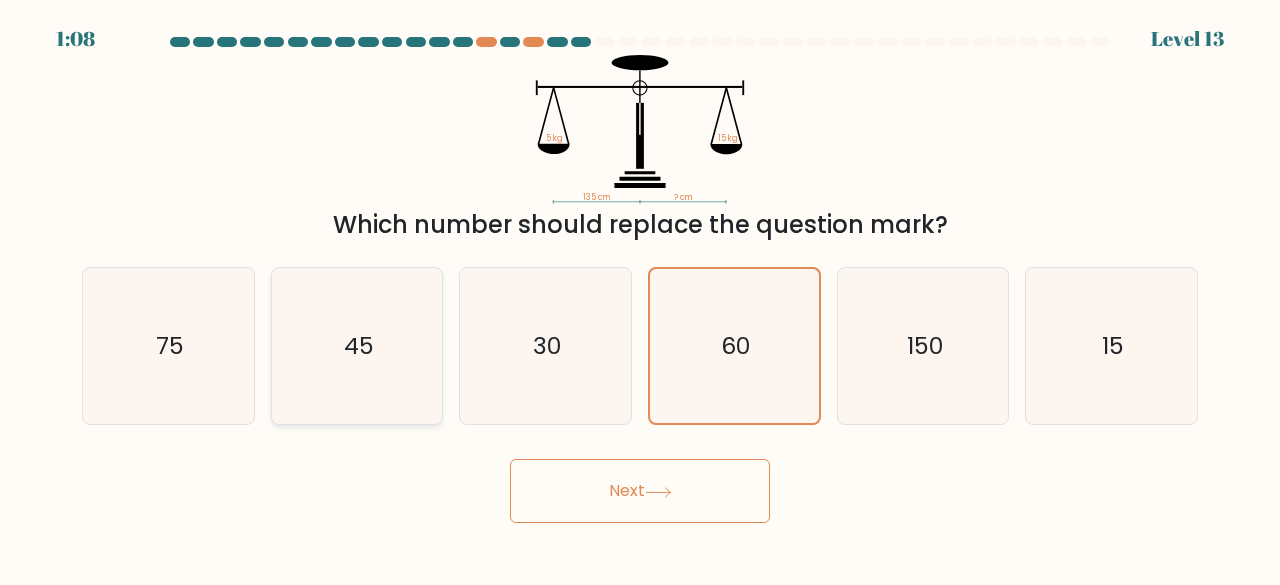 click on "45" 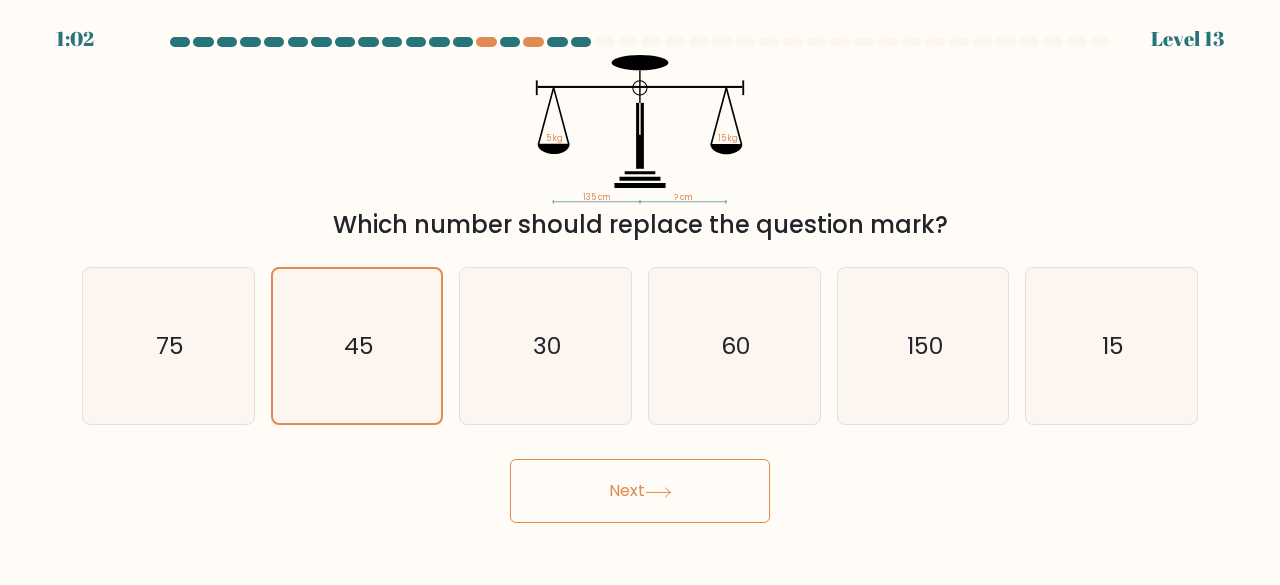click on "Next" at bounding box center (640, 491) 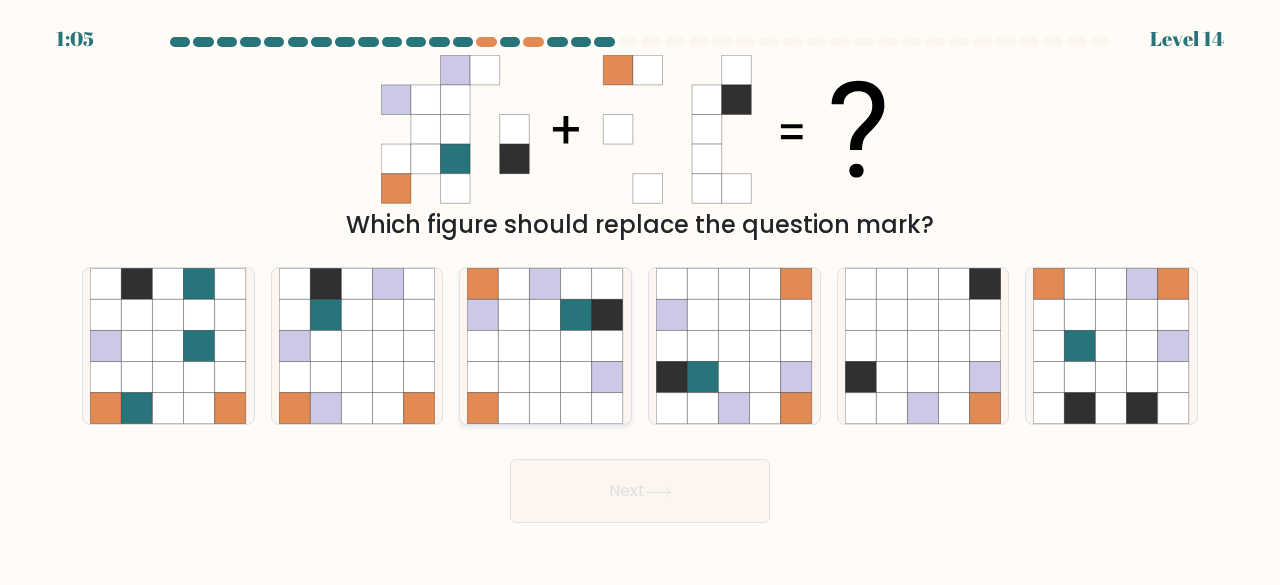 click 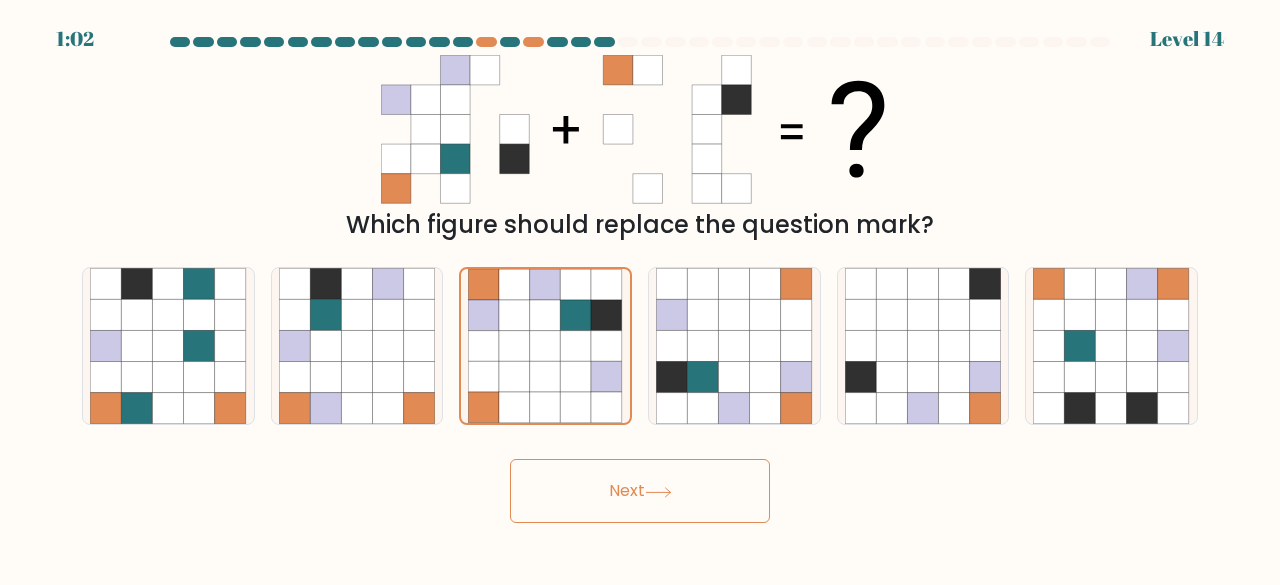 click on "Next" at bounding box center (640, 491) 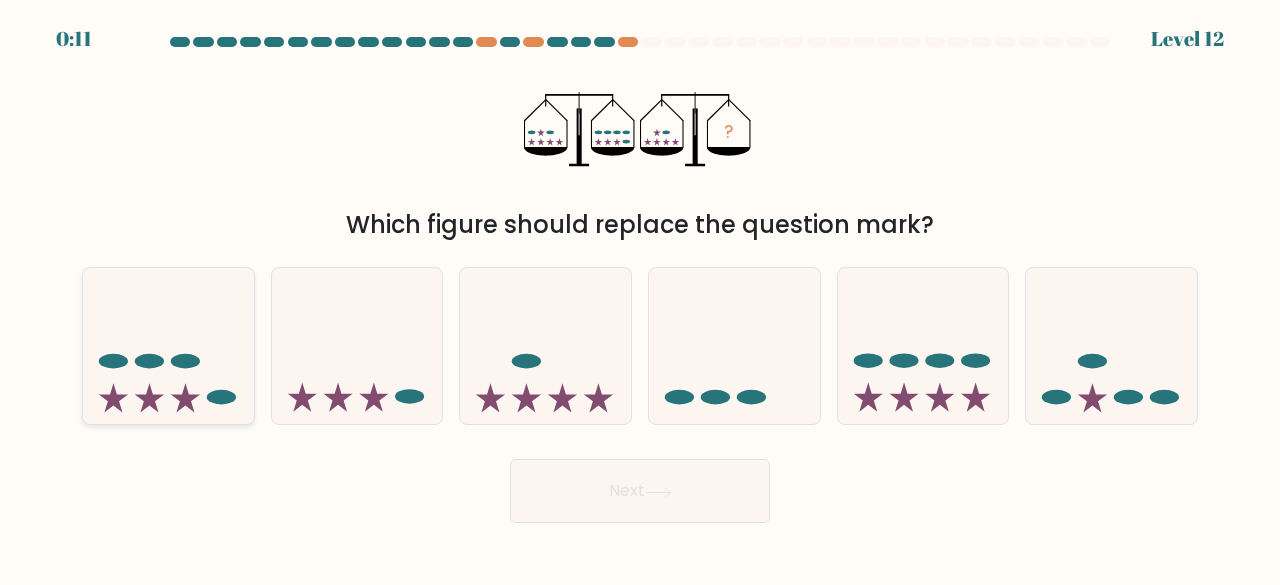 click 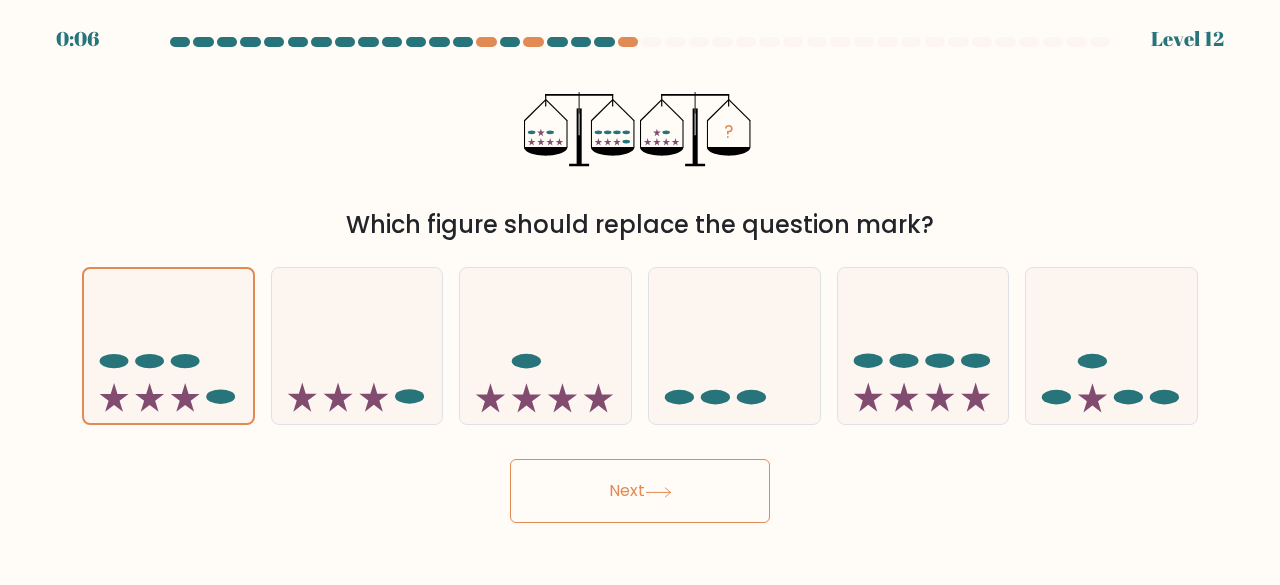 click 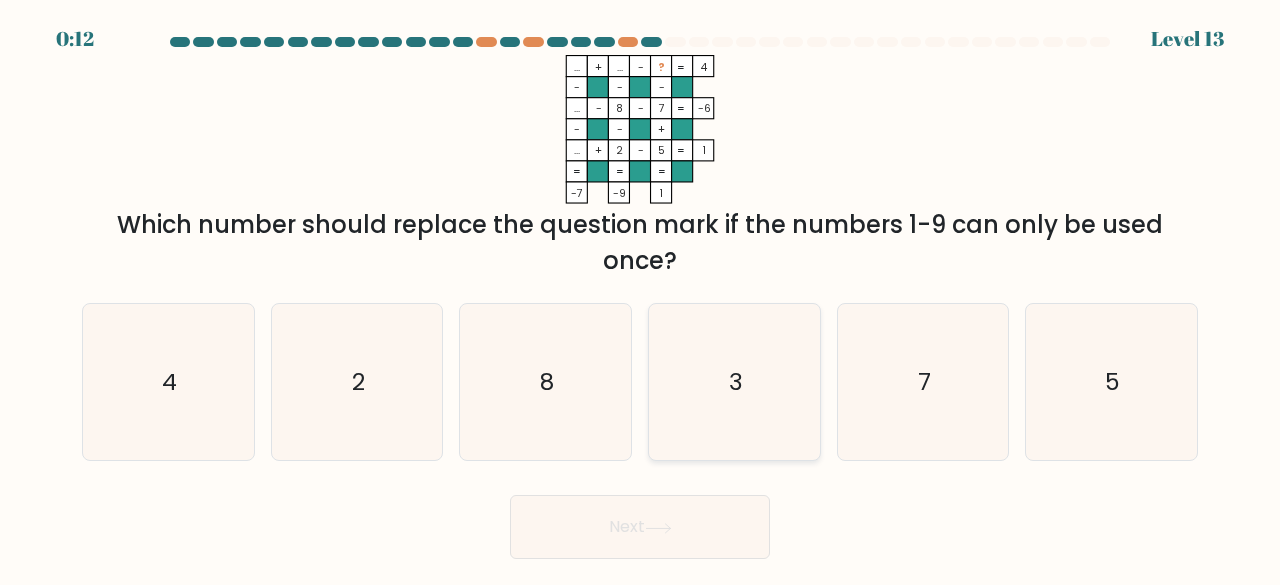 click on "3" 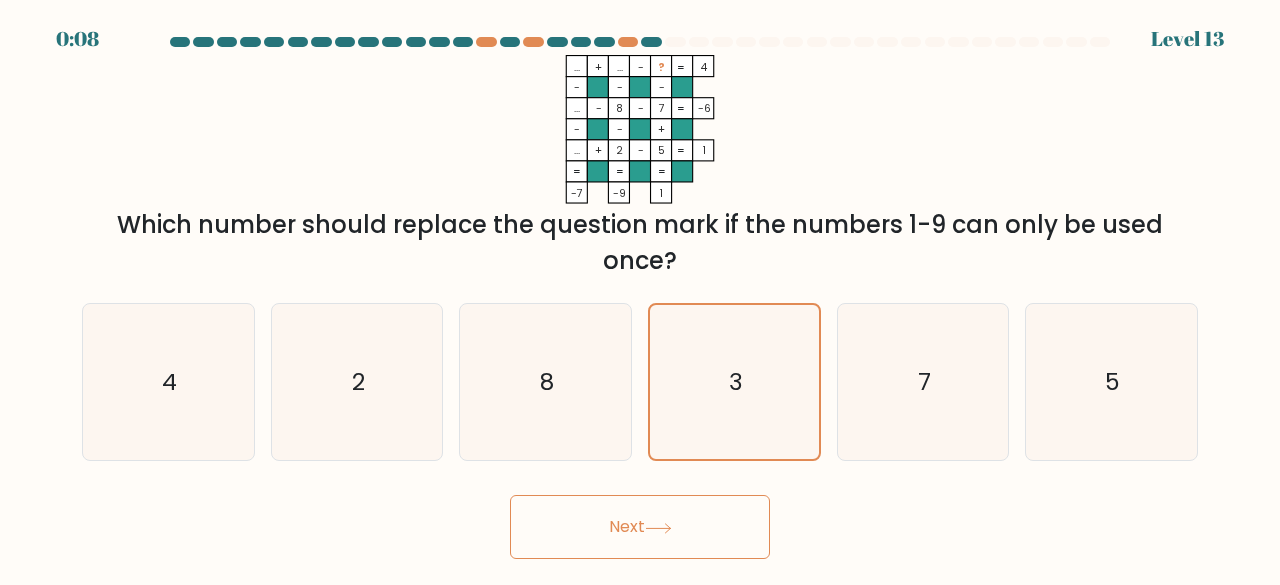 click on "Next" at bounding box center (640, 527) 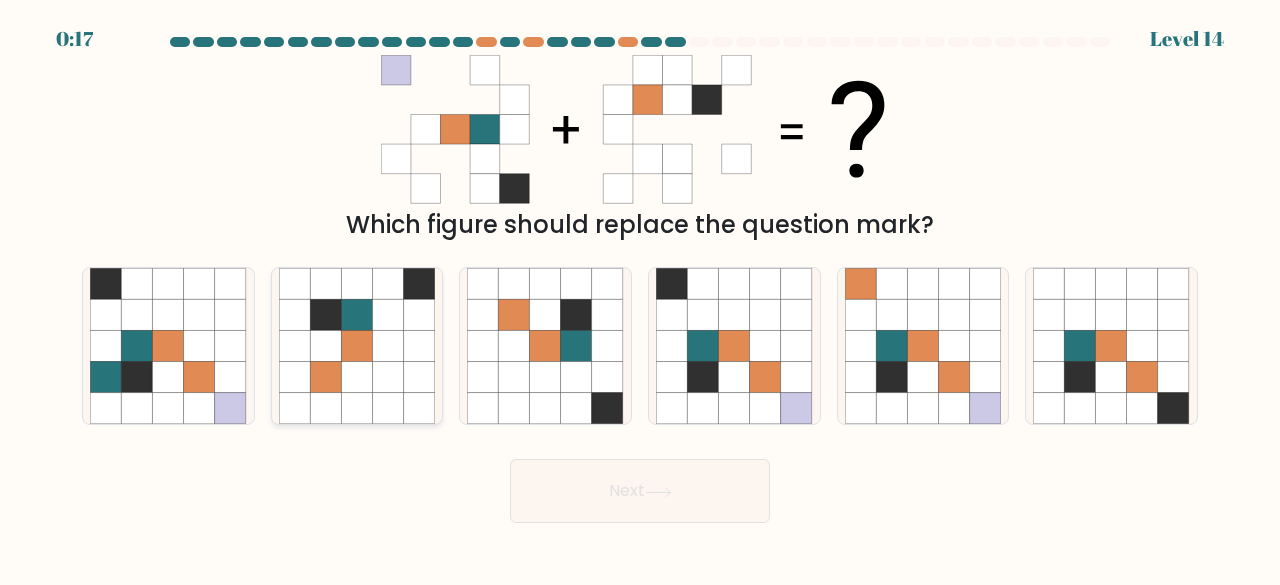click 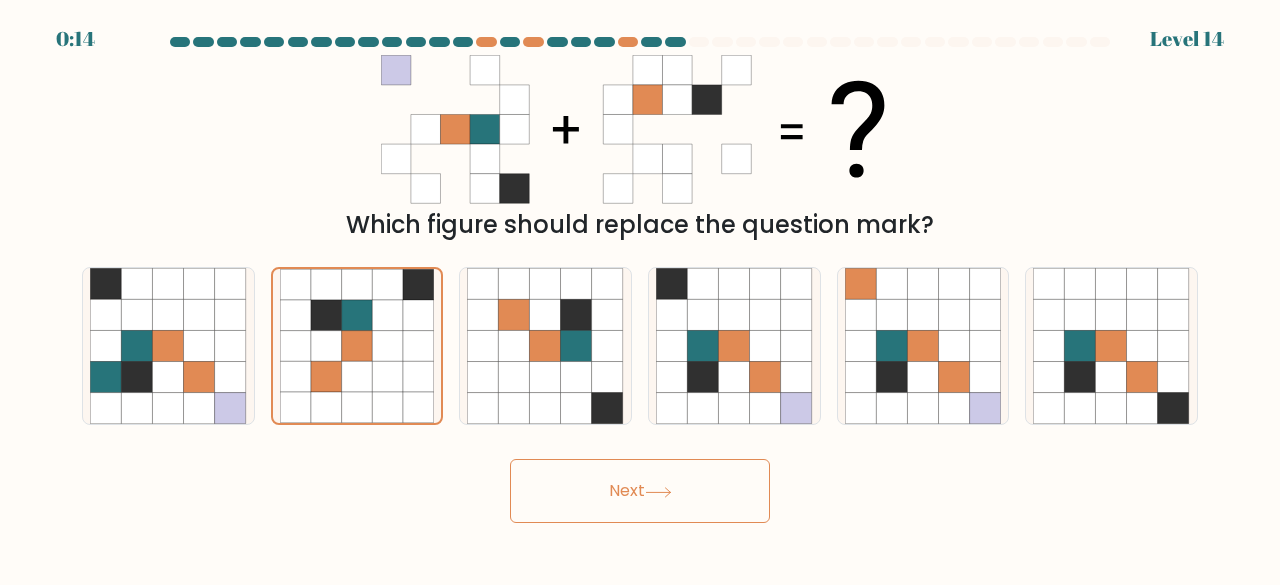 click on "Next" at bounding box center [640, 491] 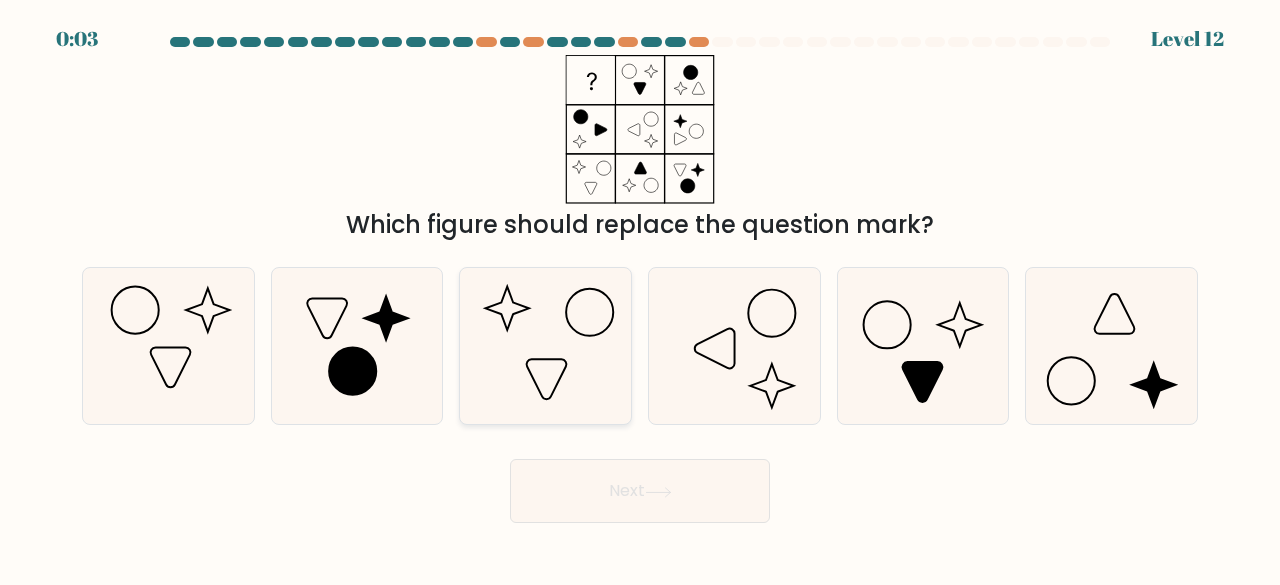 click 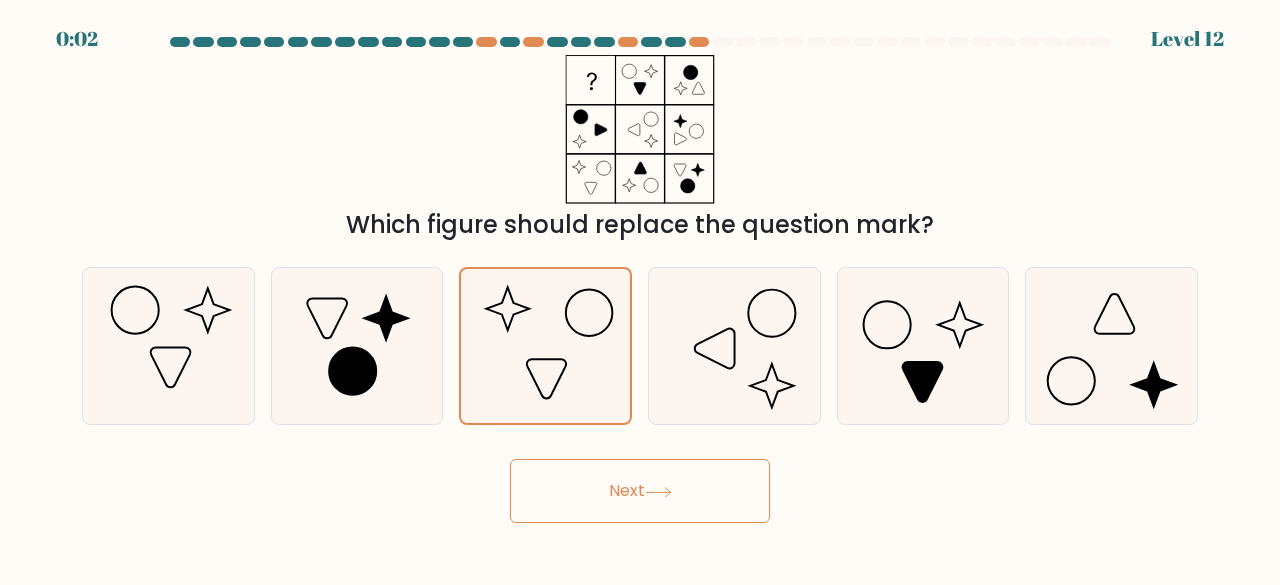 click on "Next" at bounding box center [640, 491] 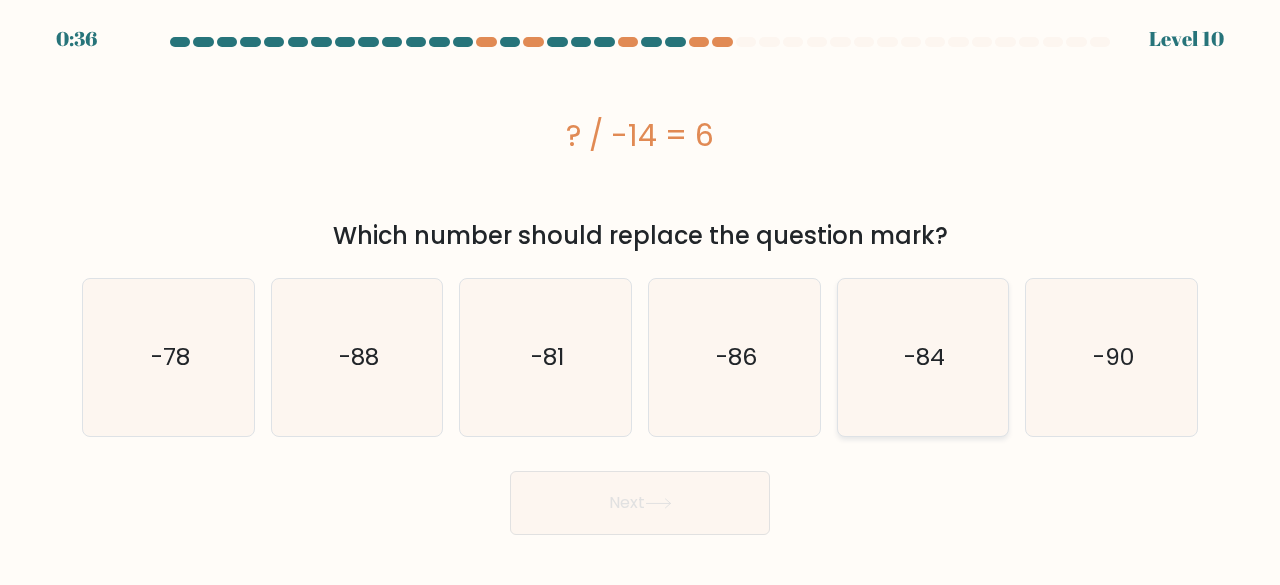 click on "-84" 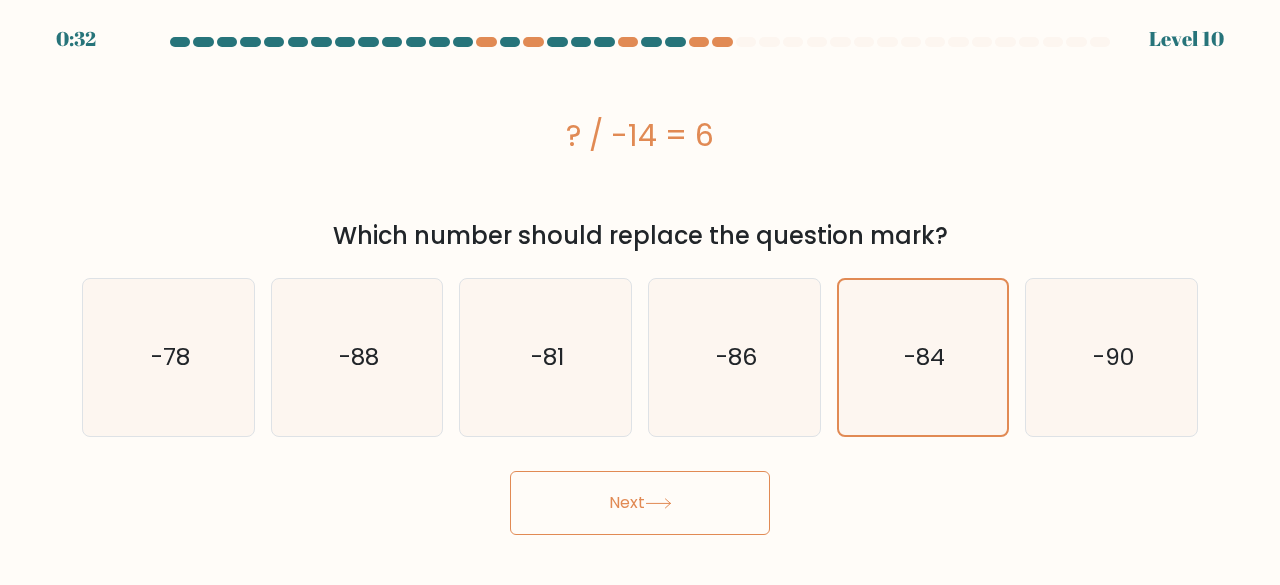 click on "Next" at bounding box center [640, 503] 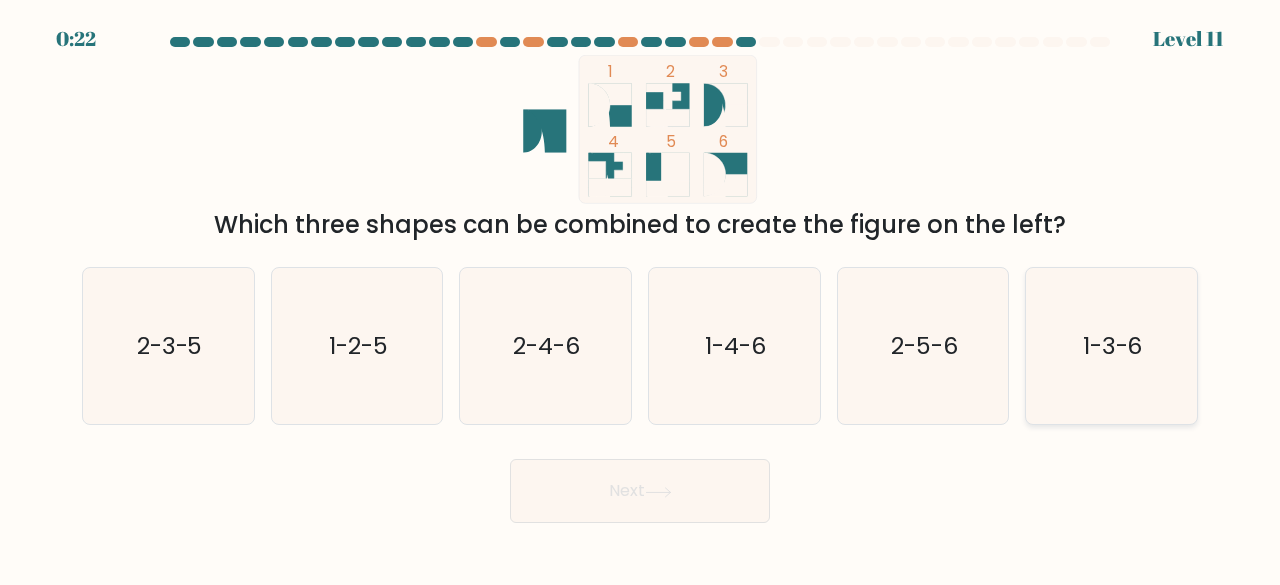 click on "1-3-6" 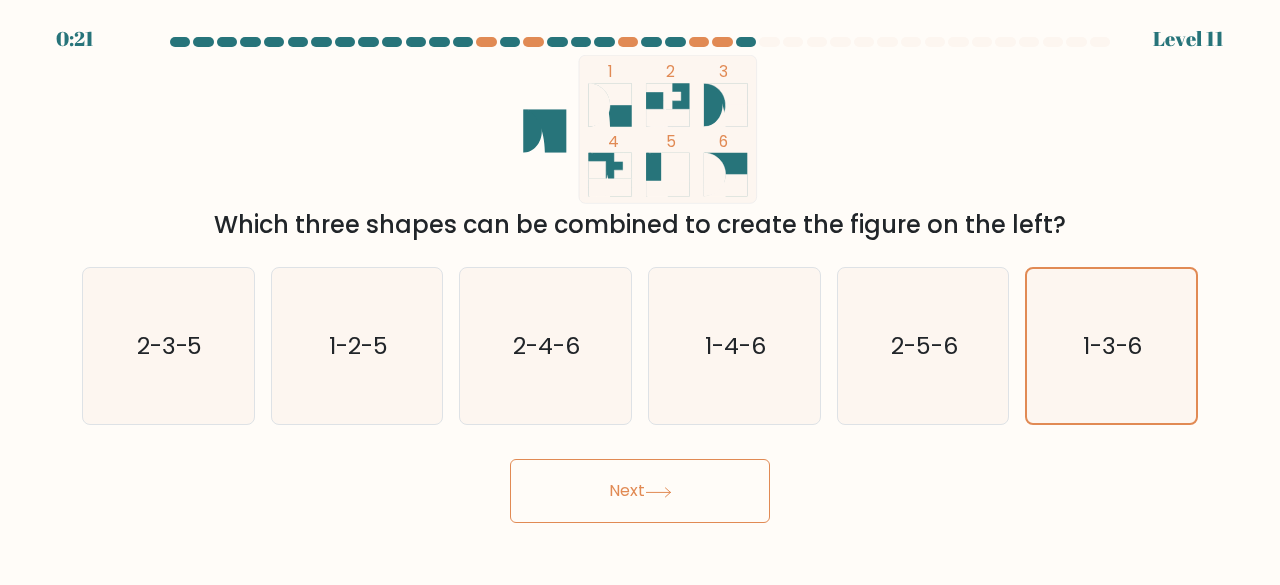 click 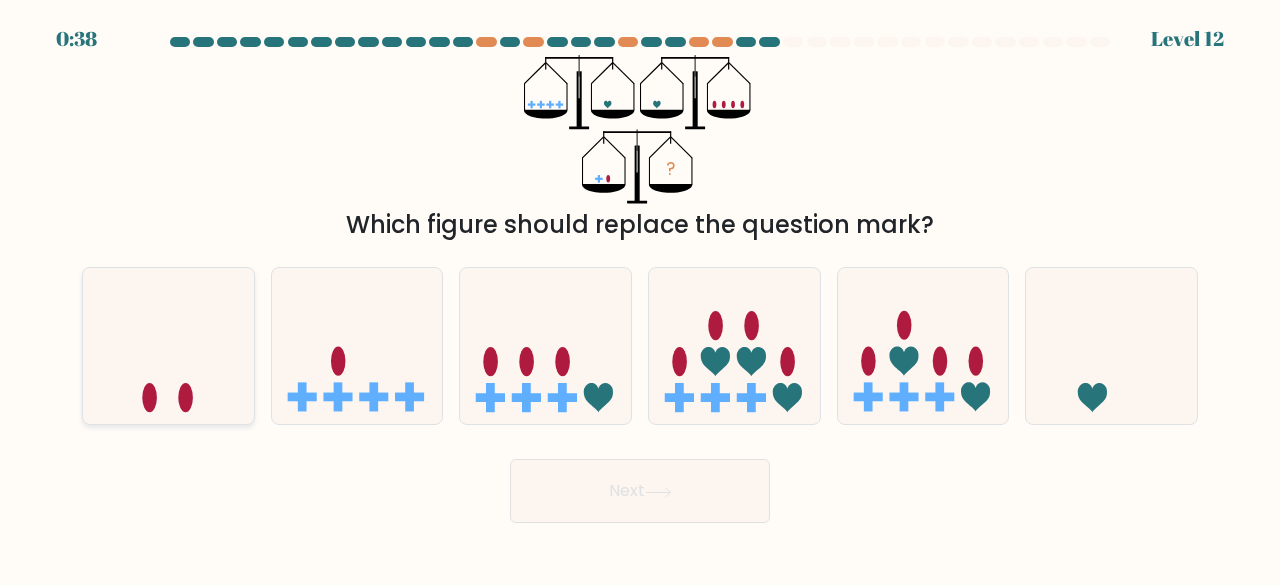 click 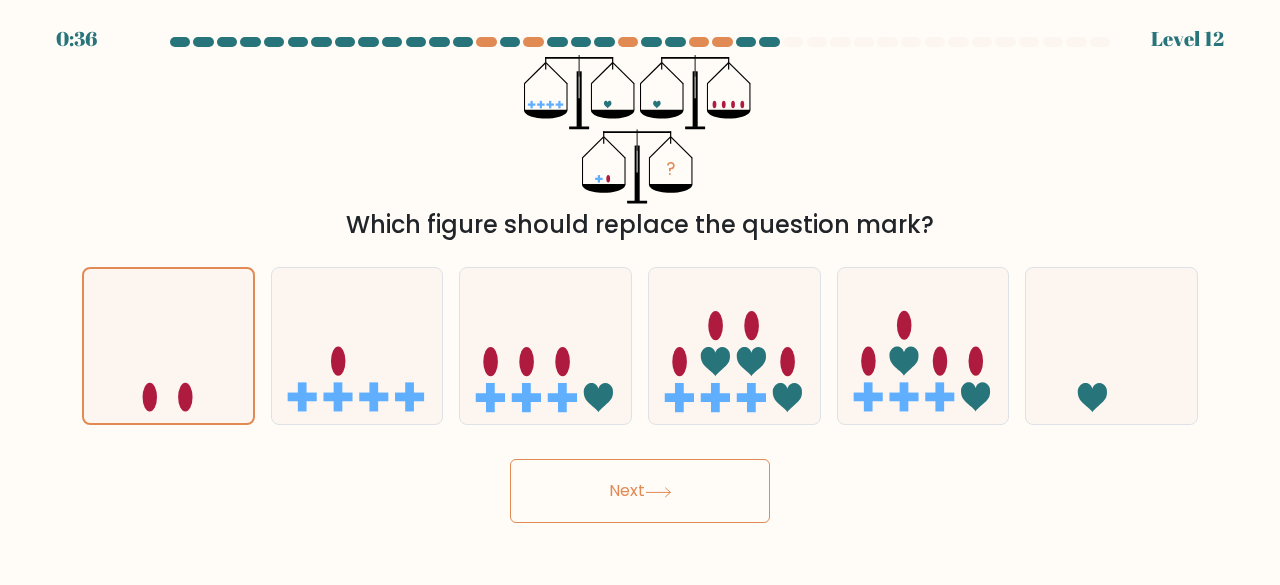 click 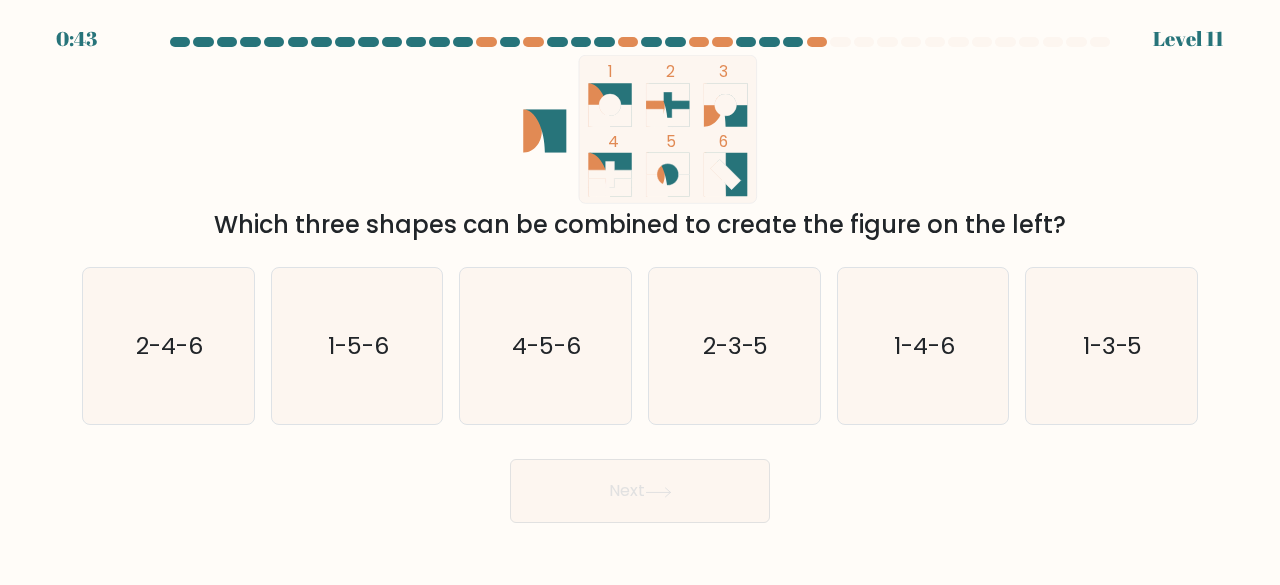 scroll, scrollTop: 0, scrollLeft: 0, axis: both 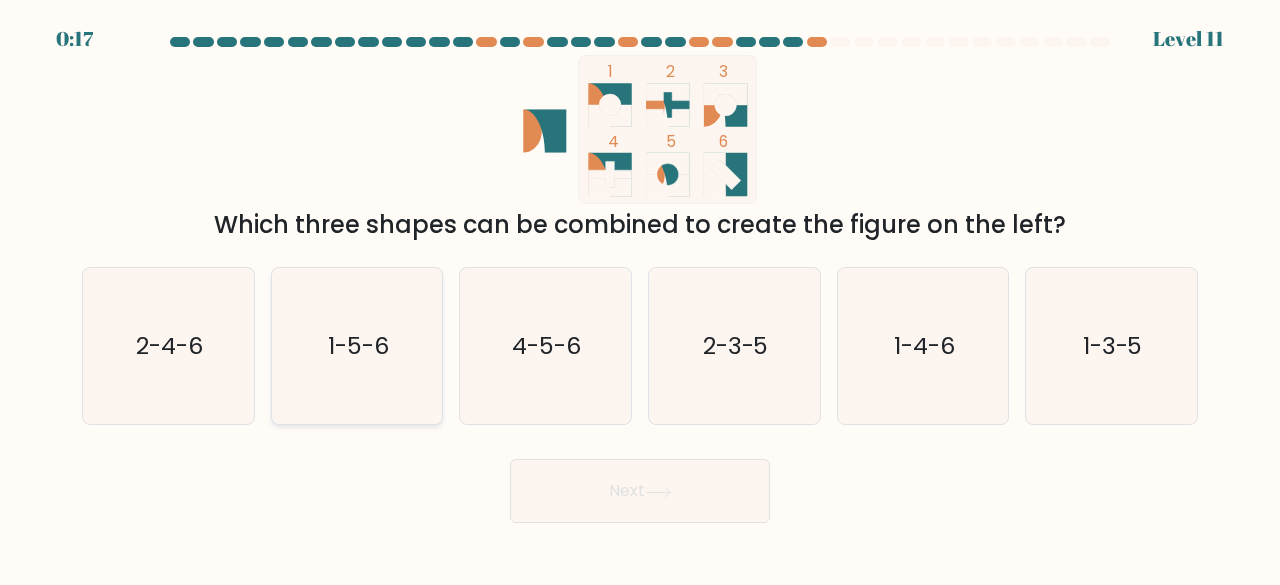 drag, startPoint x: 221, startPoint y: 321, endPoint x: 281, endPoint y: 334, distance: 61.39218 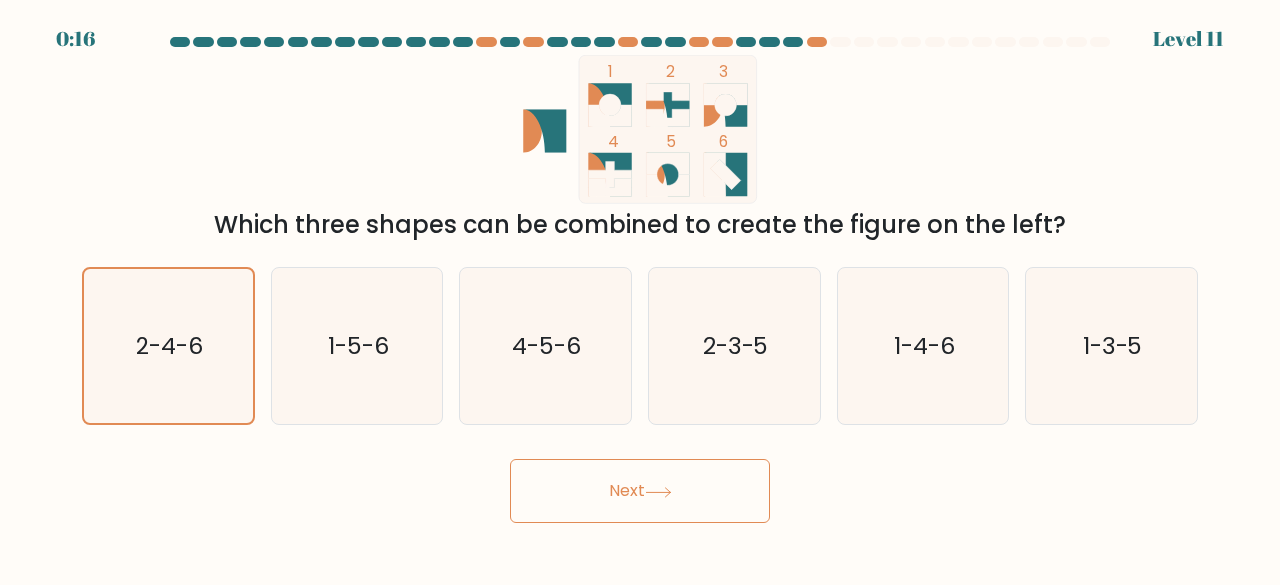 click on "Next" at bounding box center (640, 491) 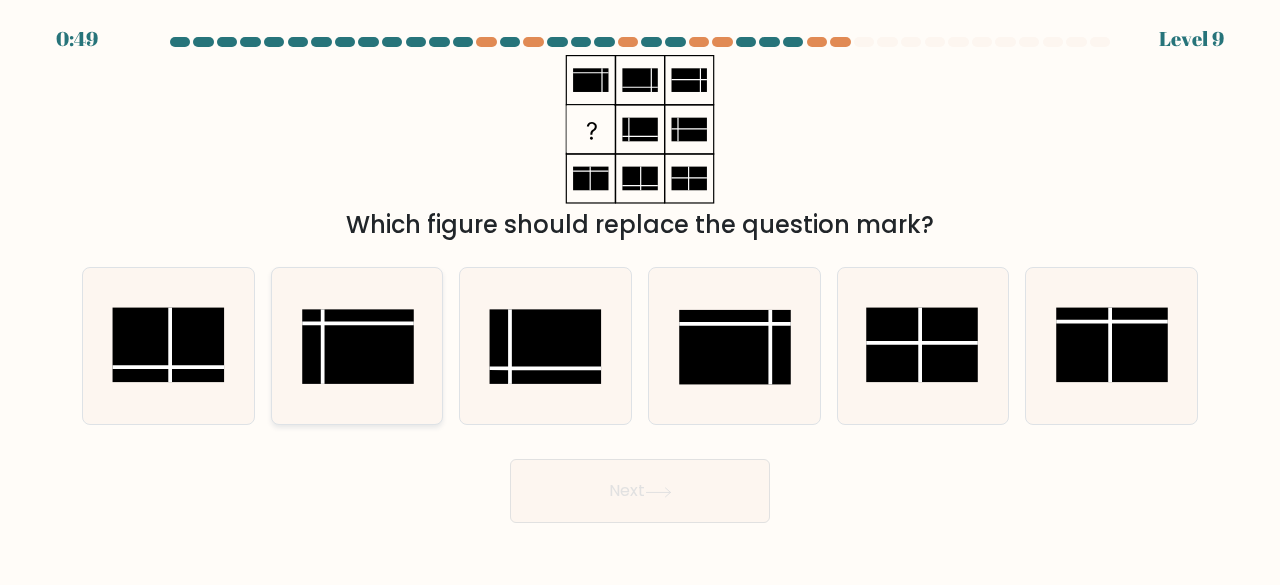 click 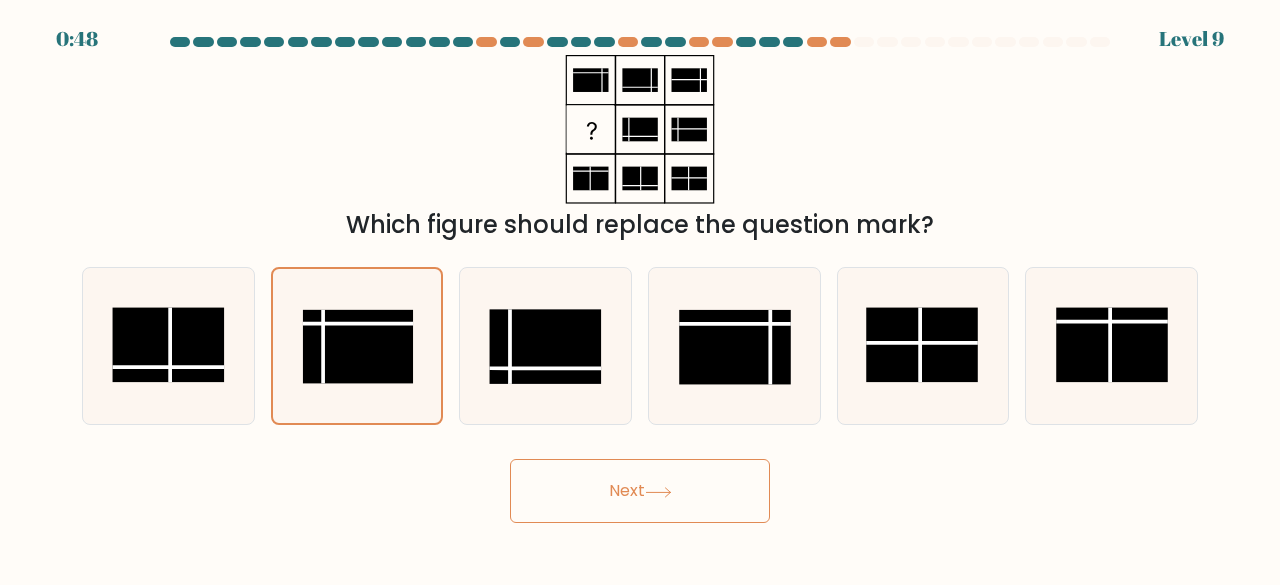 click 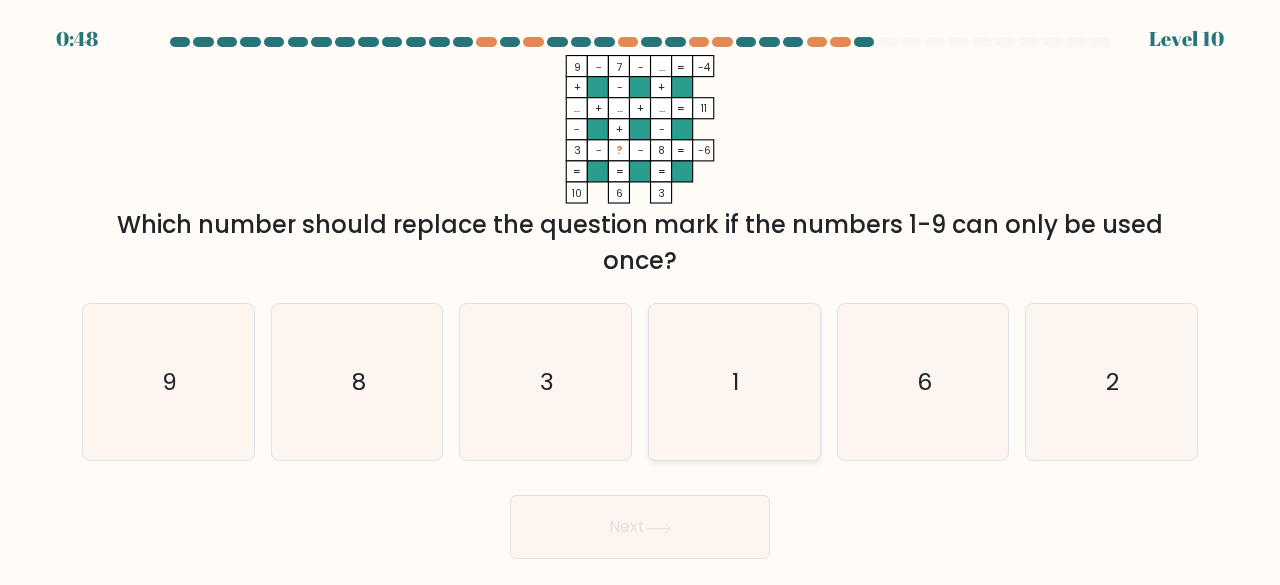 click on "1" 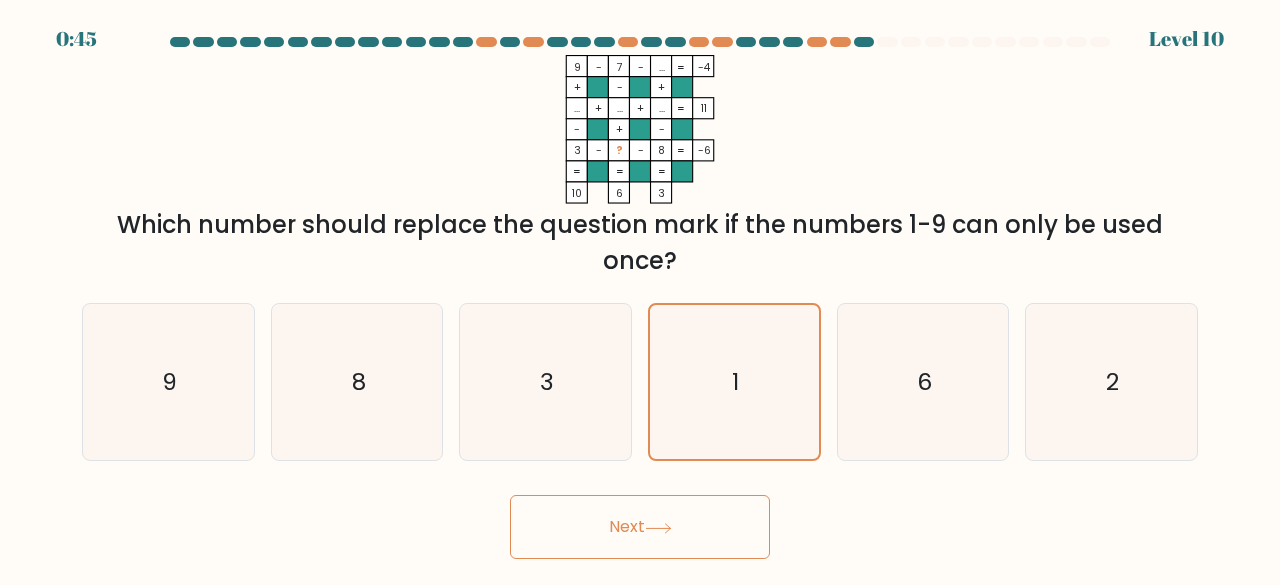 click on "Next" at bounding box center [640, 527] 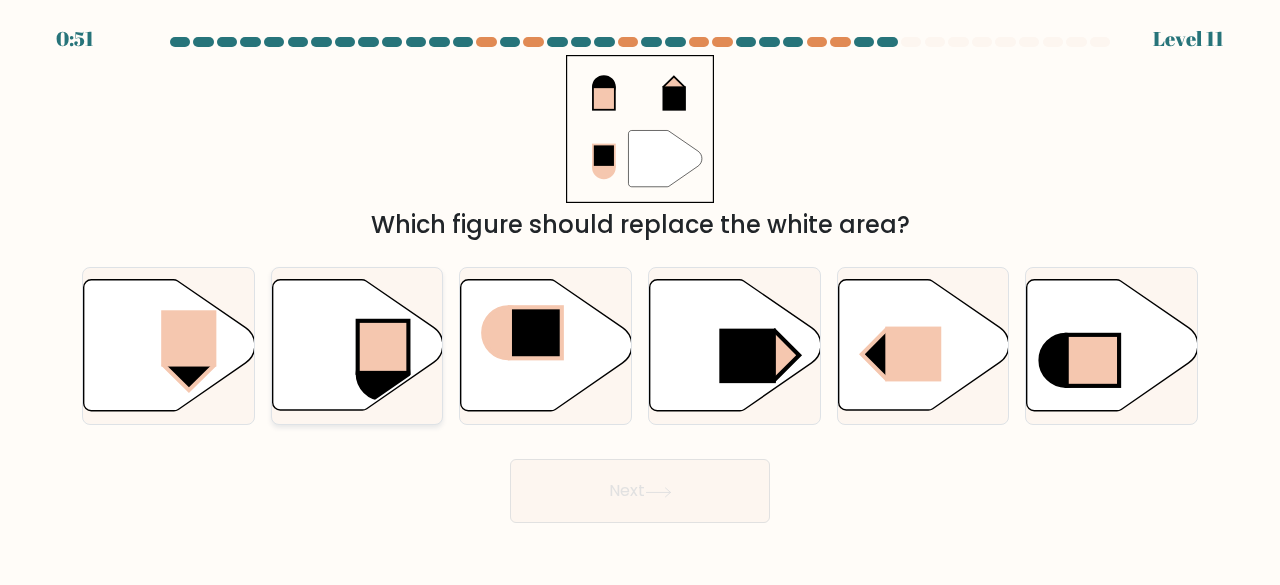 click 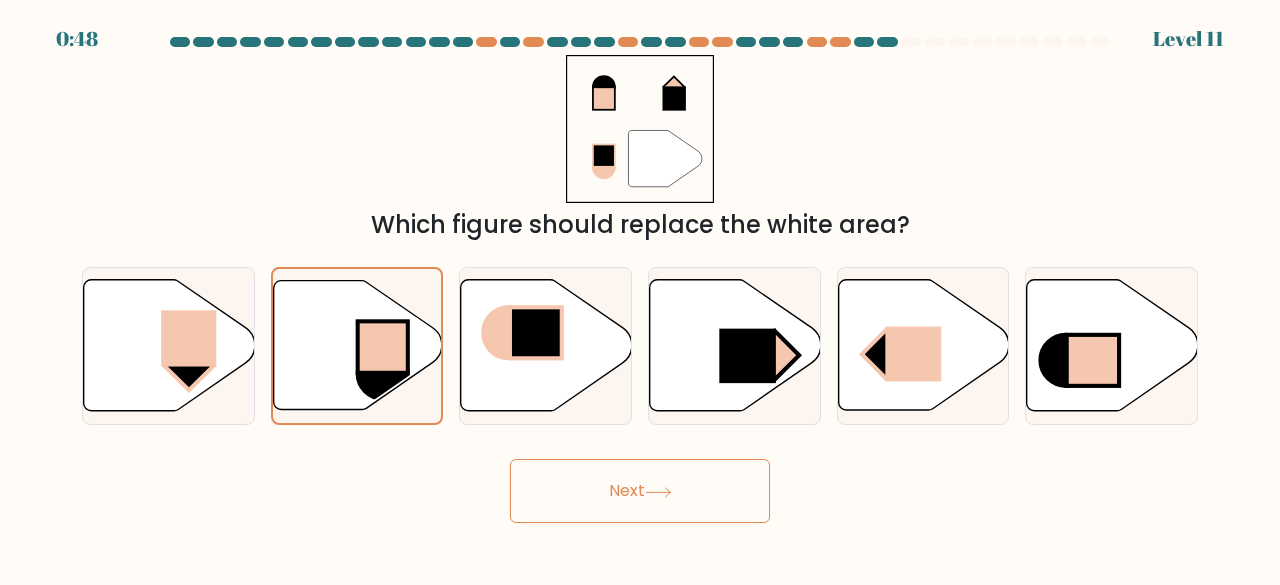click on "Next" at bounding box center (640, 491) 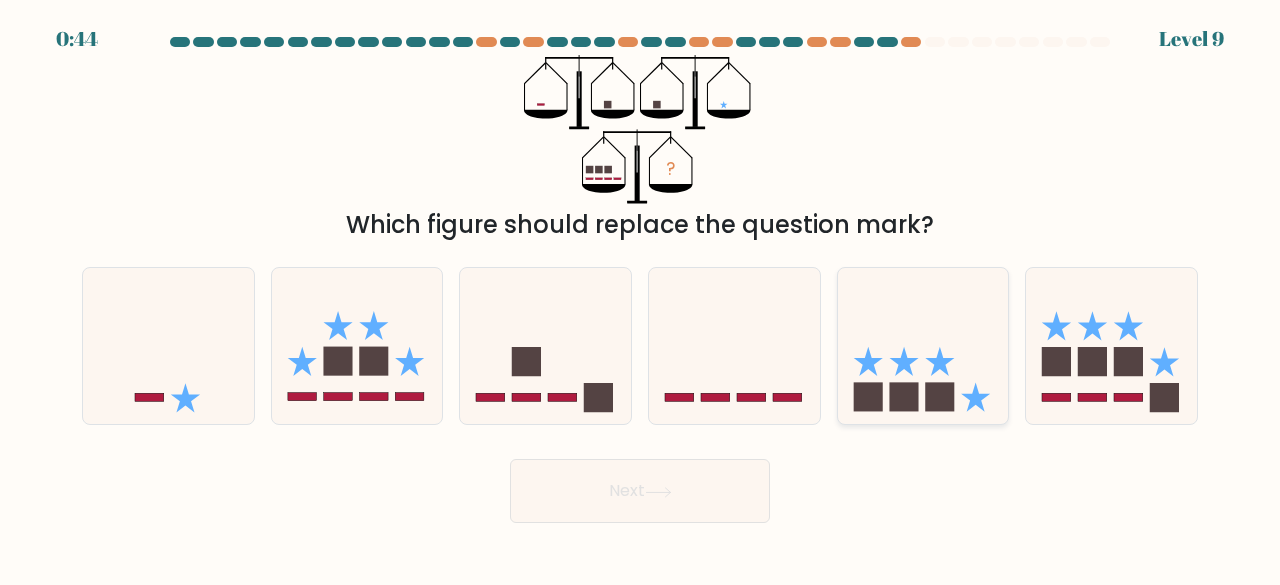 click 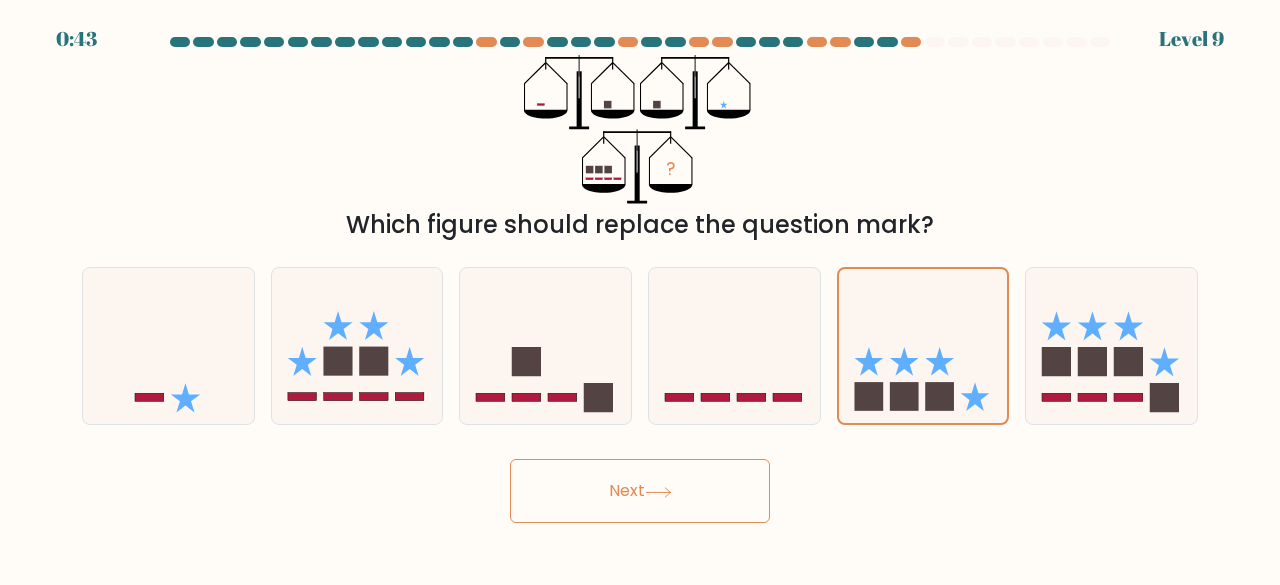 click on "Next" at bounding box center (640, 491) 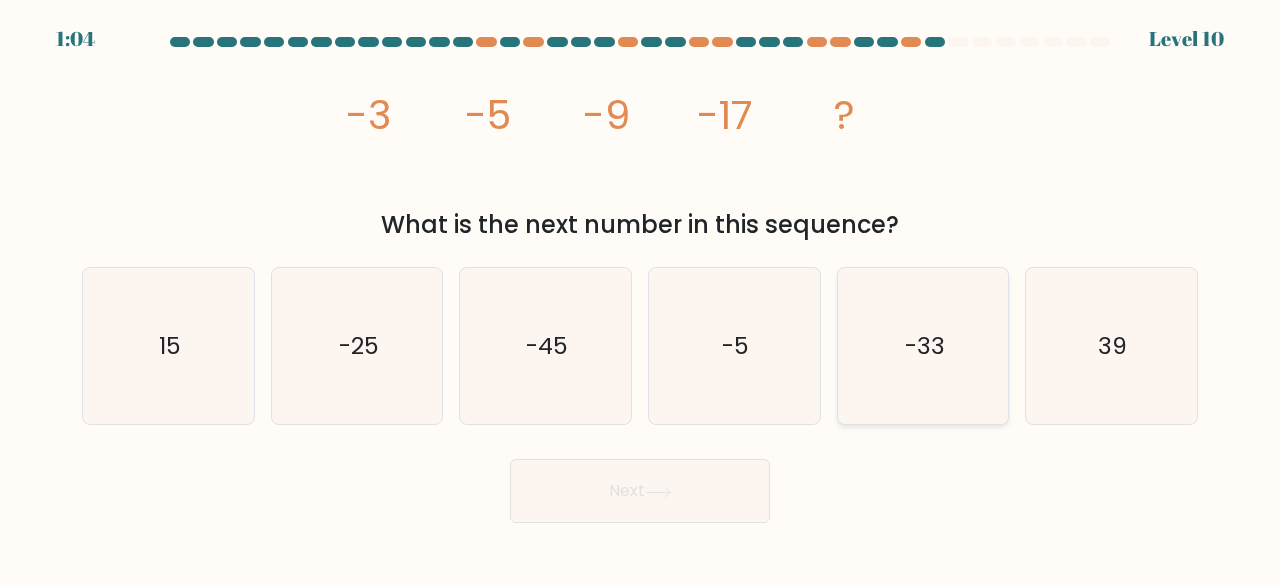 click on "-33" 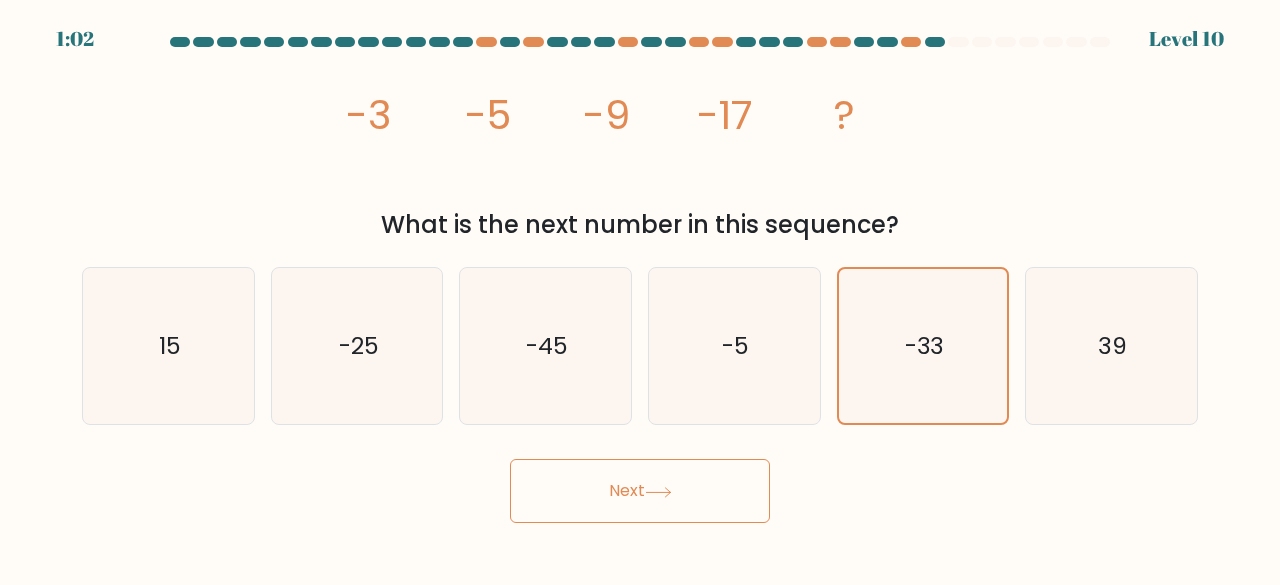 click on "Next" at bounding box center (640, 491) 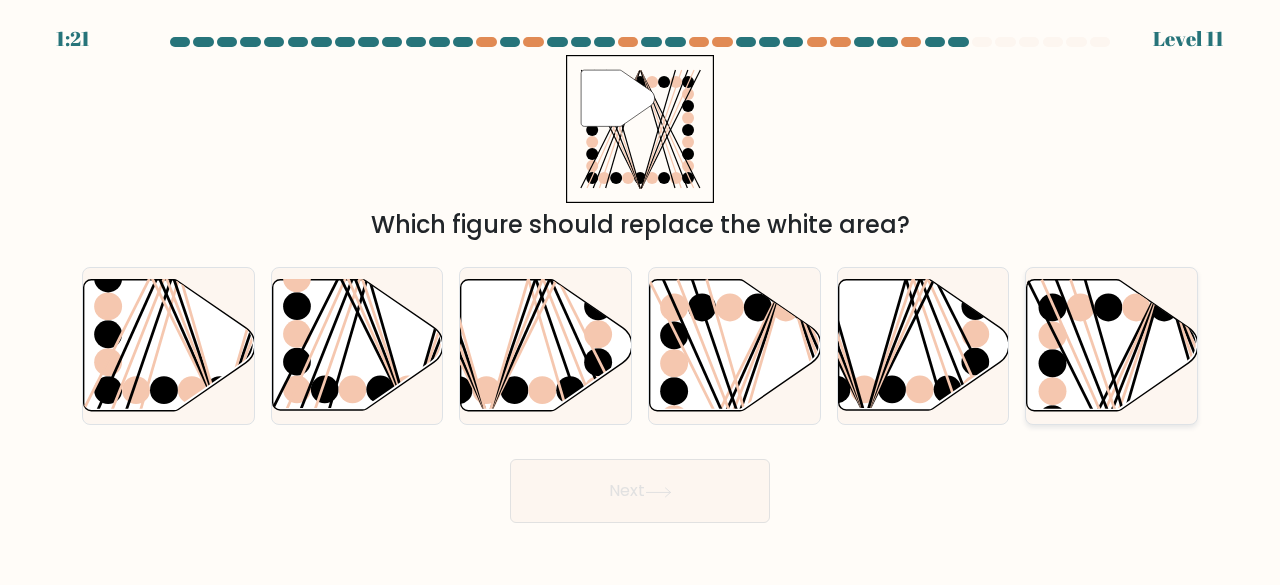 click 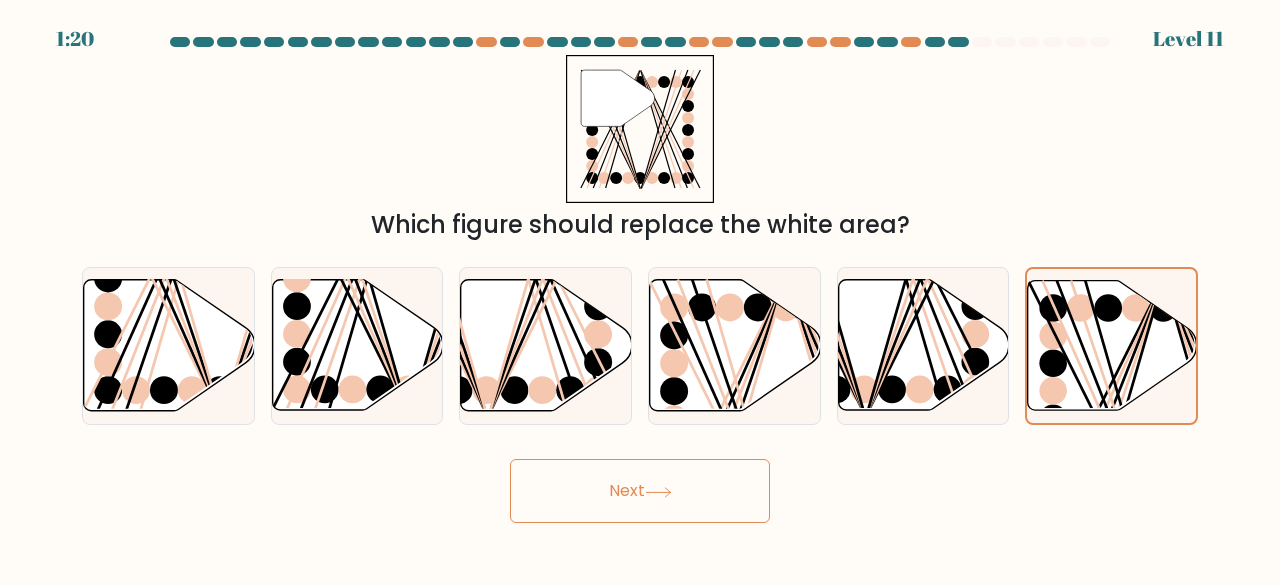 click on "Next" at bounding box center [640, 491] 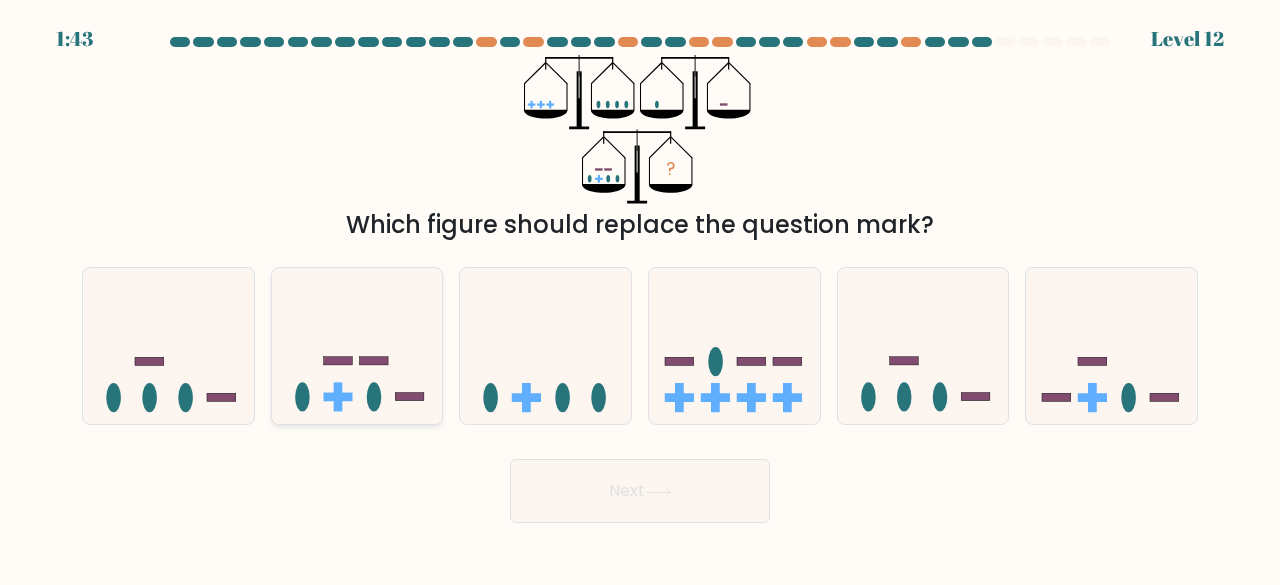 drag, startPoint x: 365, startPoint y: 366, endPoint x: 380, endPoint y: 374, distance: 17 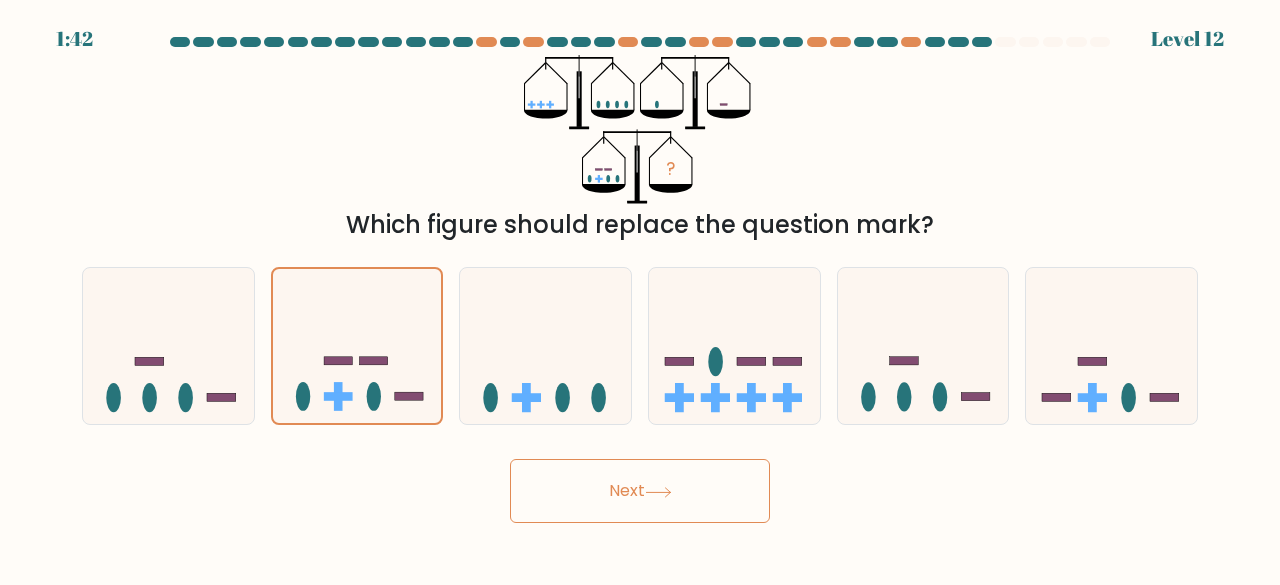 click on "Next" at bounding box center [640, 491] 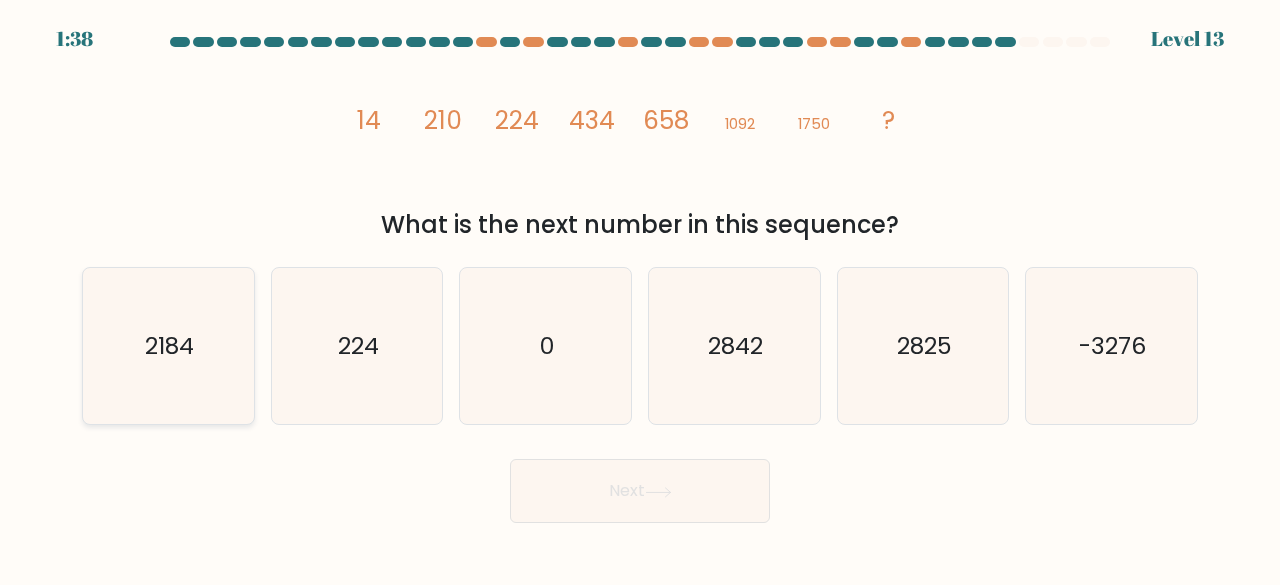 click on "2184" 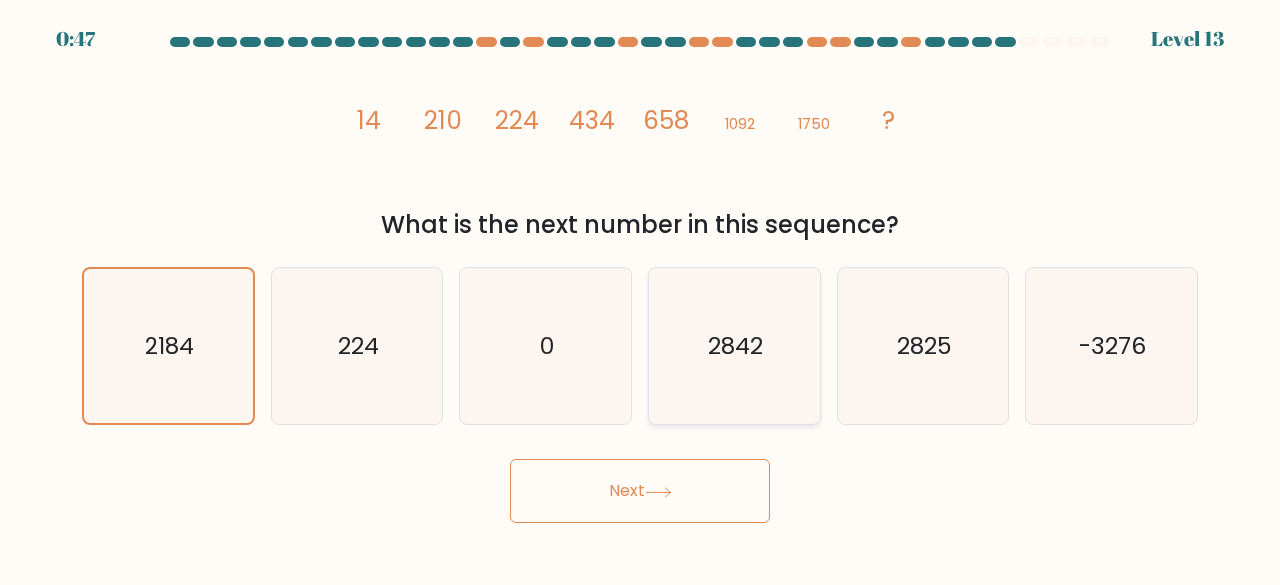 click on "2842" 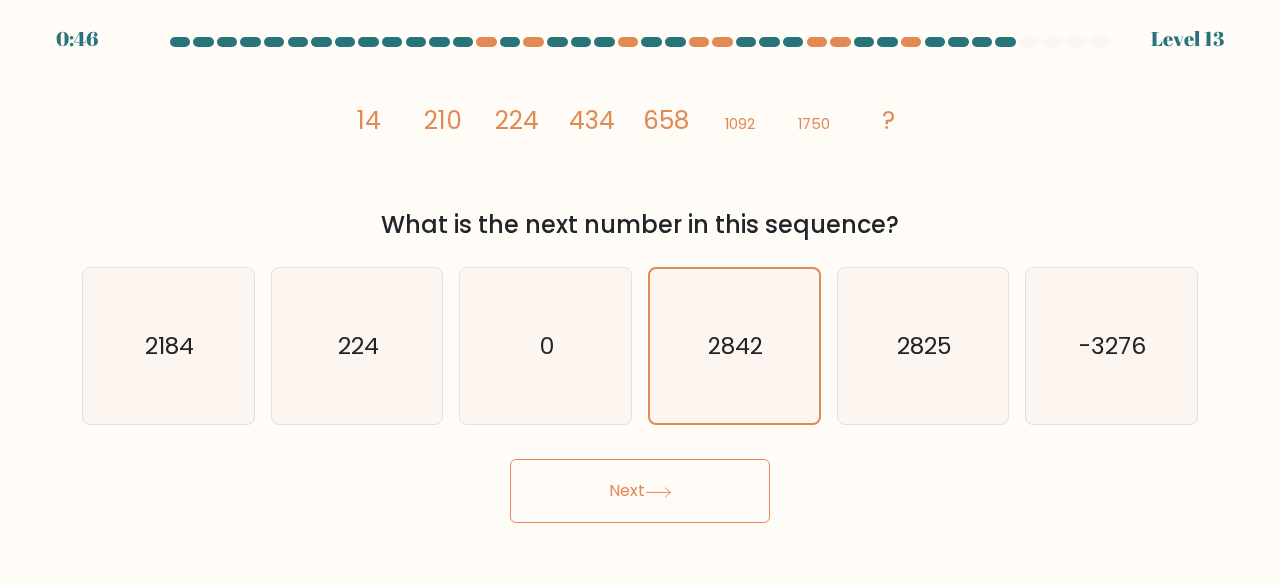 click on "Next" at bounding box center (640, 491) 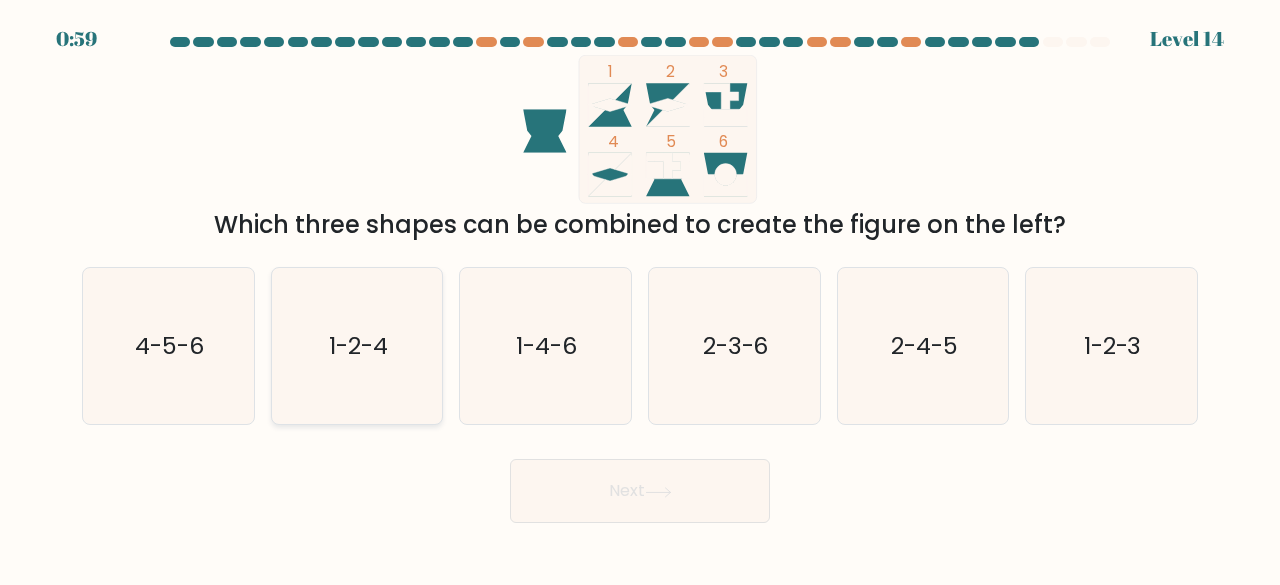click on "1-2-4" 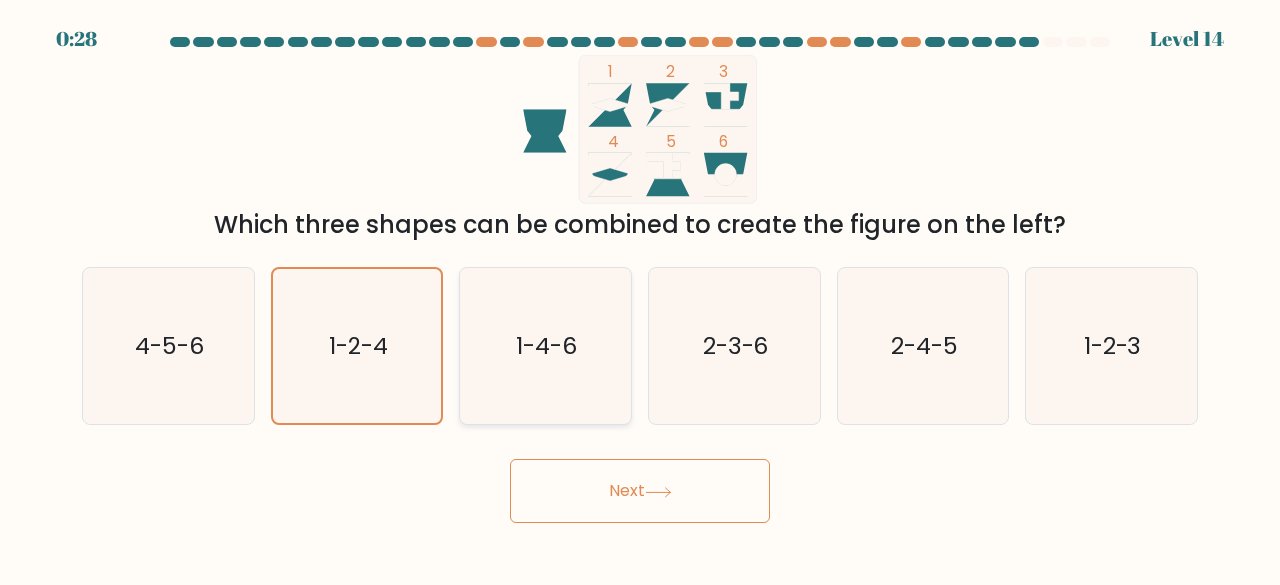 click on "1-4-6" 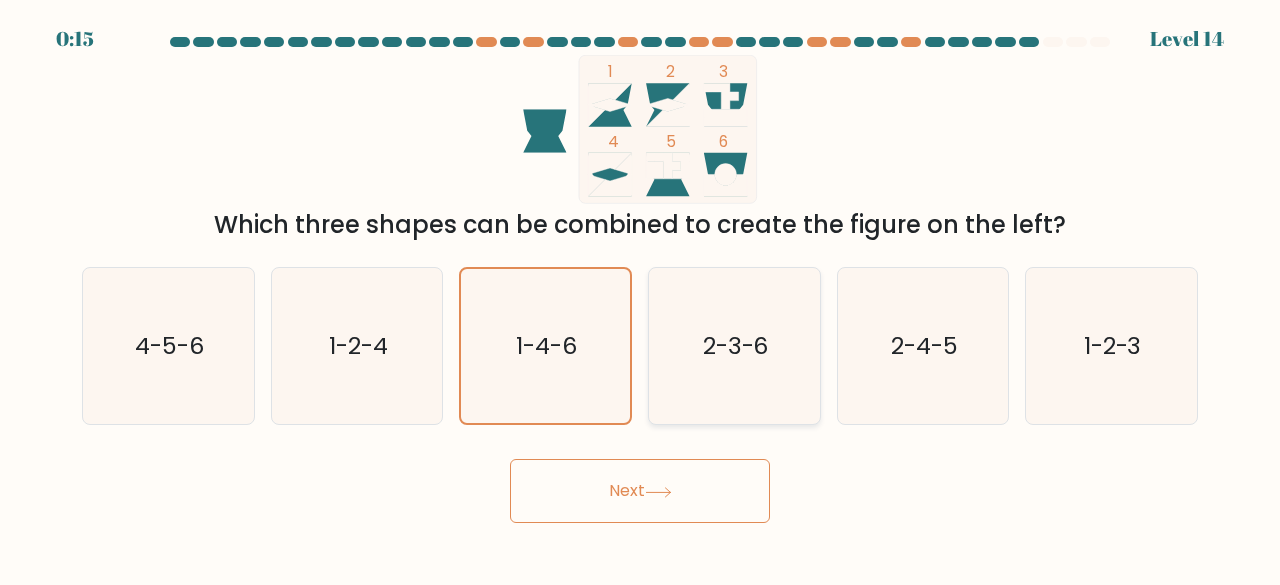 click on "2-3-6" 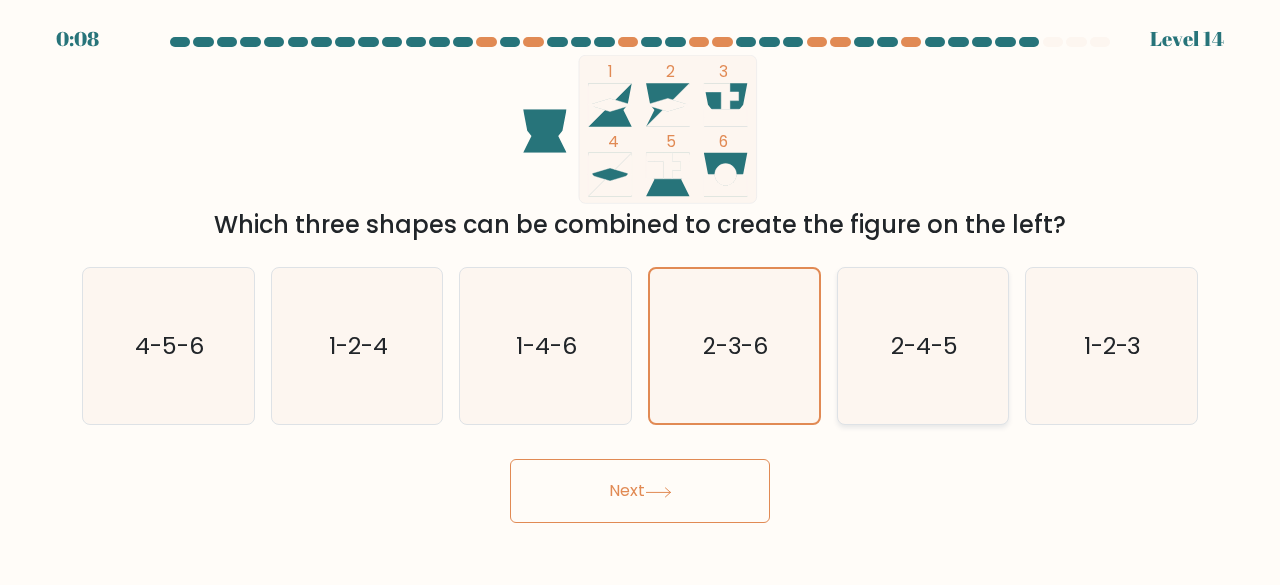 click on "2-4-5" 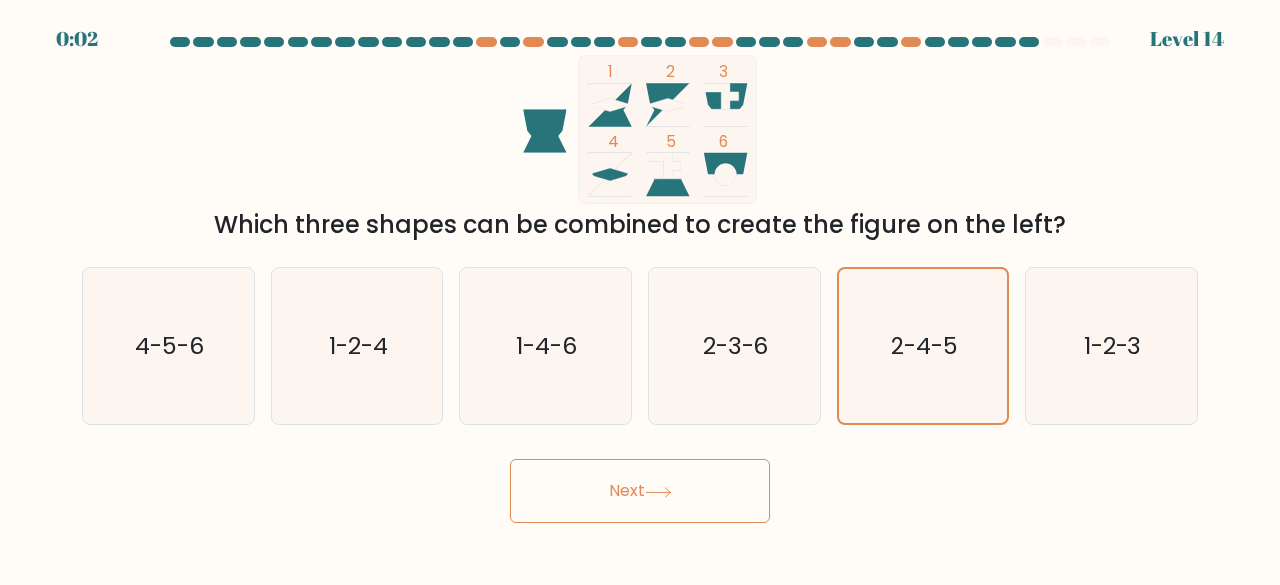 click 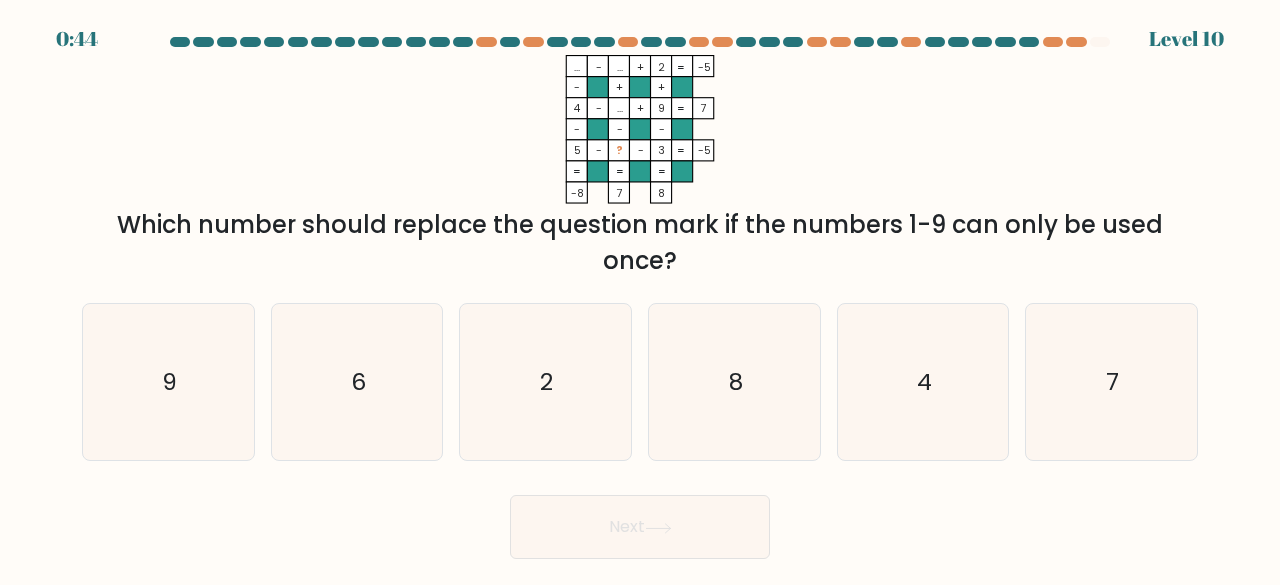 scroll, scrollTop: 0, scrollLeft: 0, axis: both 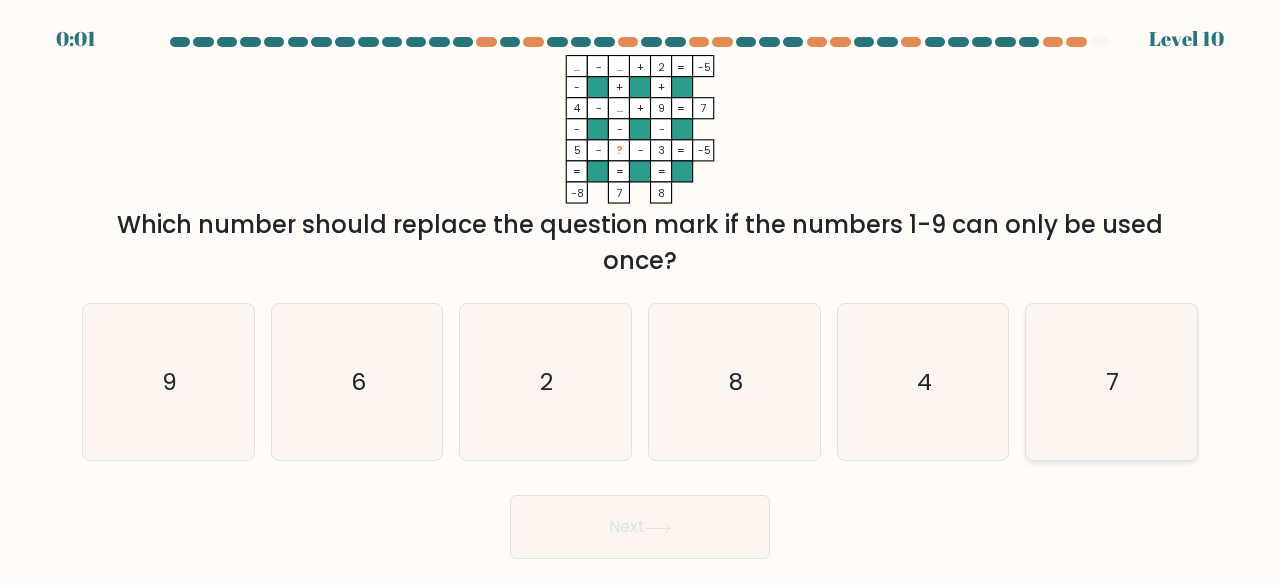 click on "7" 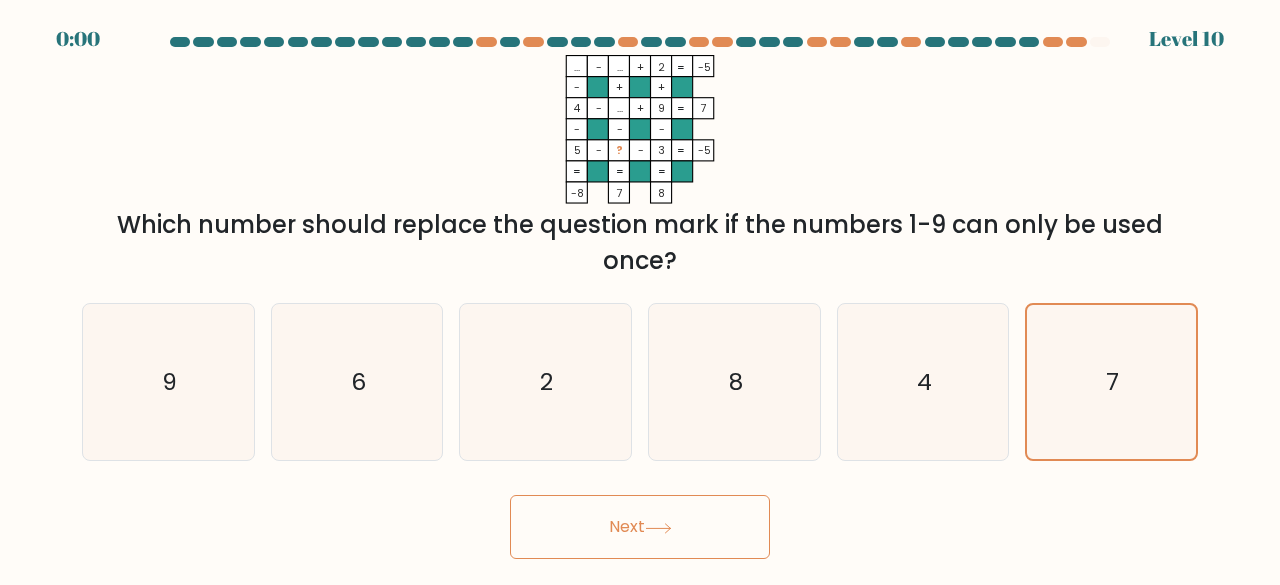 click on "Next" at bounding box center [640, 527] 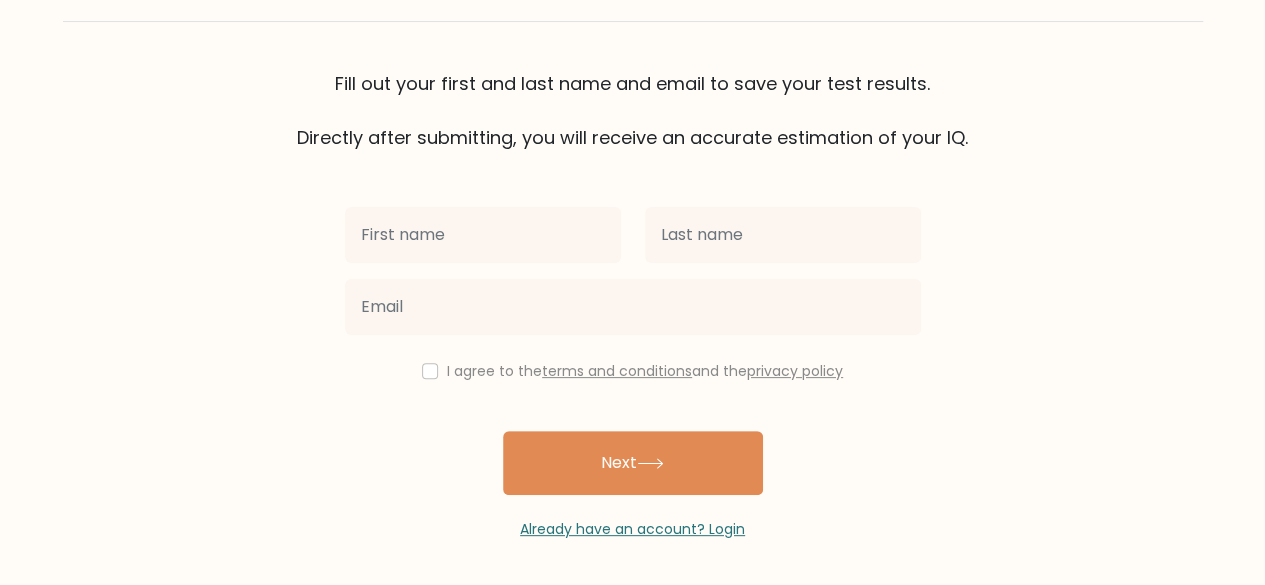 scroll, scrollTop: 115, scrollLeft: 0, axis: vertical 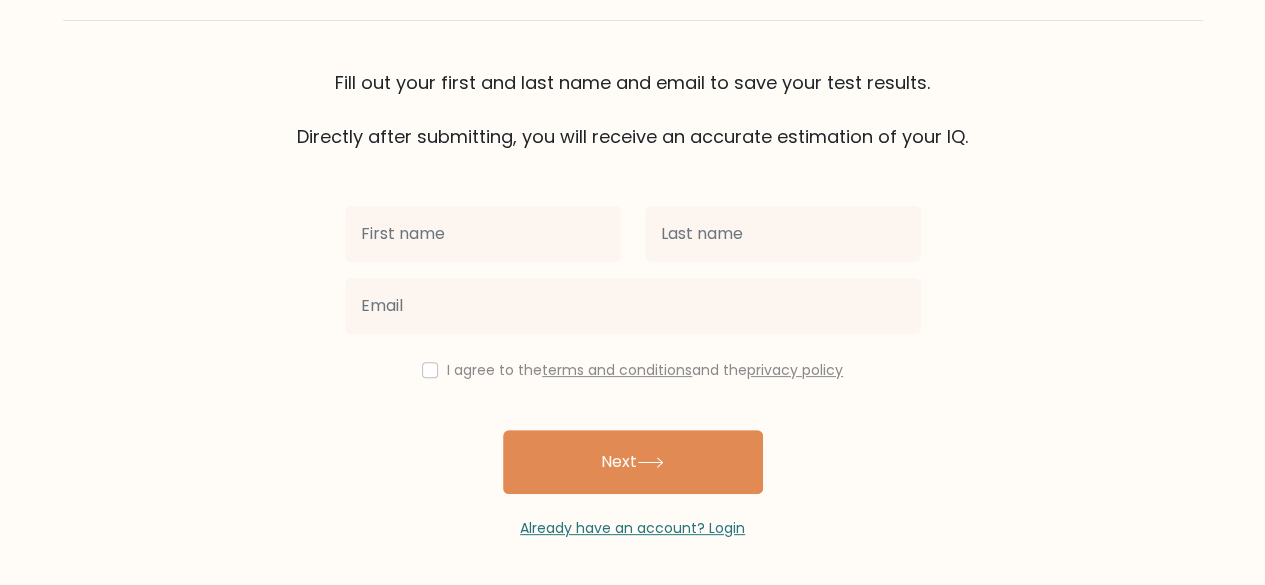 click at bounding box center (483, 234) 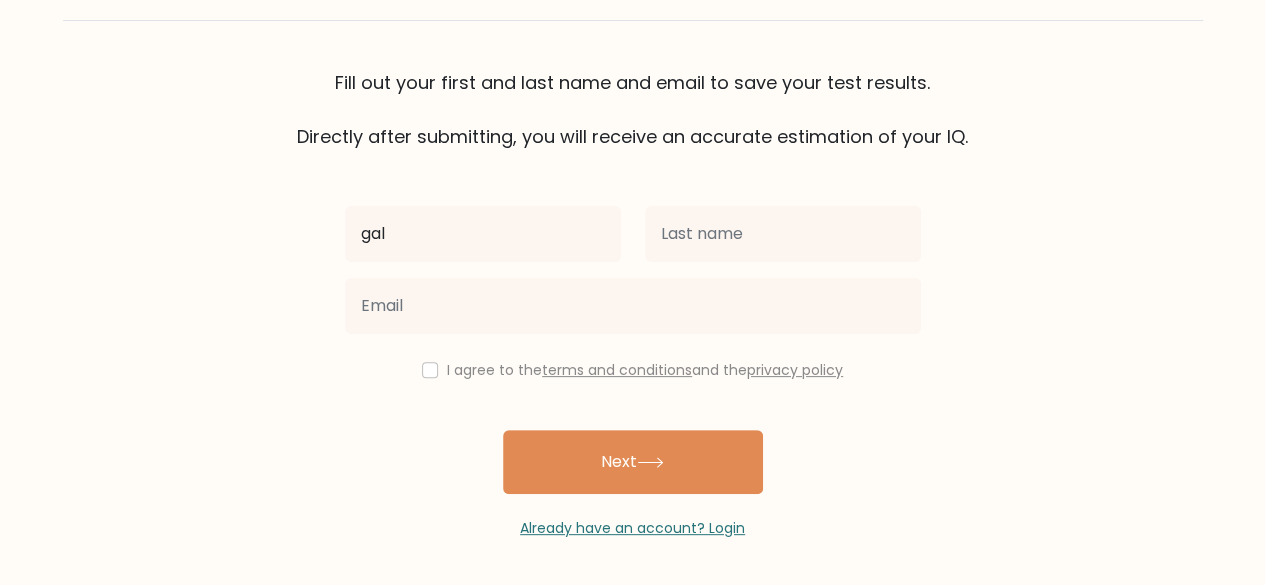 type on "gal" 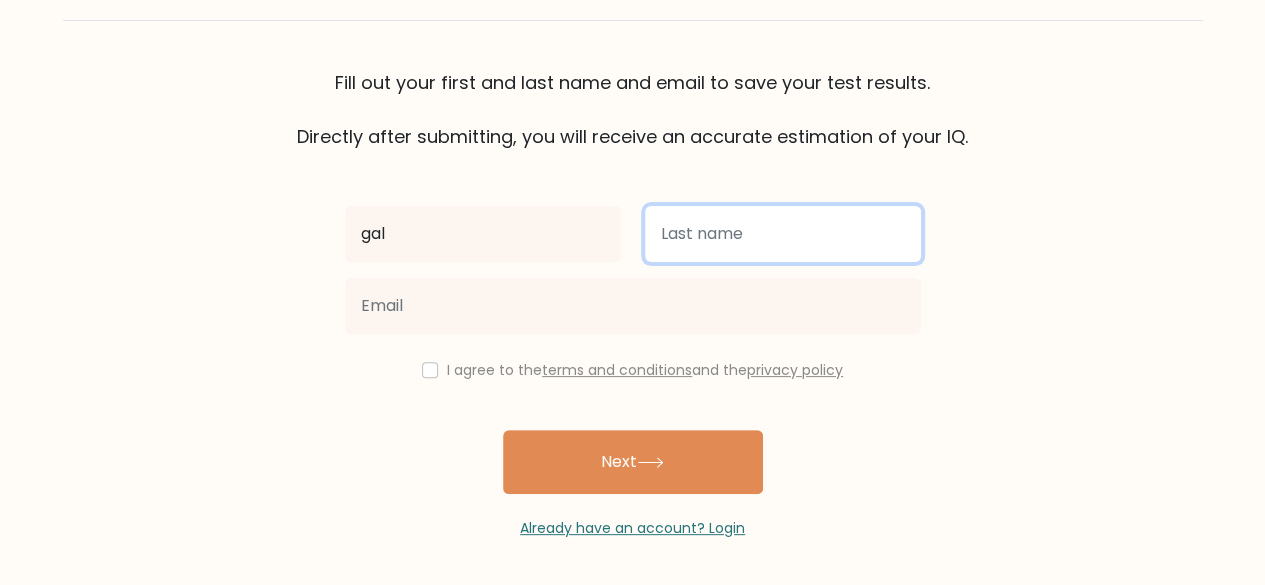click at bounding box center (783, 234) 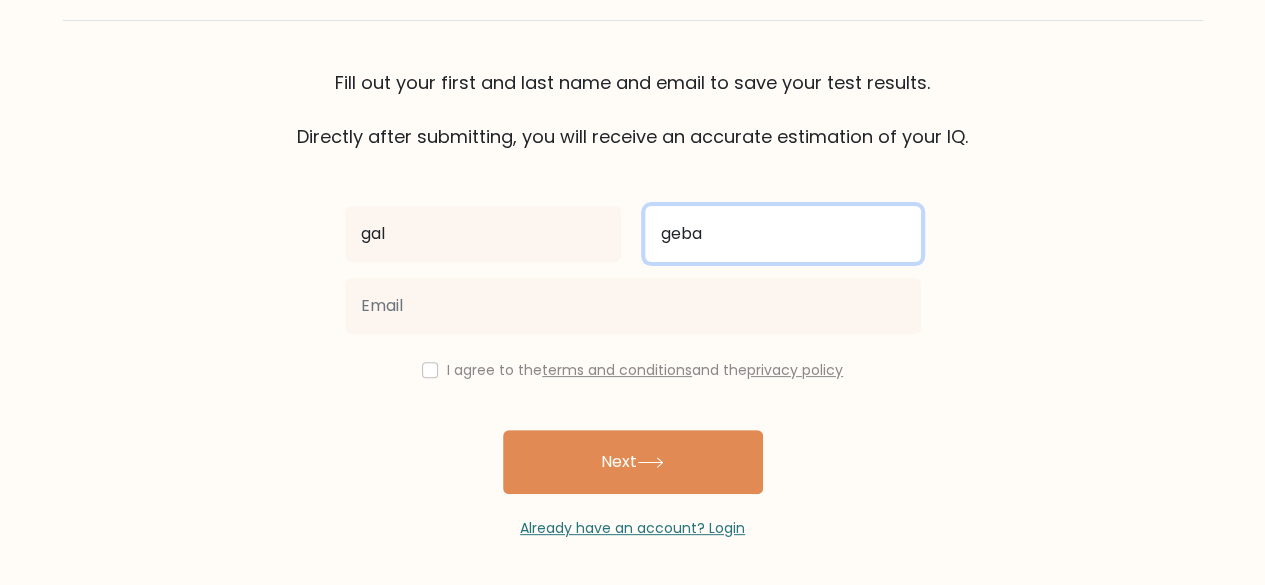 type on "geba" 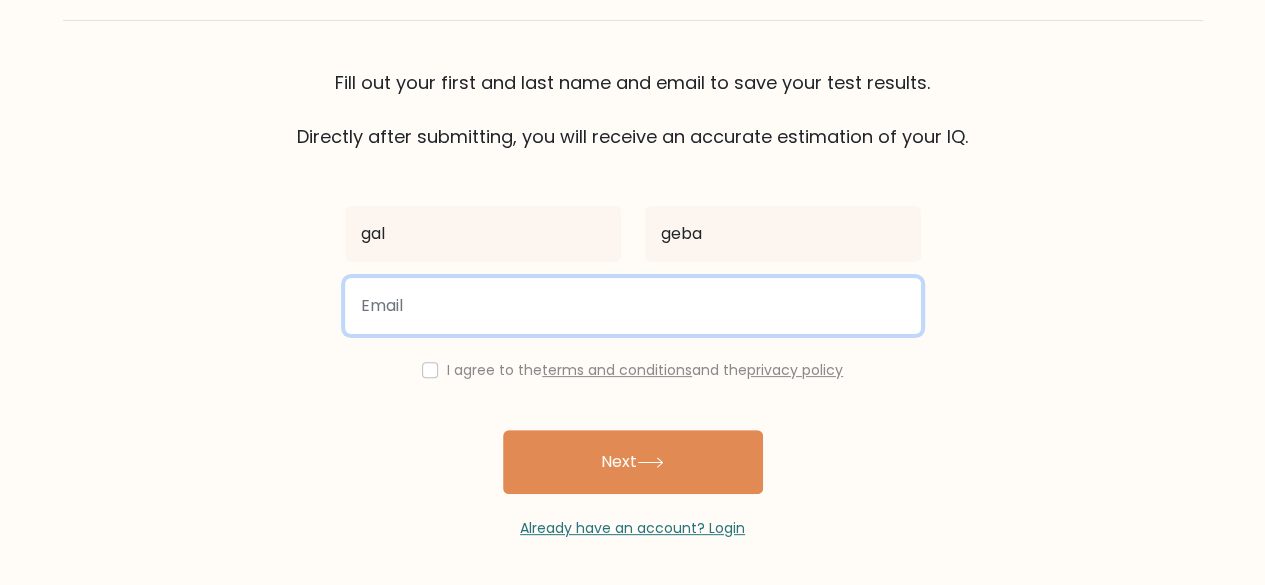 click at bounding box center [633, 306] 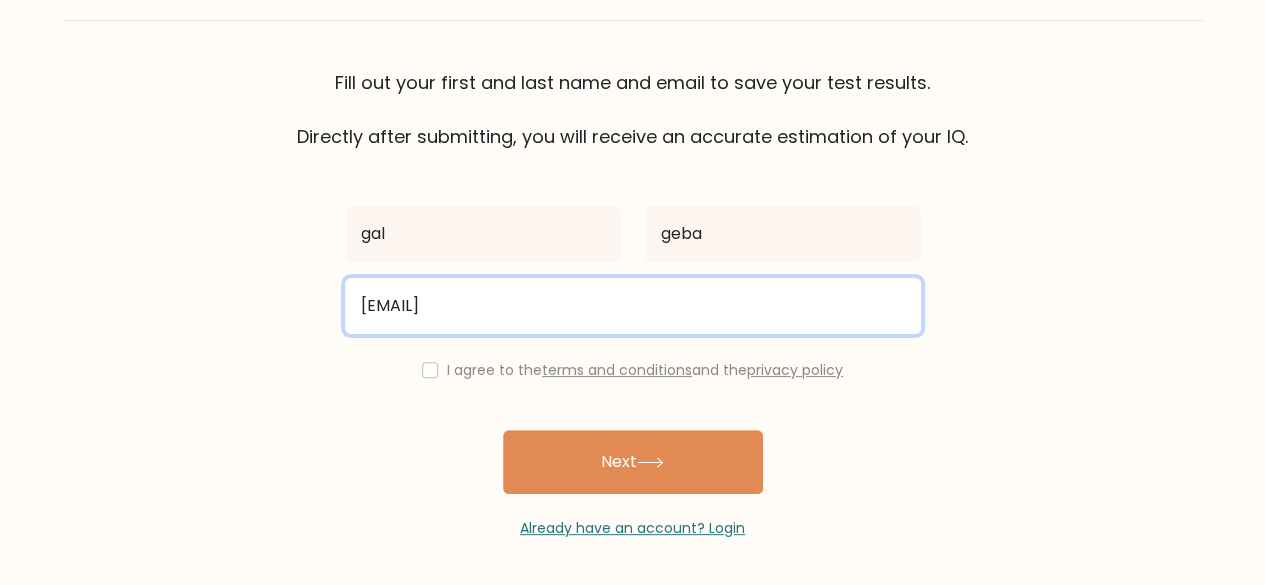 drag, startPoint x: 528, startPoint y: 307, endPoint x: 324, endPoint y: 299, distance: 204.1568 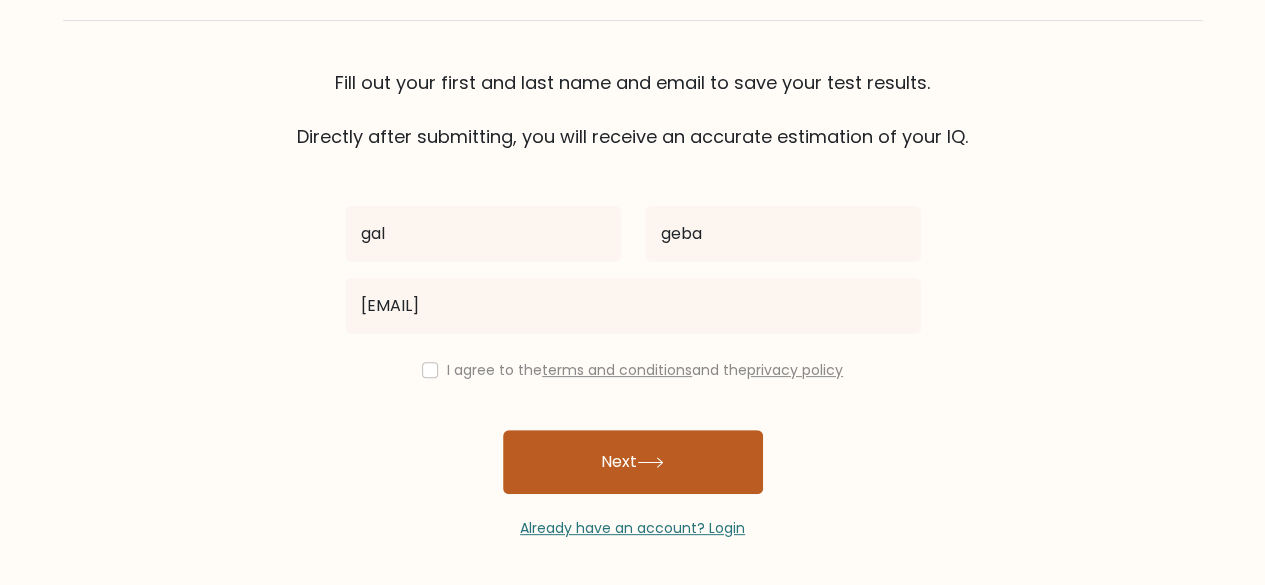 click on "Next" at bounding box center [633, 462] 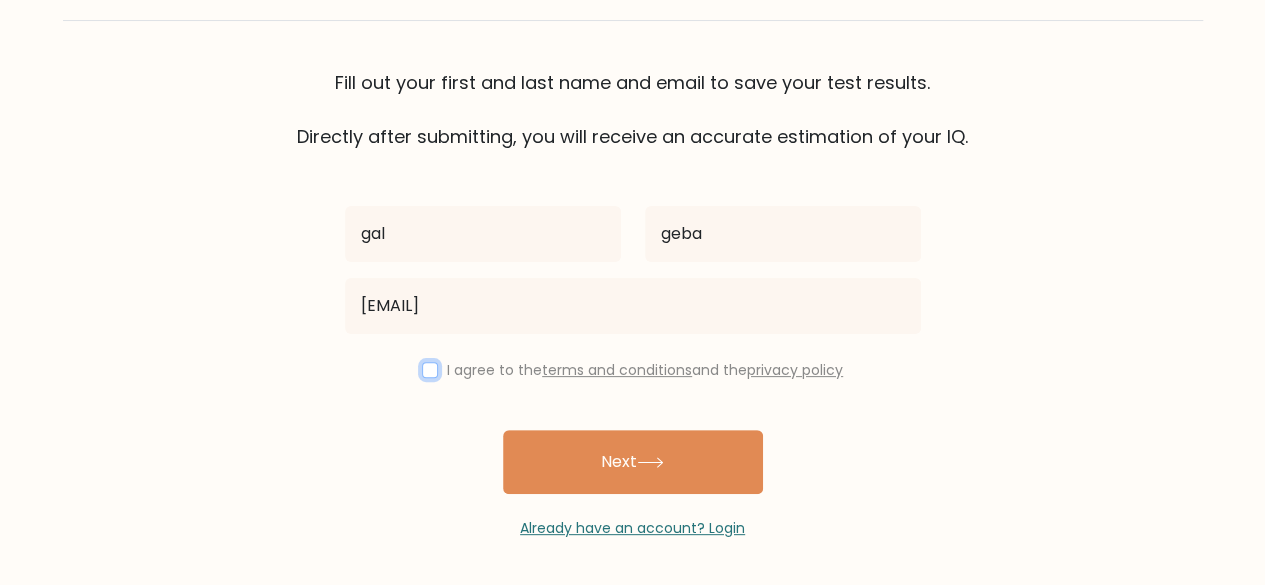 click at bounding box center [430, 370] 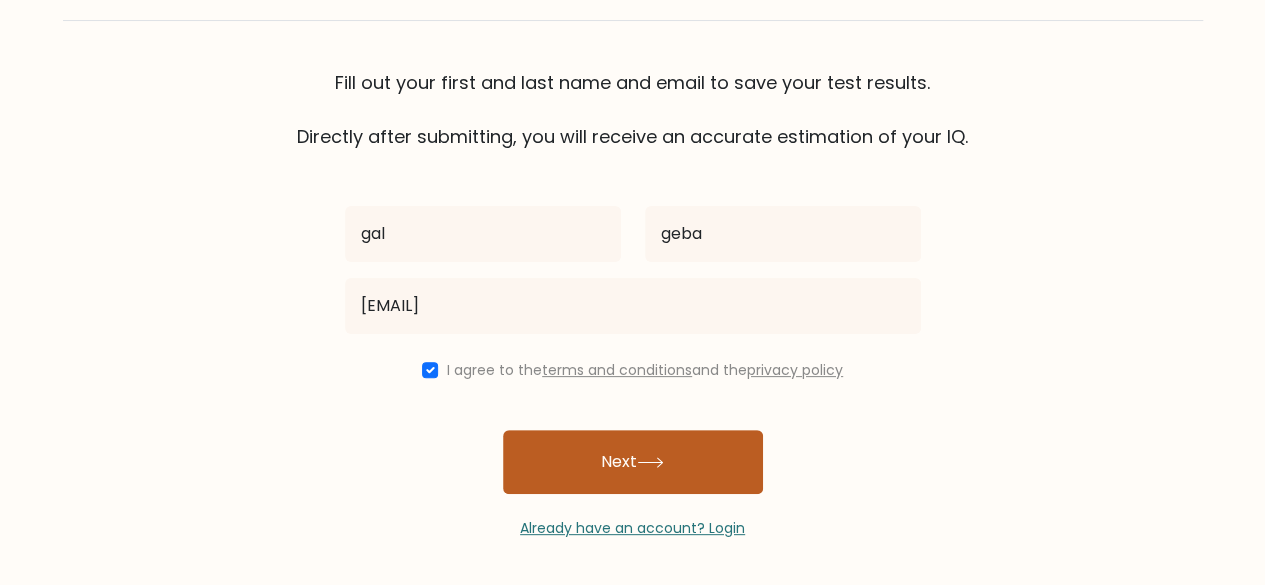 click 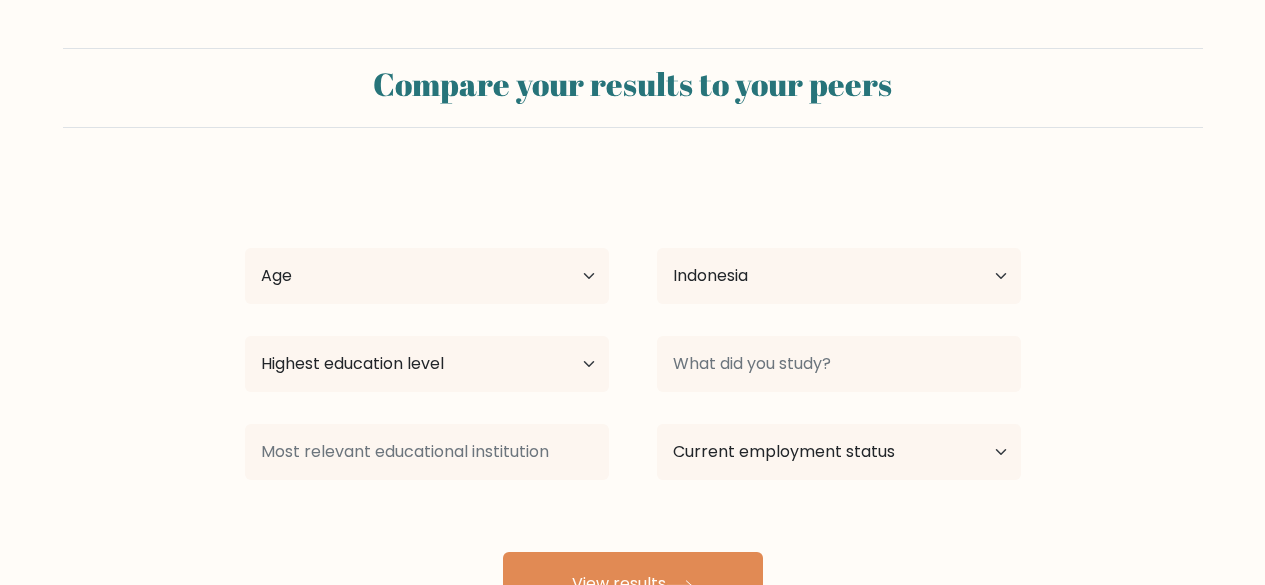 select on "ID" 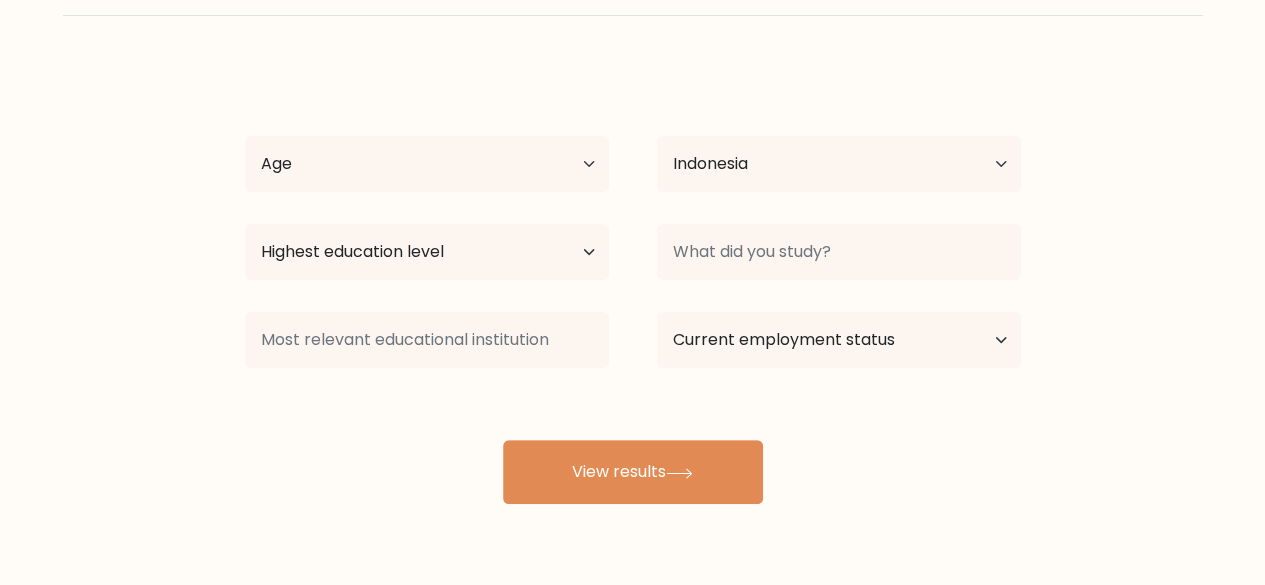 scroll, scrollTop: 172, scrollLeft: 0, axis: vertical 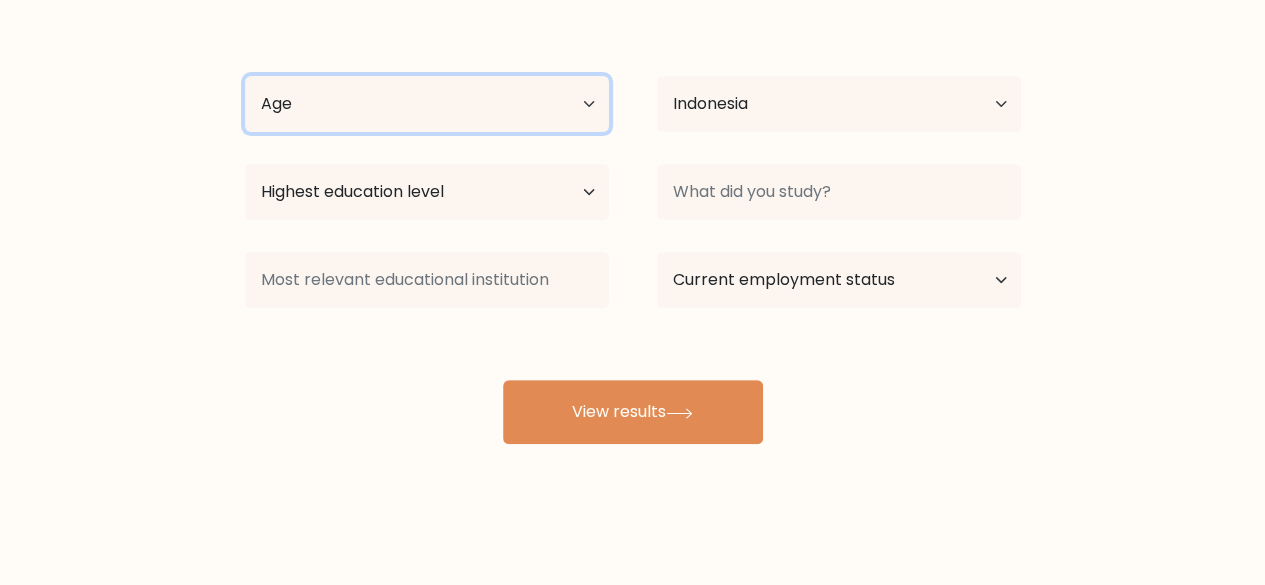 click on "Age
Under 18 years old
18-24 years old
25-34 years old
35-44 years old
45-54 years old
55-64 years old
65 years old and above" at bounding box center [427, 104] 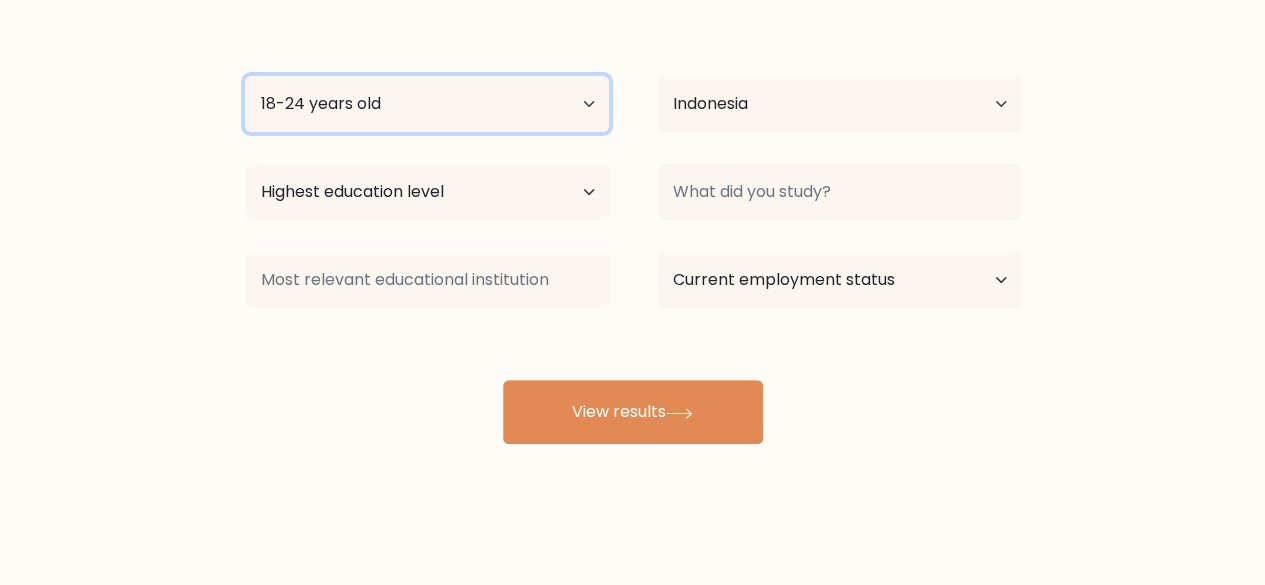 click on "Age
Under 18 years old
18-24 years old
25-34 years old
35-44 years old
45-54 years old
55-64 years old
65 years old and above" at bounding box center (427, 104) 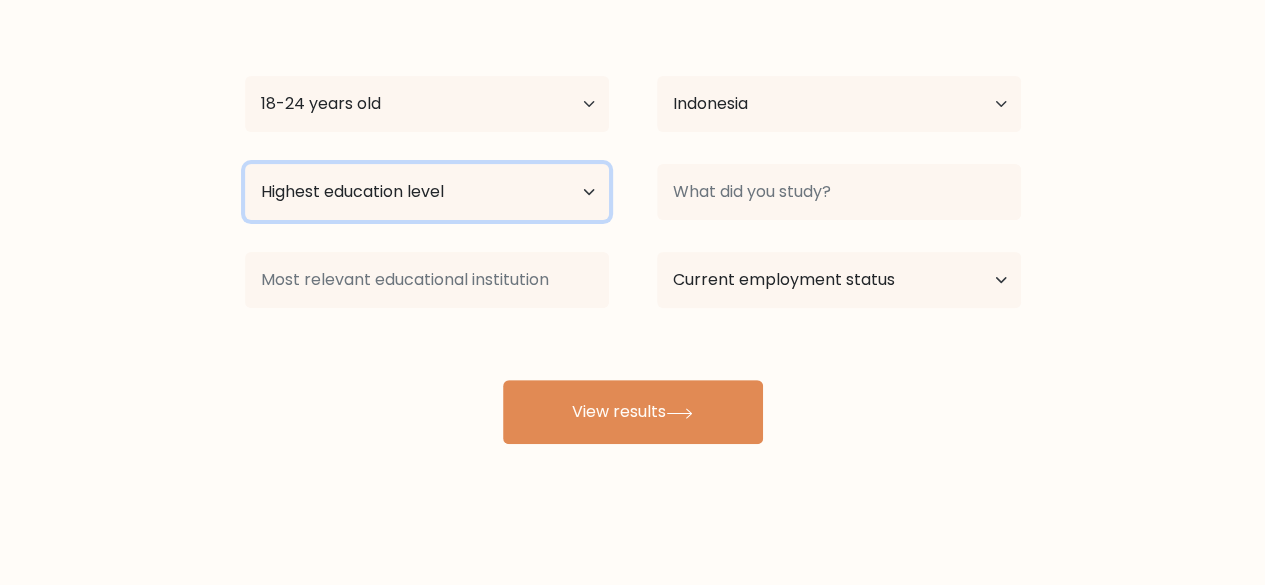 click on "Highest education level
No schooling
Primary
Lower Secondary
Upper Secondary
Occupation Specific
Bachelor's degree
Master's degree
Doctoral degree" at bounding box center [427, 192] 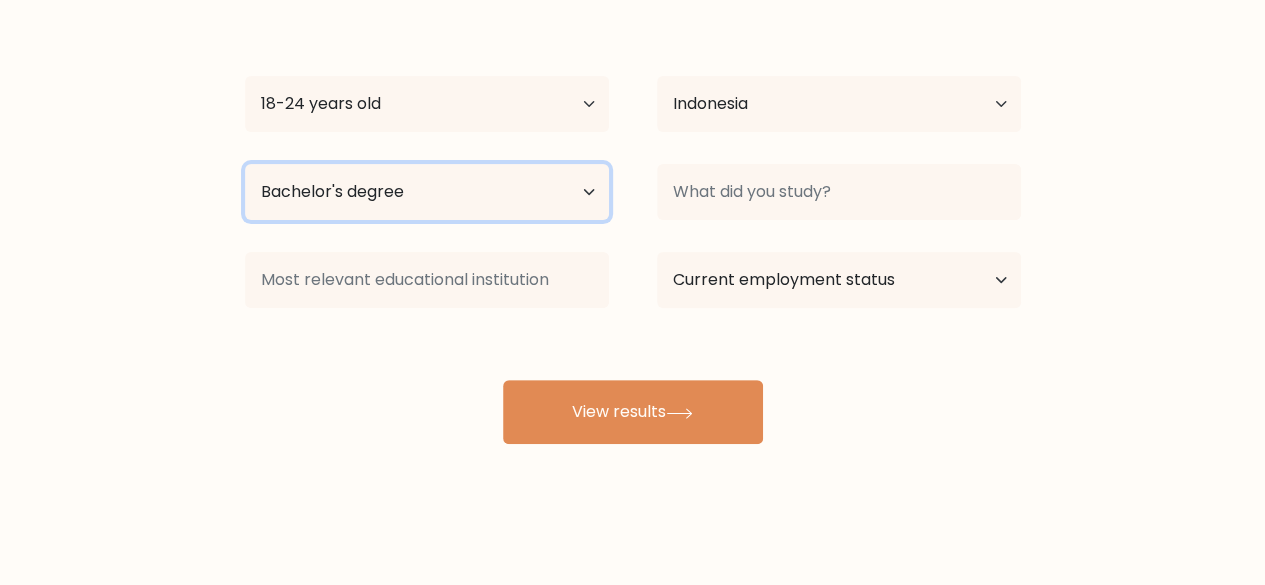 click on "Highest education level
No schooling
Primary
Lower Secondary
Upper Secondary
Occupation Specific
Bachelor's degree
Master's degree
Doctoral degree" at bounding box center [427, 192] 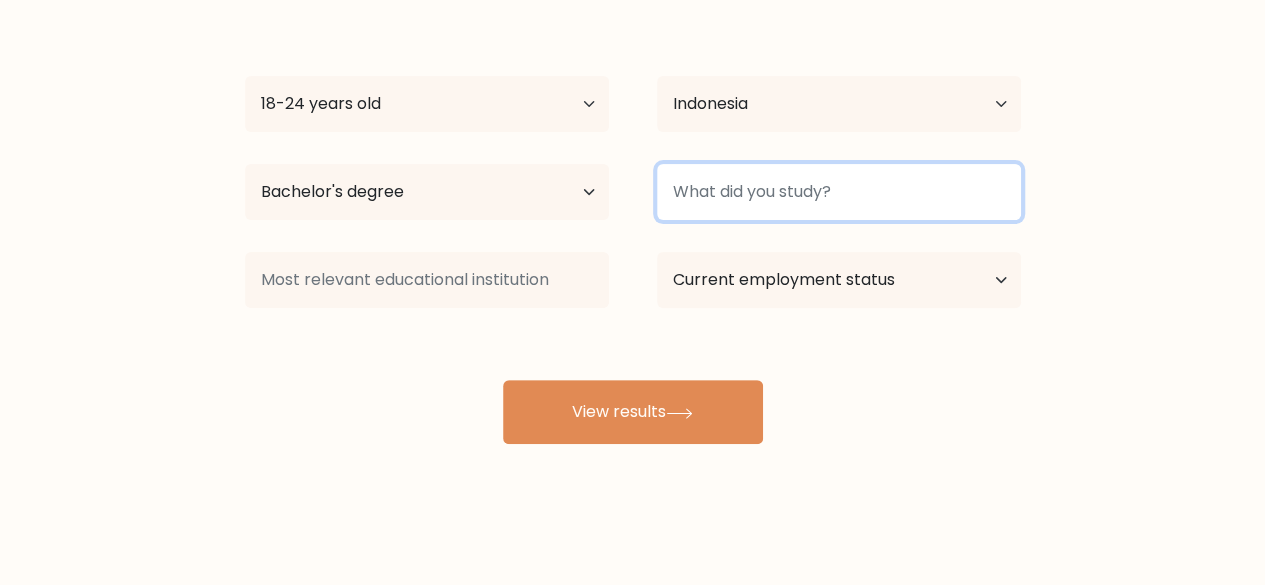 click at bounding box center [839, 192] 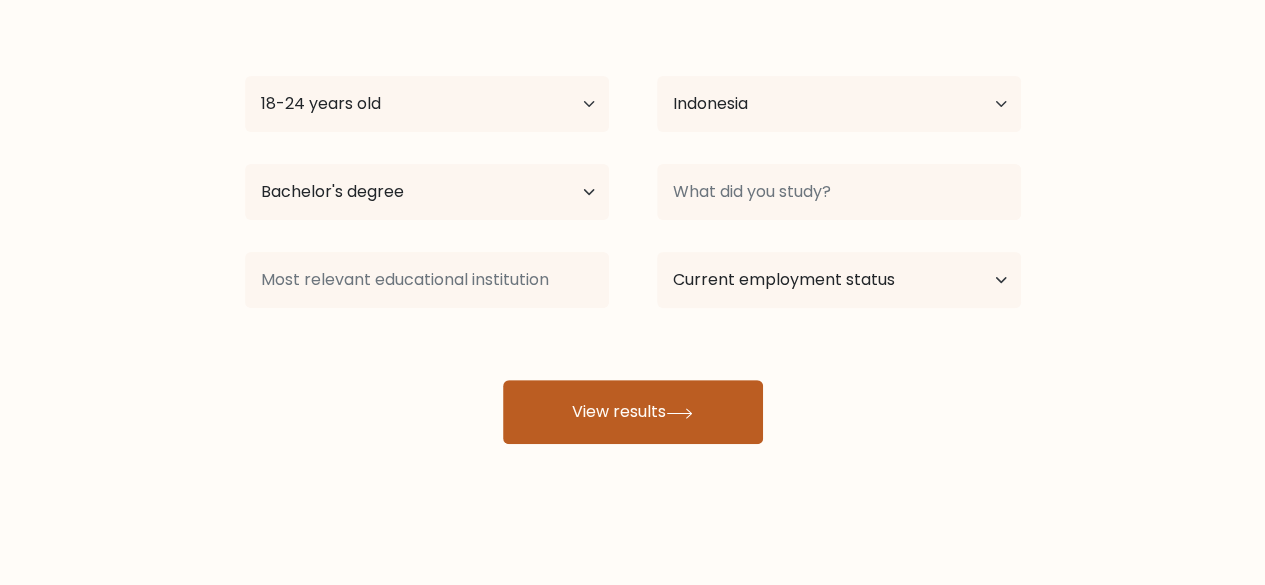 click on "View results" at bounding box center [633, 412] 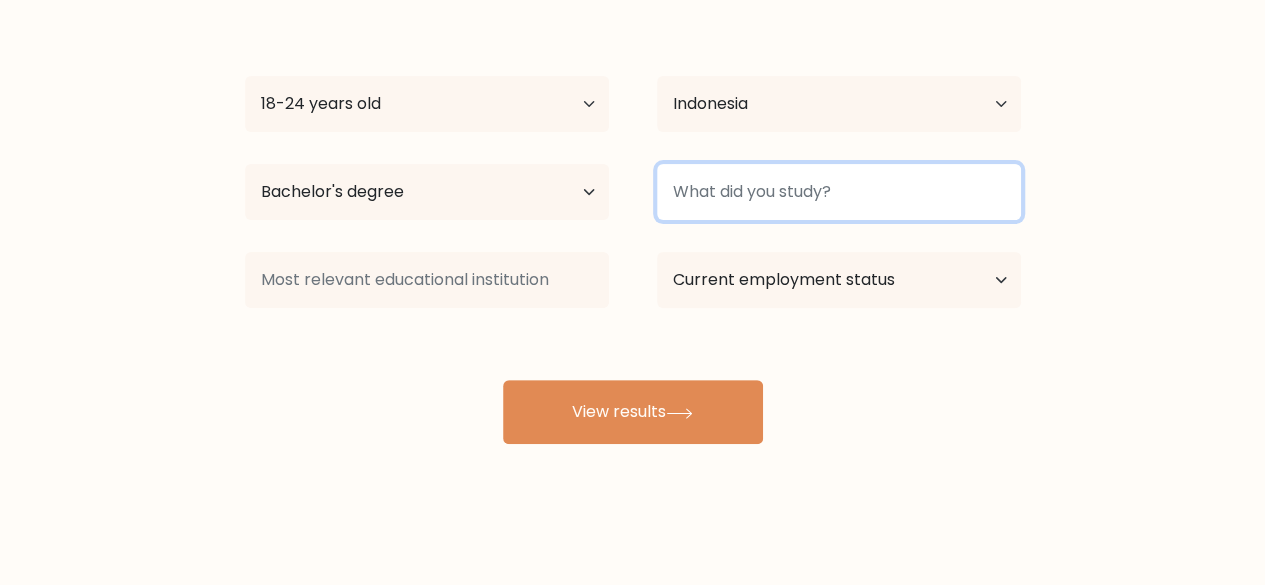 click at bounding box center (839, 192) 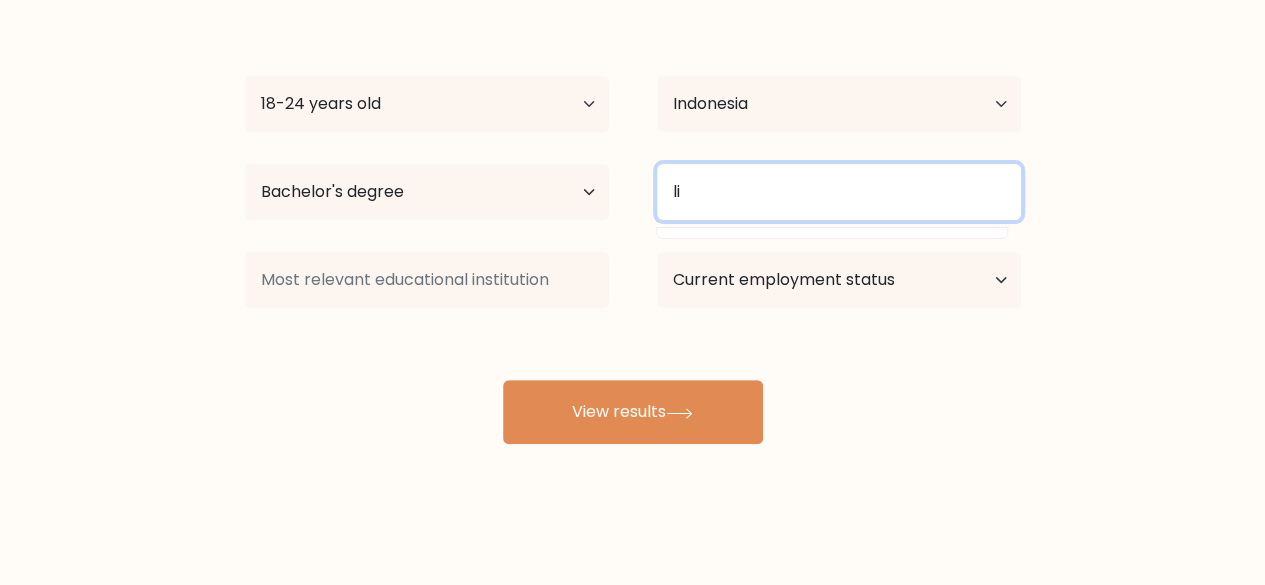 type on "l" 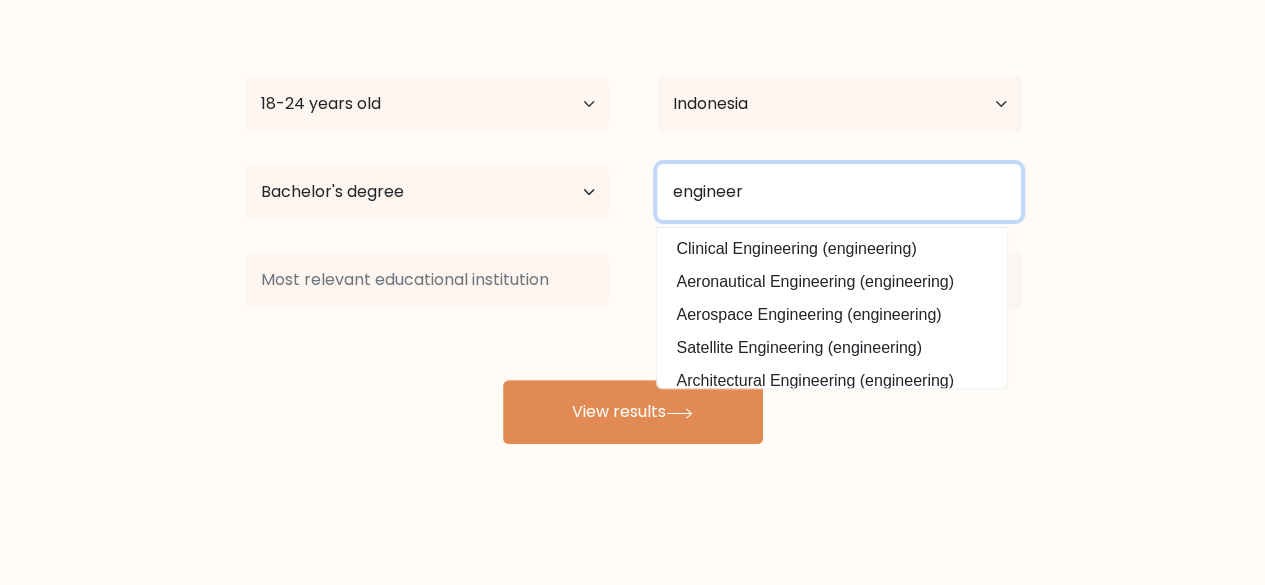 scroll, scrollTop: 180, scrollLeft: 0, axis: vertical 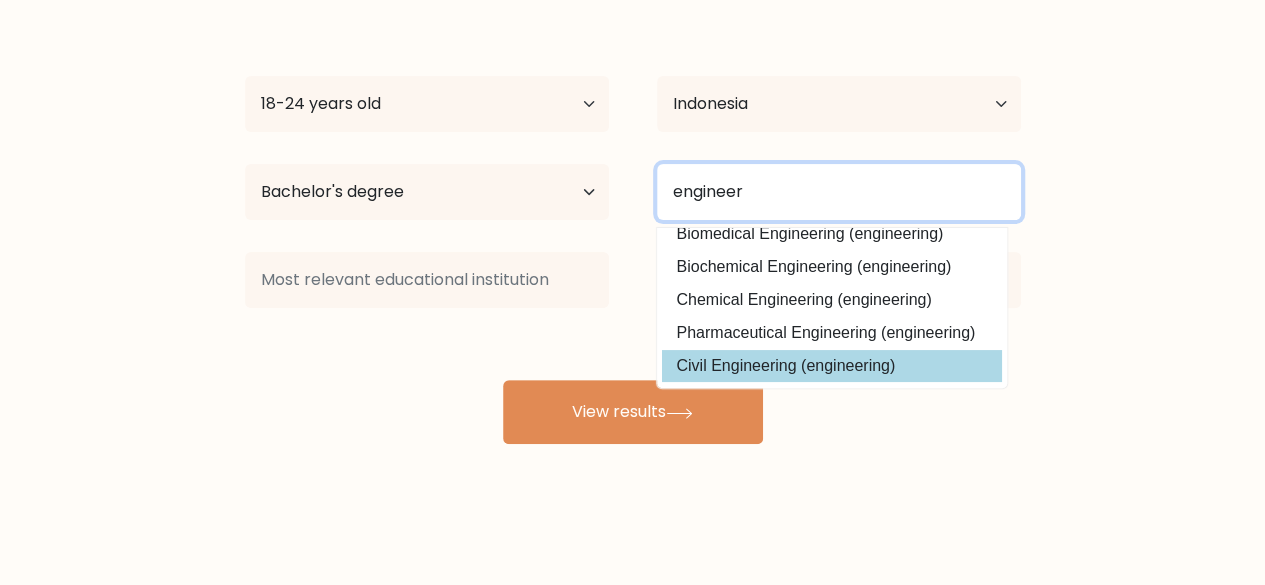 type on "engineer" 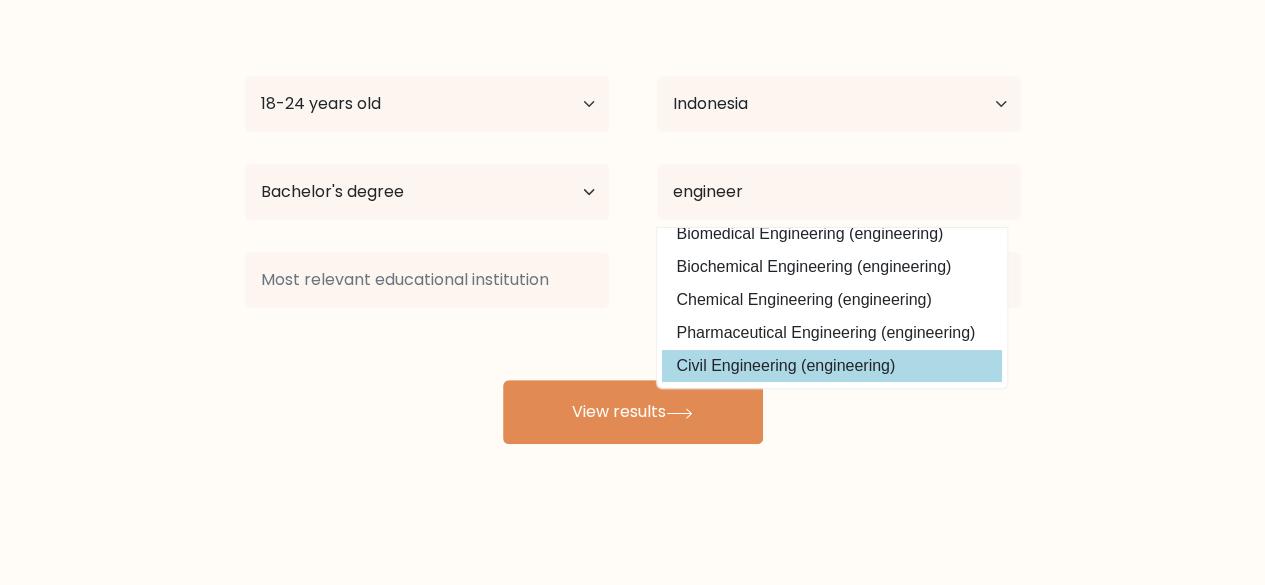 click on "gal
geba
Age
Under 18 years old
18-24 years old
25-34 years old
35-44 years old
45-54 years old
55-64 years old
65 years old and above
Country
Afghanistan
Albania
Algeria
American Samoa
Andorra
Angola
Anguilla
Antarctica
Antigua and Barbuda
Argentina
Armenia
Aruba
Australia
Austria
Azerbaijan
Bahamas
Bahrain
Bangladesh
Barbados
Belarus
Belgium
Belize
Benin
Bermuda
Bhutan
Bolivia
Bonaire, Sint Eustatius and Saba
Bosnia and Herzegovina
Botswana
Bouvet Island
Brazil
Brunei" at bounding box center [633, 224] 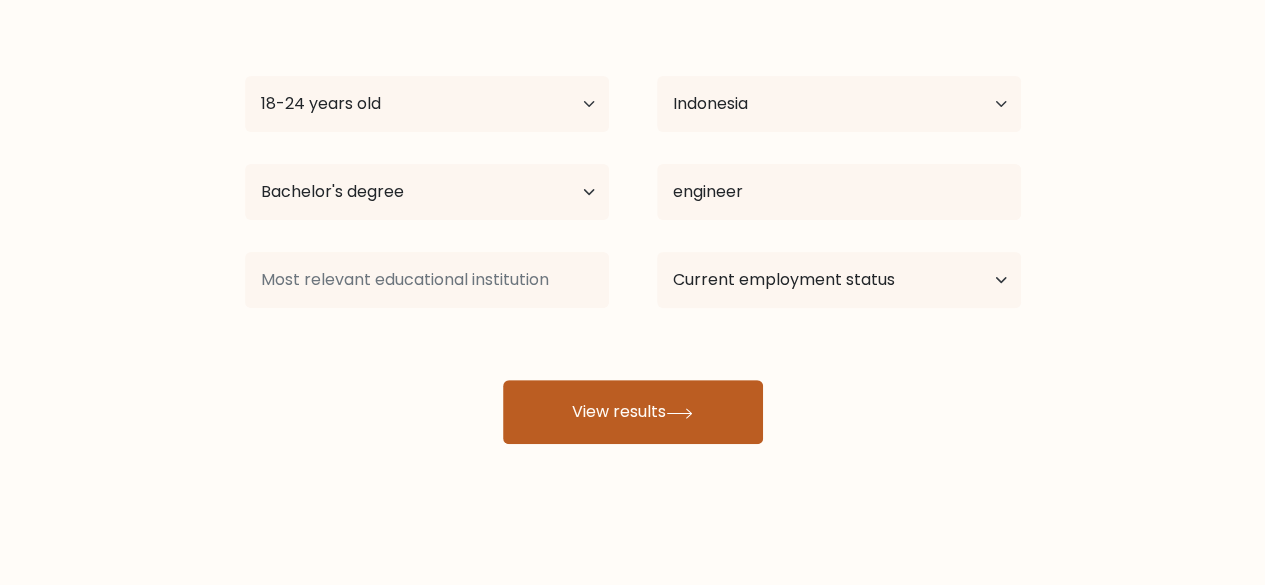 click 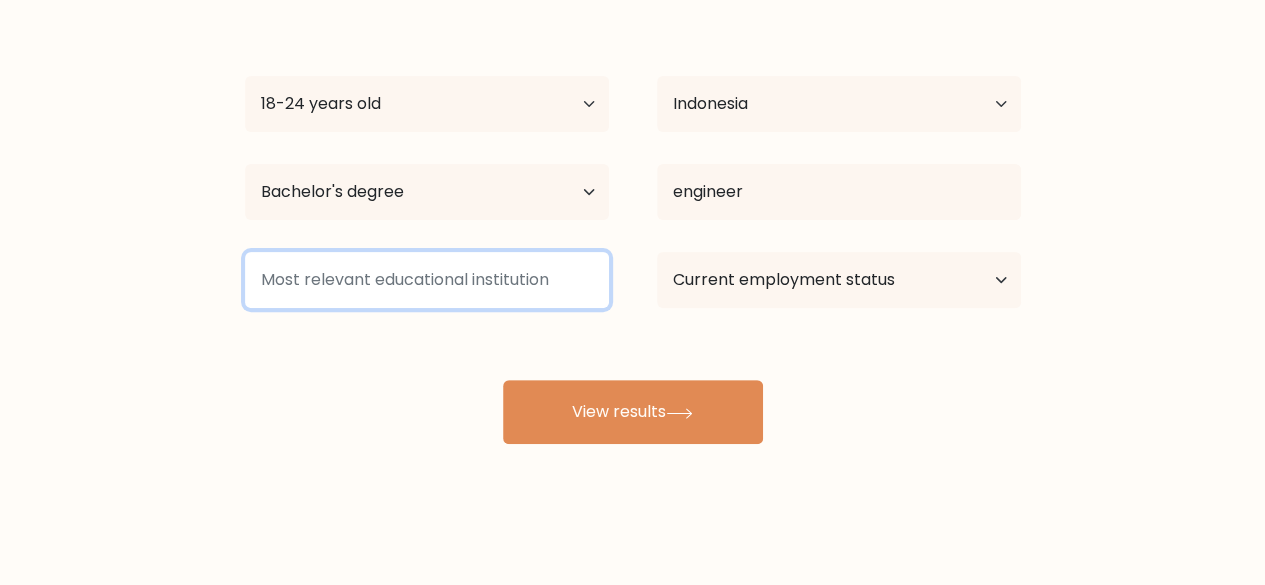 click at bounding box center (427, 280) 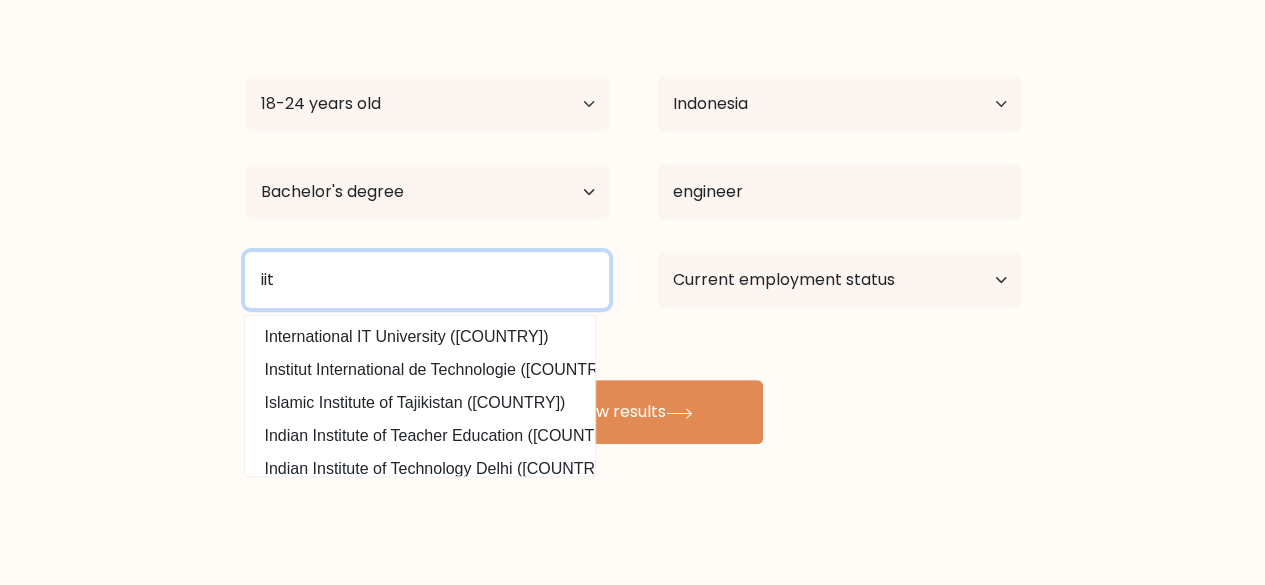 drag, startPoint x: 456, startPoint y: 277, endPoint x: 202, endPoint y: 276, distance: 254.00197 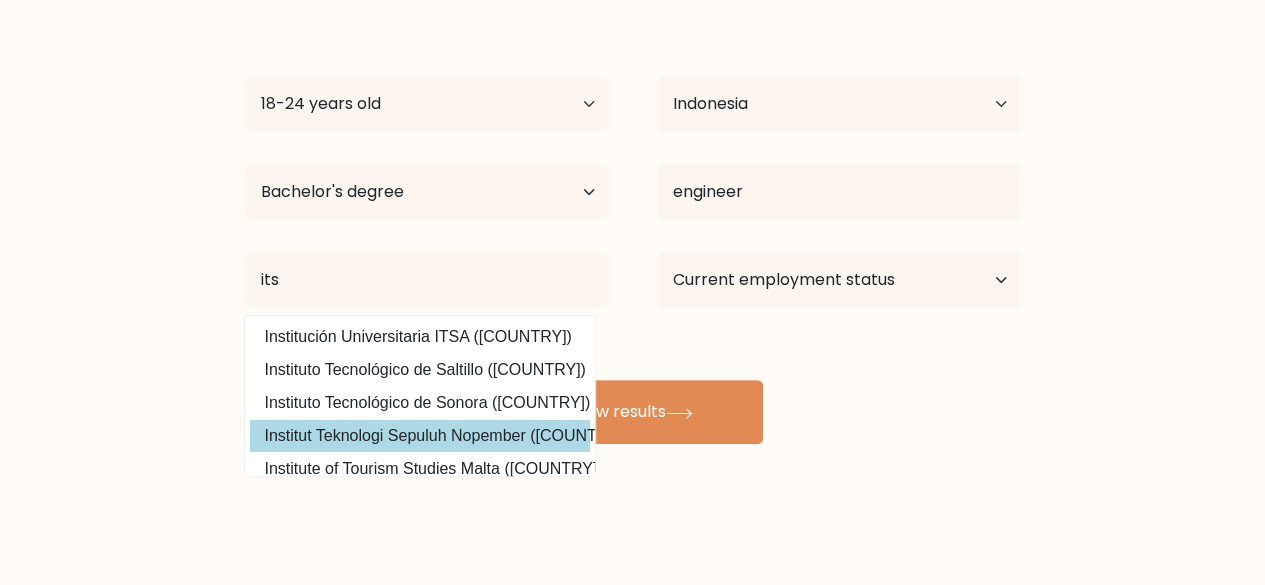 click on "Institut Teknologi Sepuluh Nopember (Indonesia)" at bounding box center [420, 436] 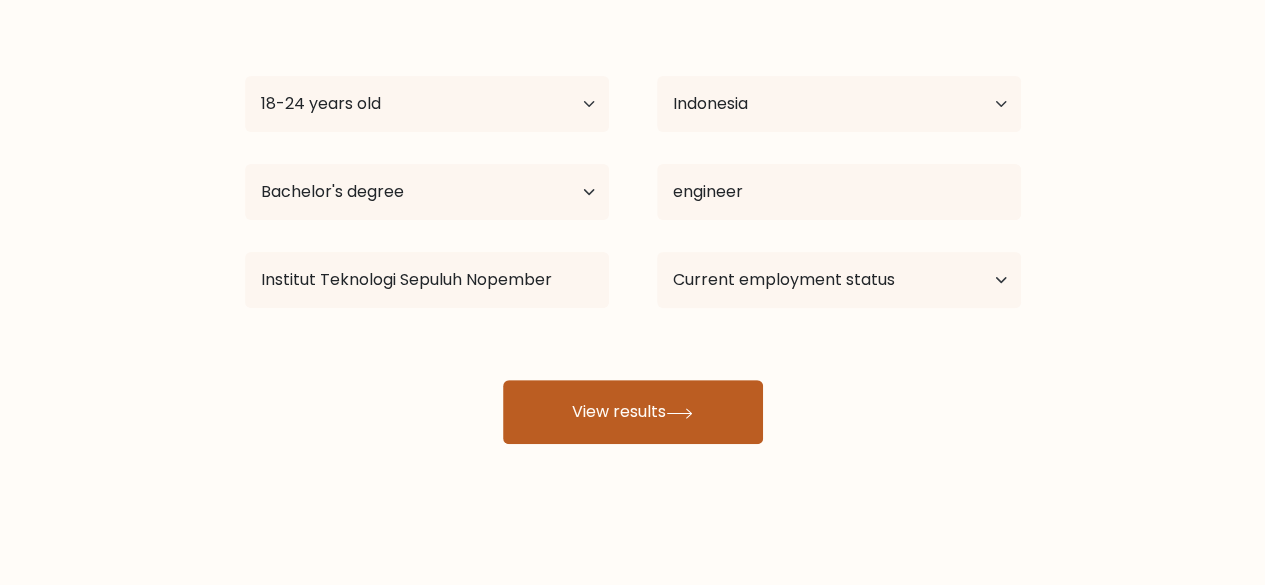 click on "View results" at bounding box center (633, 412) 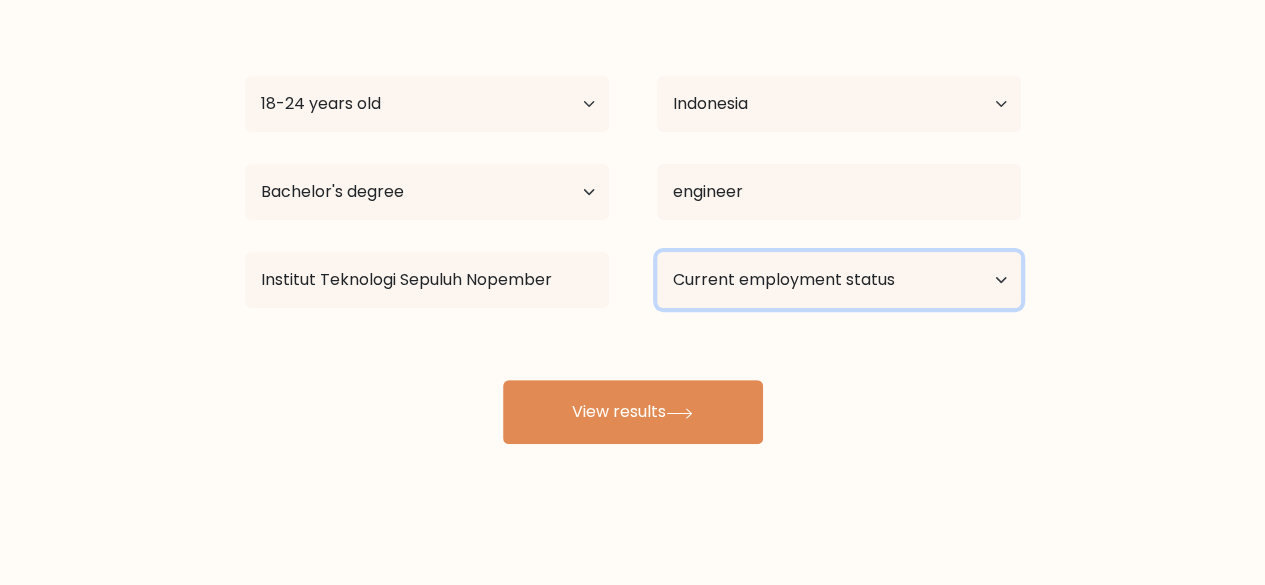 click on "Current employment status
Employed
Student
Retired
Other / prefer not to answer" at bounding box center [839, 280] 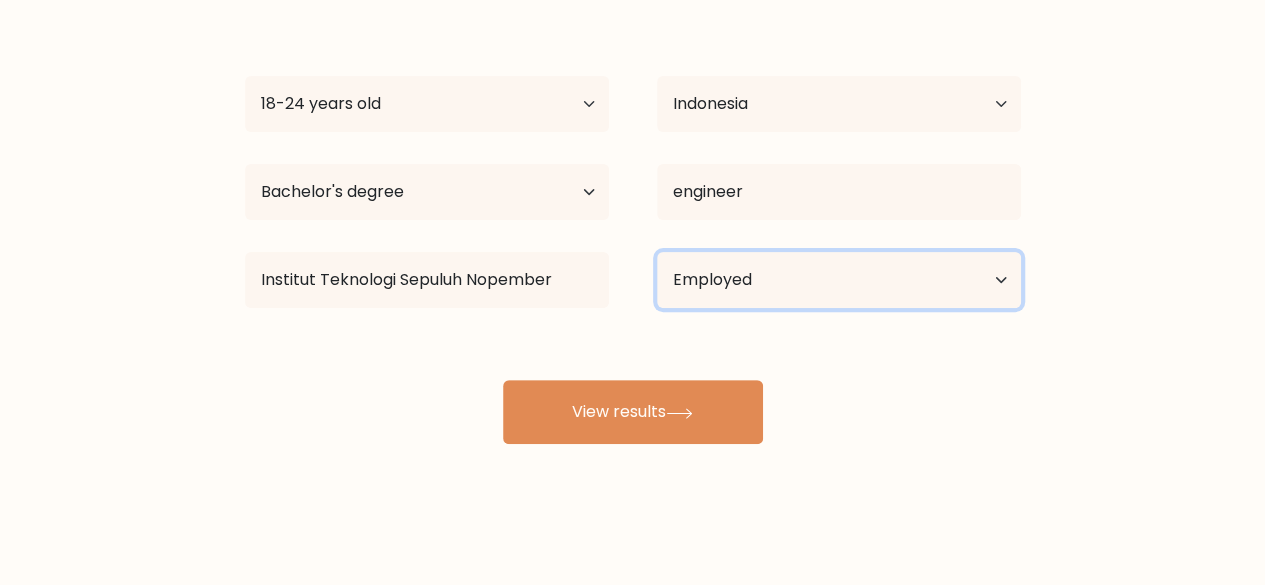click on "Current employment status
Employed
Student
Retired
Other / prefer not to answer" at bounding box center (839, 280) 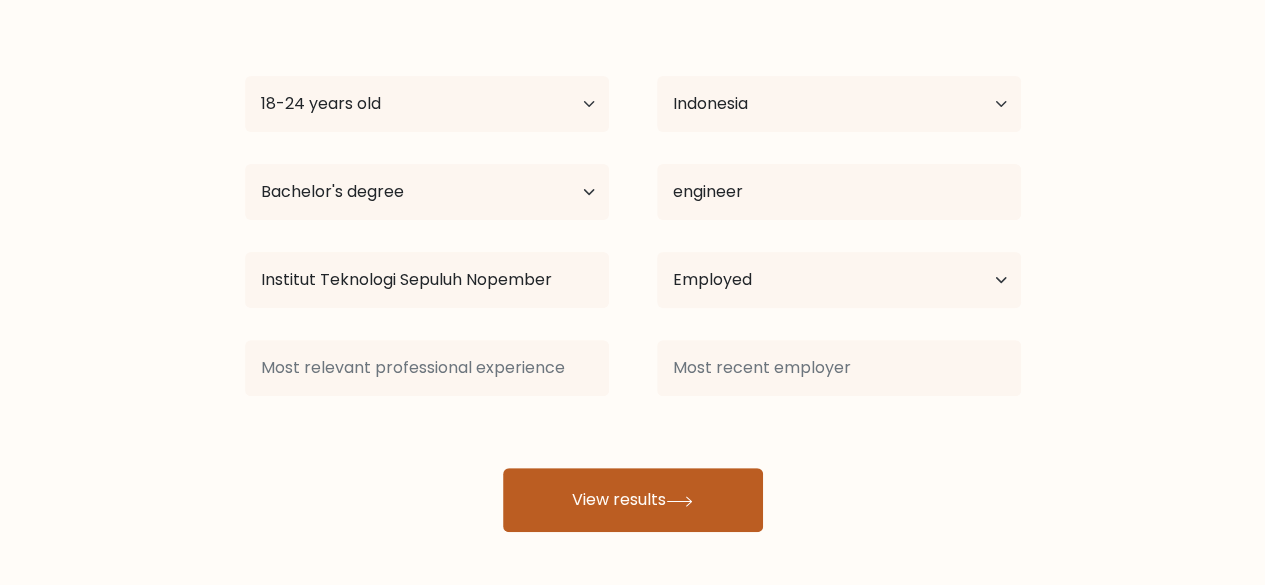 click on "View results" at bounding box center (633, 500) 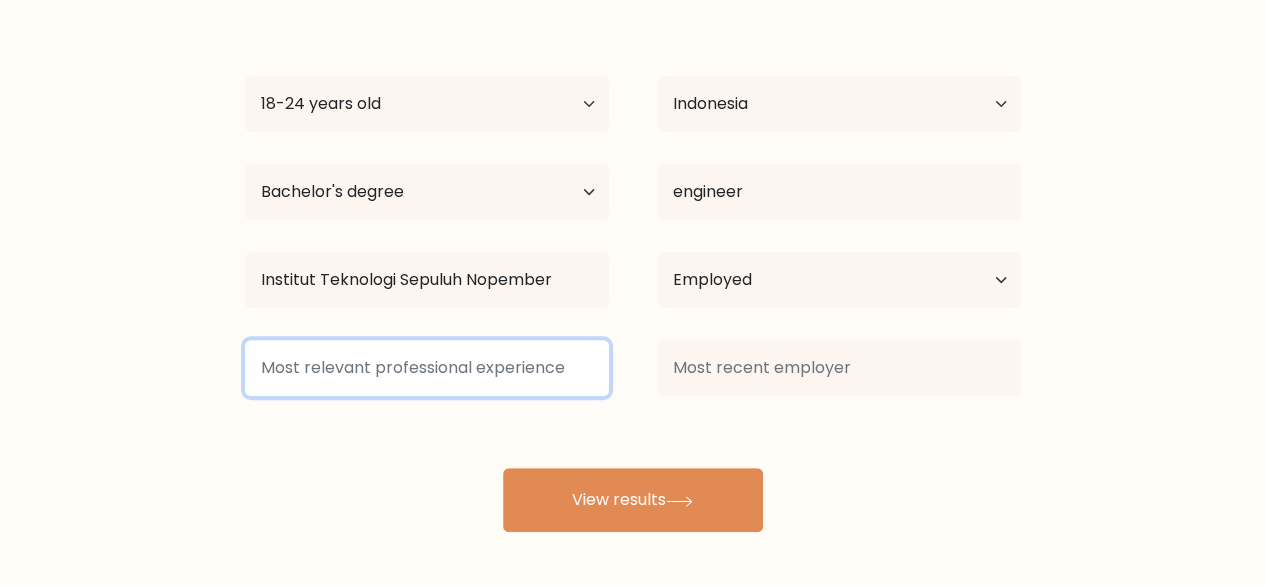 click at bounding box center [427, 368] 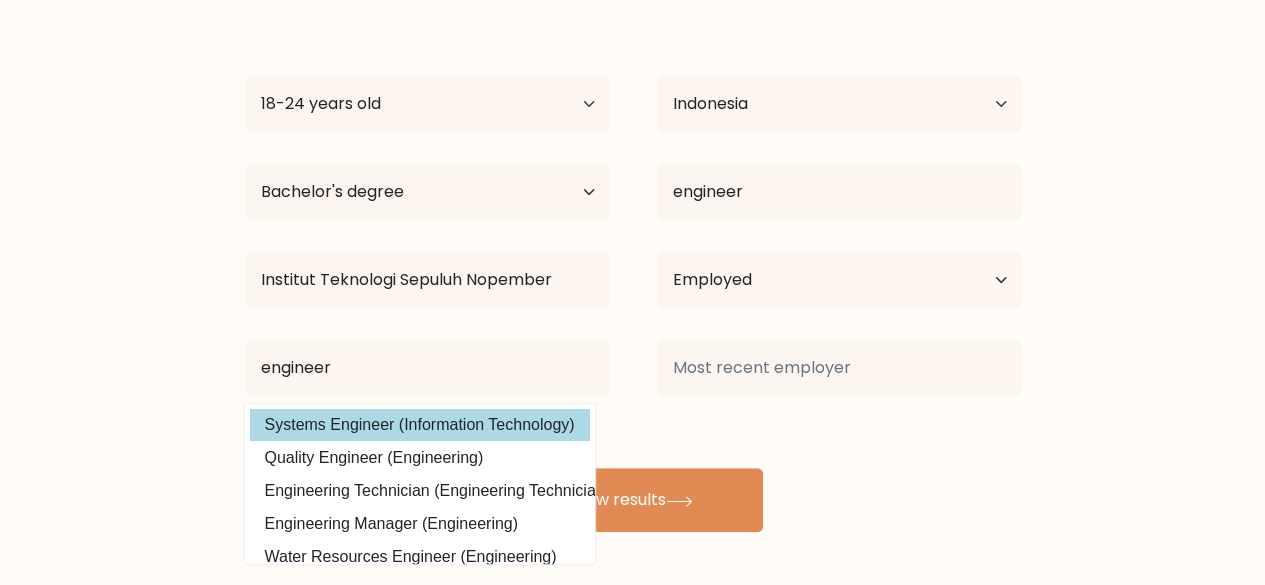 click on "gal
geba
Age
Under 18 years old
18-24 years old
25-34 years old
35-44 years old
45-54 years old
55-64 years old
65 years old and above
Country
Afghanistan
Albania
Algeria
American Samoa
Andorra
Angola
Anguilla
Antarctica
Antigua and Barbuda
Argentina
Armenia
Aruba
Australia
Austria
Azerbaijan
Bahamas
Bahrain
Bangladesh
Barbados
Belarus
Belgium
Belize
Benin
Bermuda
Bhutan
Bolivia
Bonaire, Sint Eustatius and Saba
Bosnia and Herzegovina
Botswana
Bouvet Island
Brazil
Brunei" at bounding box center (633, 268) 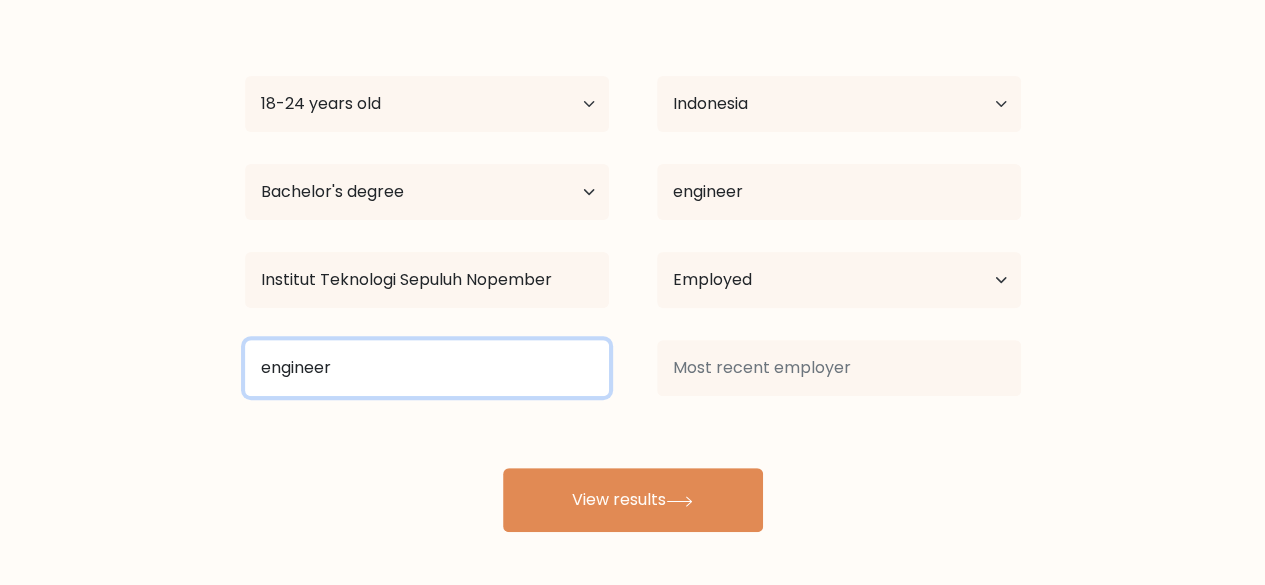 click on "engineer" at bounding box center (427, 368) 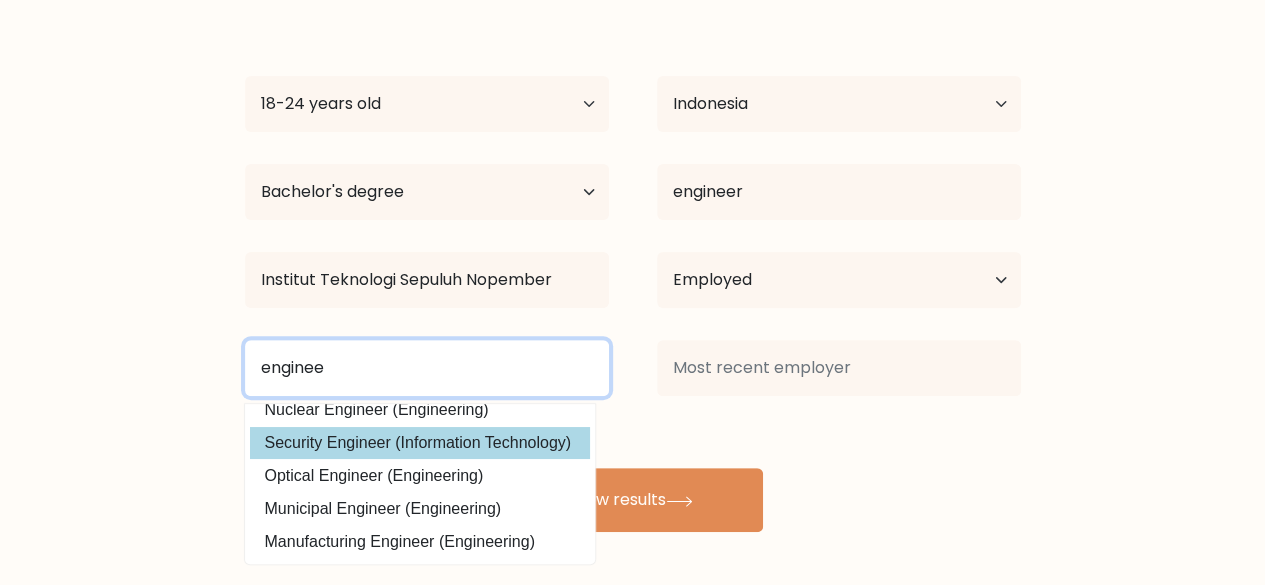 scroll, scrollTop: 0, scrollLeft: 0, axis: both 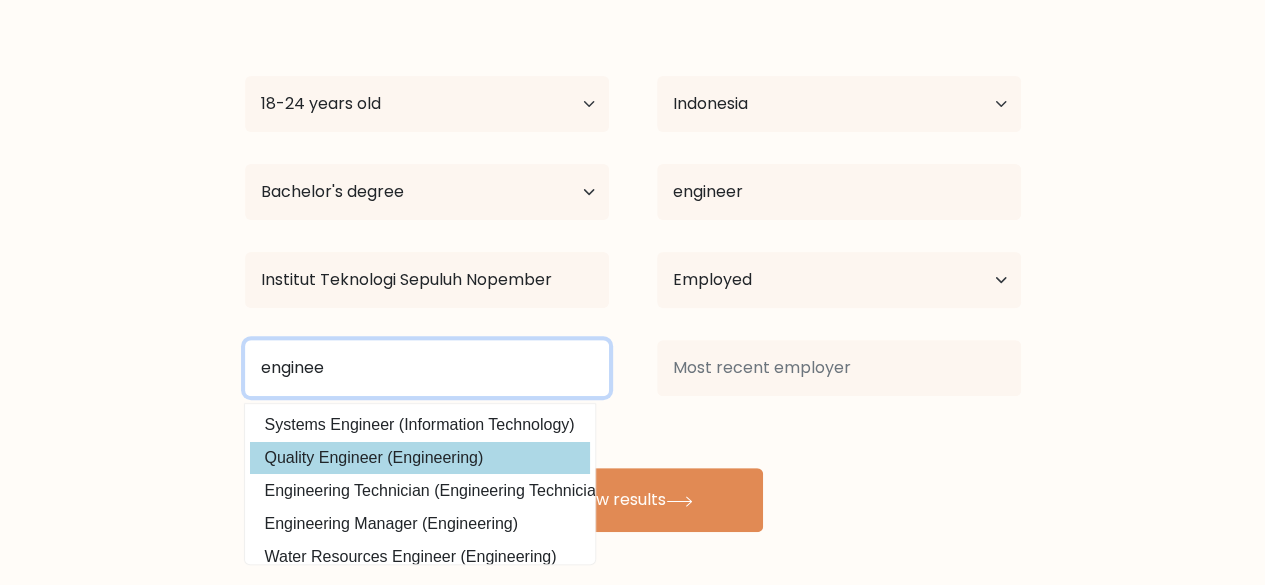 type on "enginee" 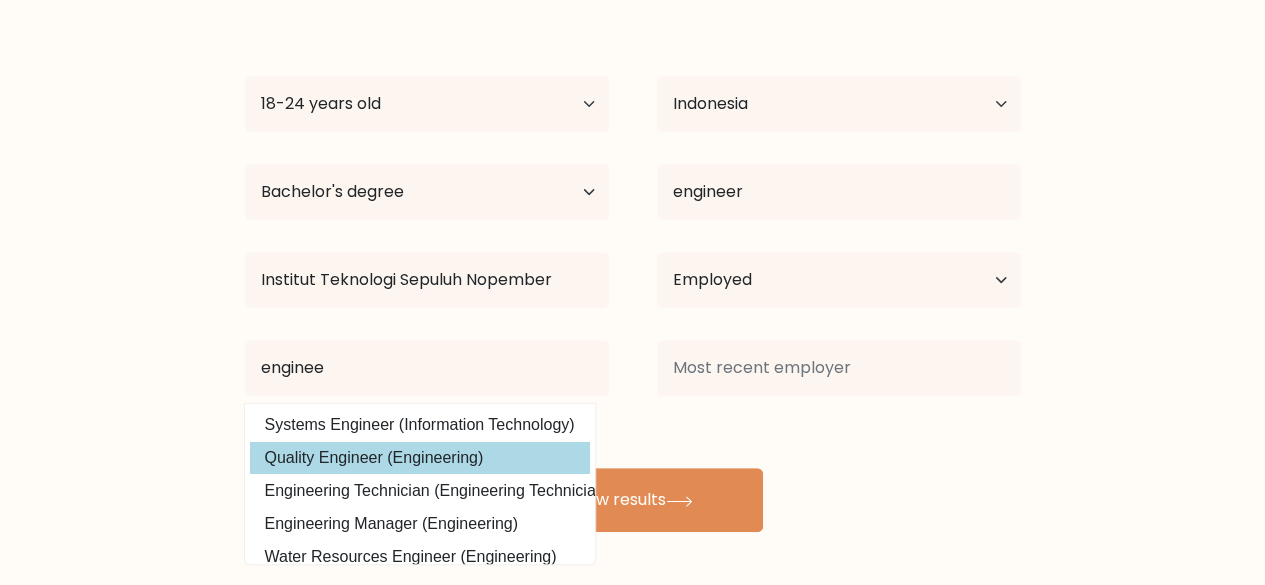 click on "gal
geba
Age
Under 18 years old
18-24 years old
25-34 years old
35-44 years old
45-54 years old
55-64 years old
65 years old and above
Country
Afghanistan
Albania
Algeria
American Samoa
Andorra
Angola
Anguilla
Antarctica
Antigua and Barbuda
Argentina
Armenia
Aruba
Australia
Austria
Azerbaijan
Bahamas
Bahrain
Bangladesh
Barbados
Belarus
Belgium
Belize
Benin
Bermuda
Bhutan
Bolivia
Bonaire, Sint Eustatius and Saba
Bosnia and Herzegovina
Botswana
Bouvet Island
Brazil
Brunei" at bounding box center (633, 268) 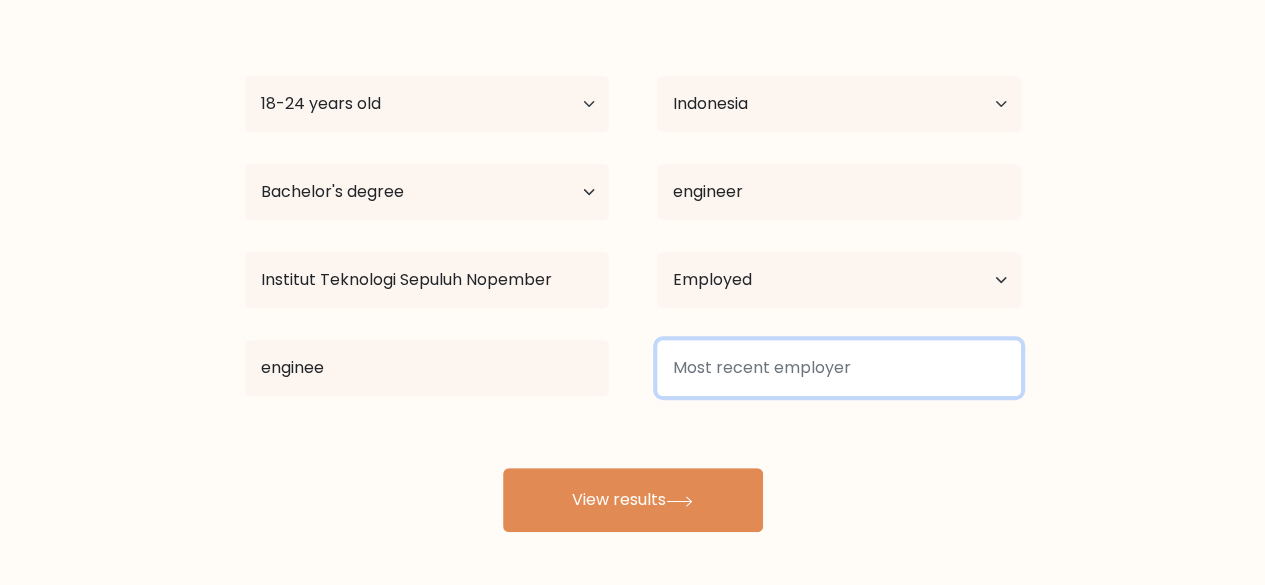 click at bounding box center [839, 368] 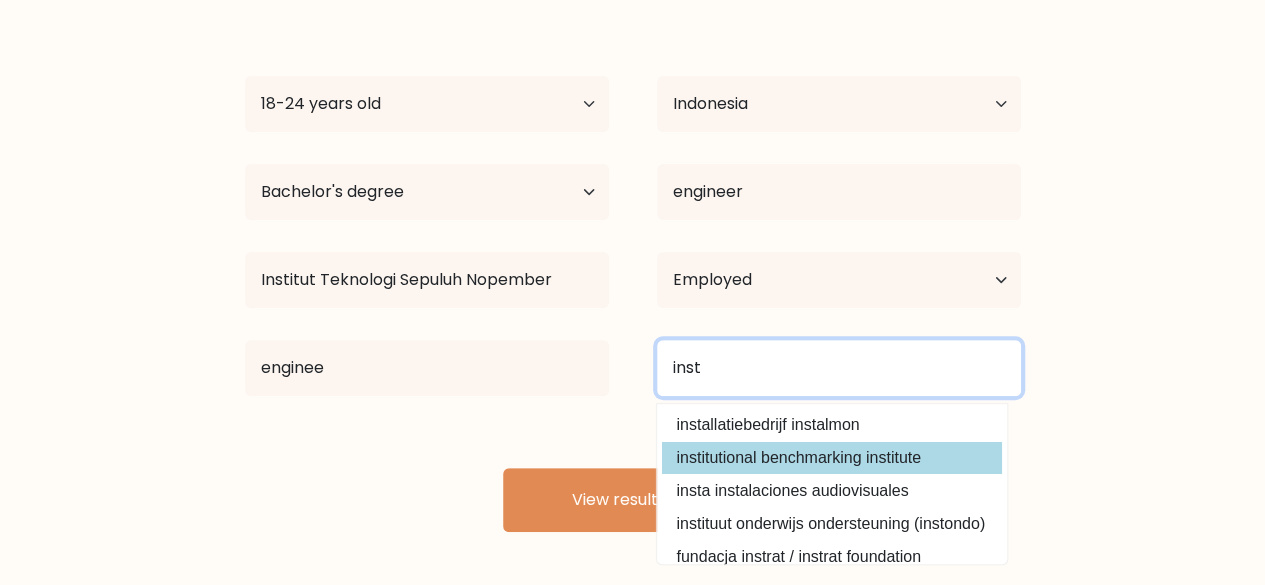 type on "inst" 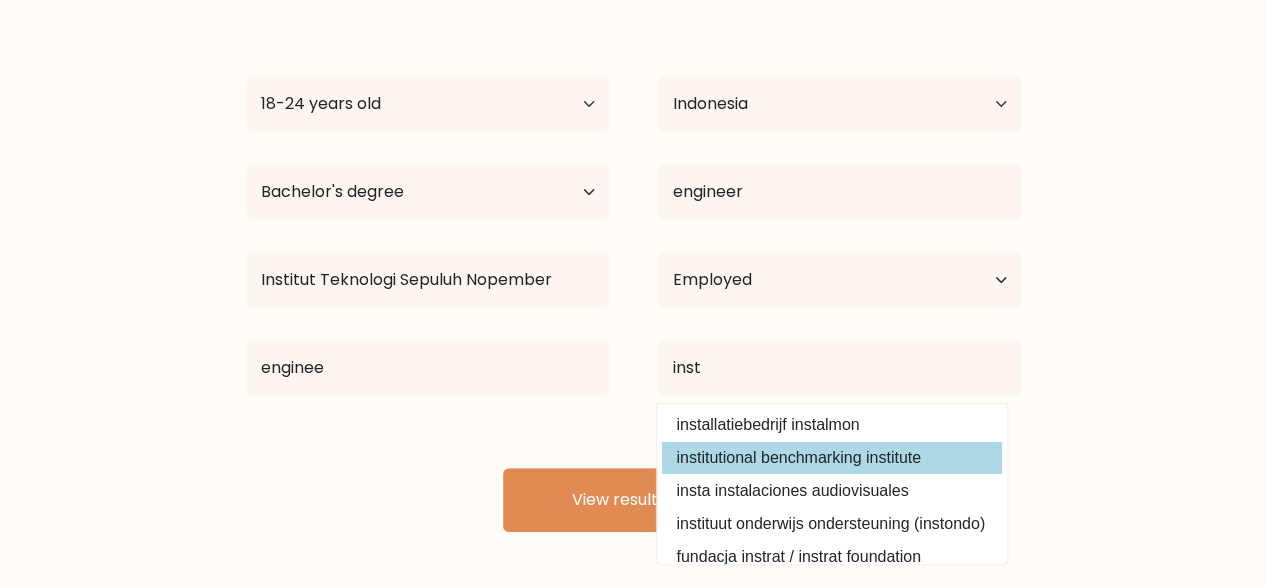 click on "gal
geba
Age
Under 18 years old
18-24 years old
25-34 years old
35-44 years old
45-54 years old
55-64 years old
65 years old and above
Country
Afghanistan
Albania
Algeria
American Samoa
Andorra
Angola
Anguilla
Antarctica
Antigua and Barbuda
Argentina
Armenia
Aruba
Australia
Austria
Azerbaijan
Bahamas
Bahrain
Bangladesh
Barbados
Belarus
Belgium
Belize
Benin
Bermuda
Bhutan
Bolivia
Bonaire, Sint Eustatius and Saba
Bosnia and Herzegovina
Botswana
Bouvet Island
Brazil
Brunei" at bounding box center [633, 268] 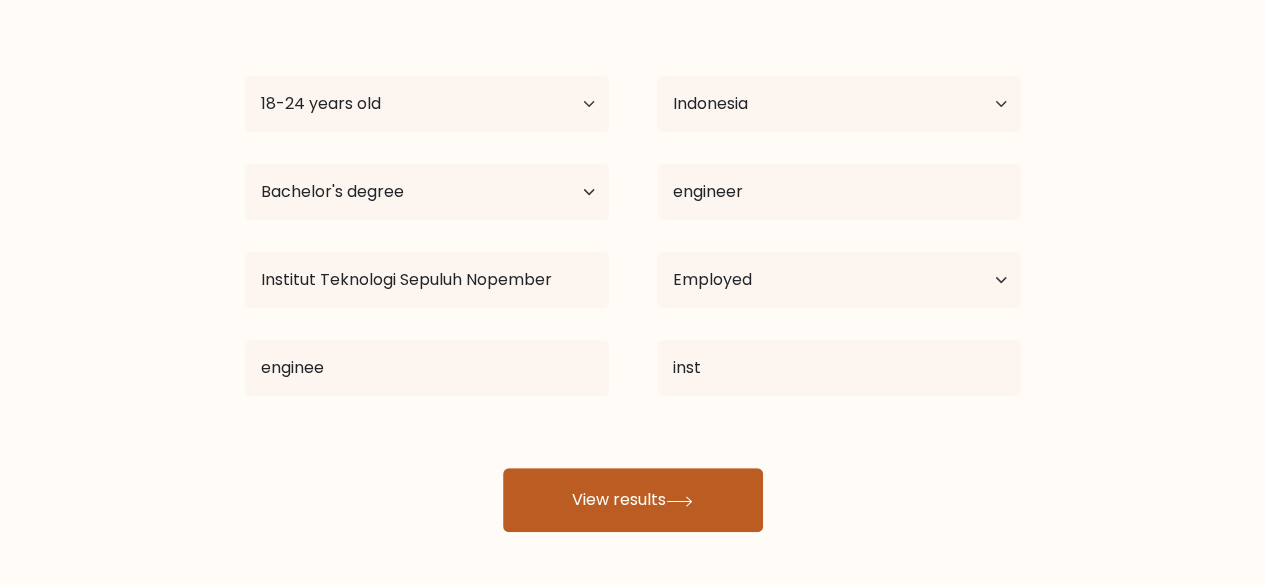 click on "View results" at bounding box center (633, 500) 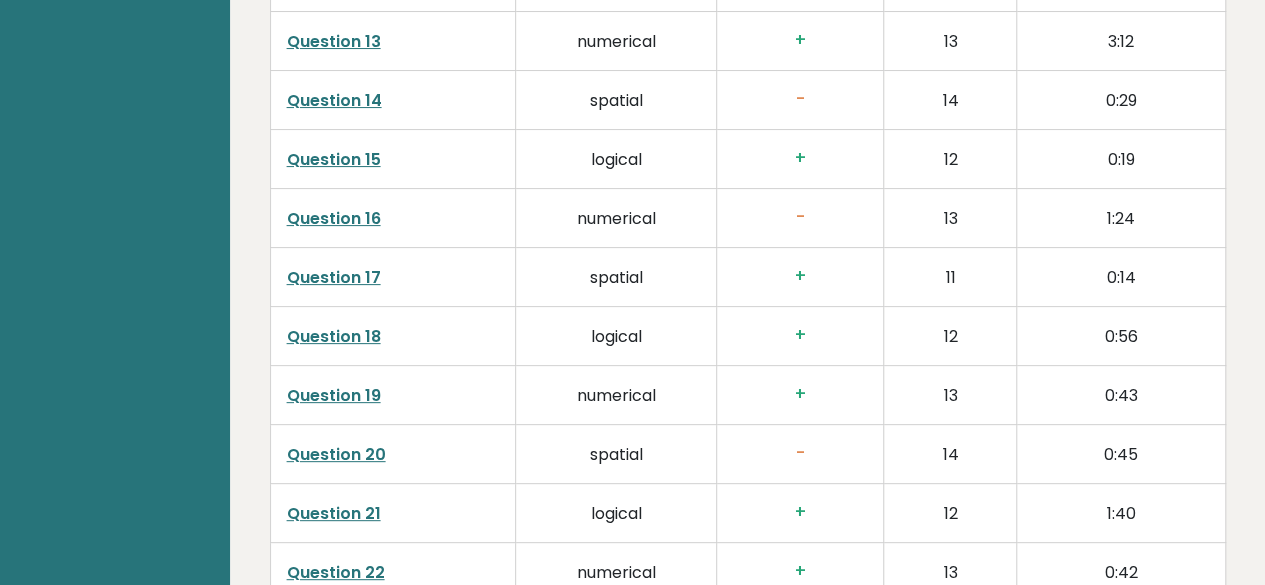 scroll, scrollTop: 4700, scrollLeft: 0, axis: vertical 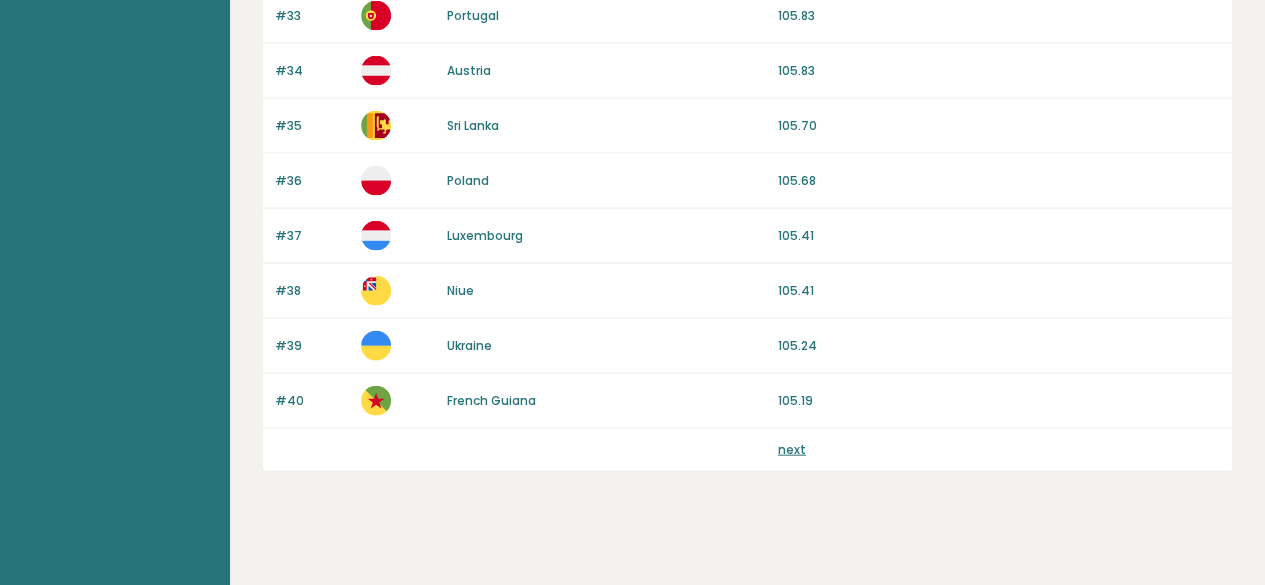click on "next" at bounding box center (792, 449) 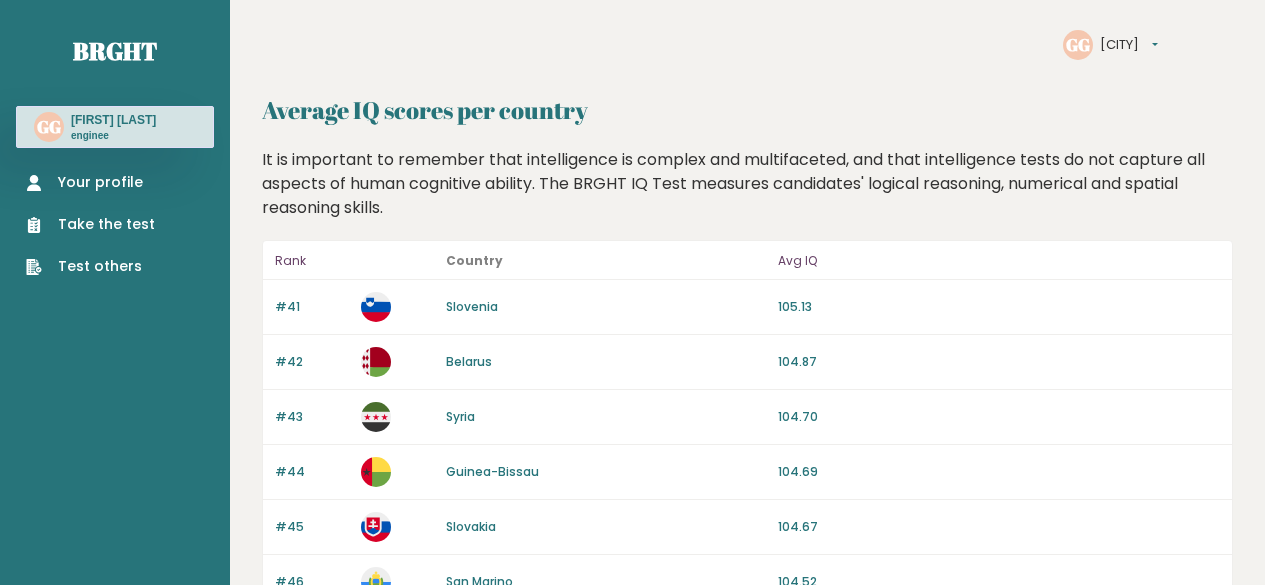 scroll, scrollTop: 0, scrollLeft: 0, axis: both 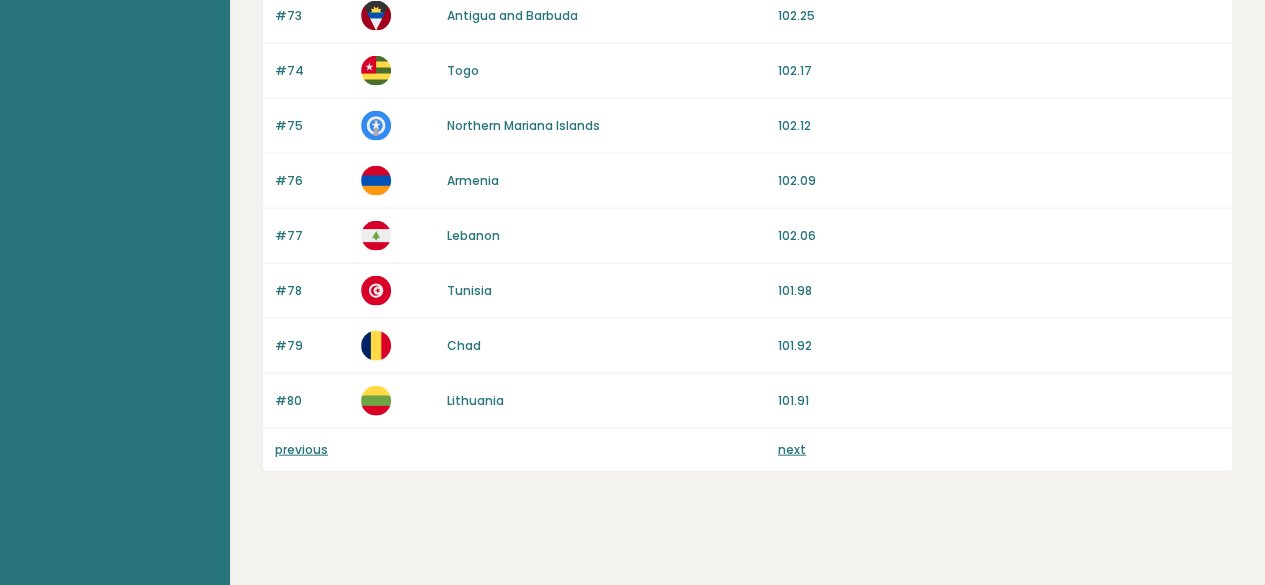 click on "next" at bounding box center (792, 449) 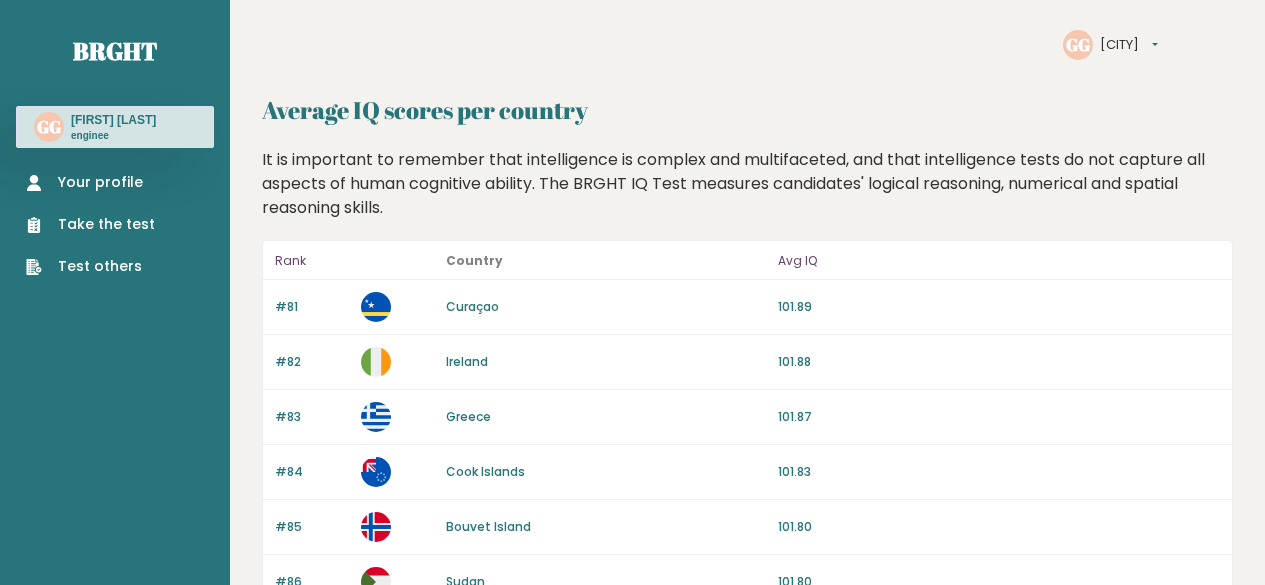 scroll, scrollTop: 0, scrollLeft: 0, axis: both 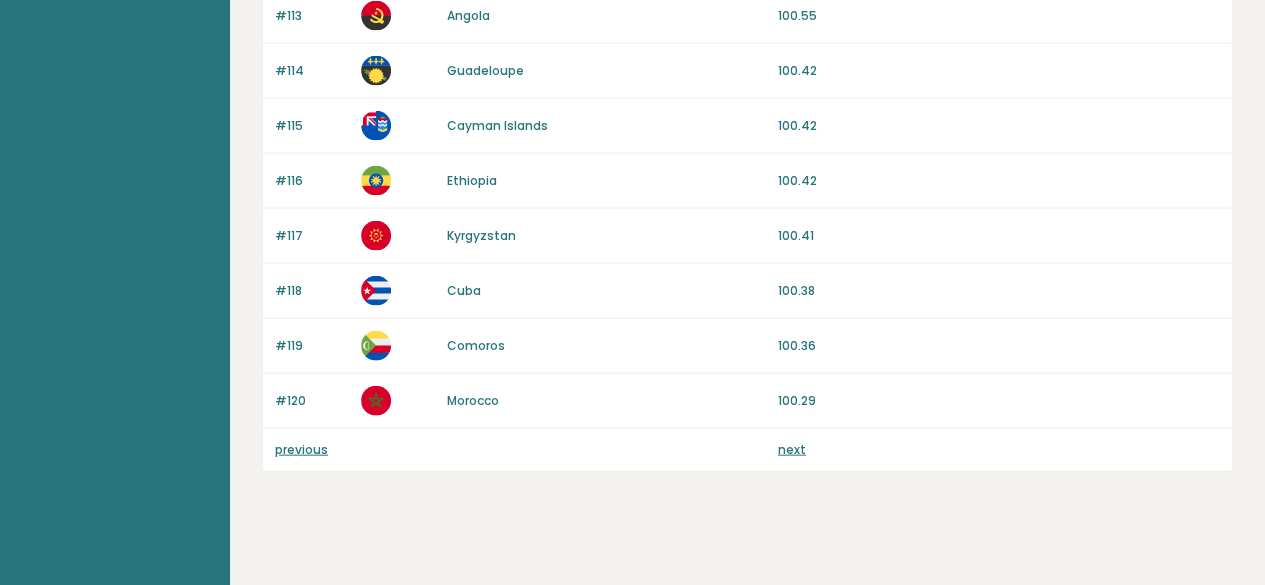 click on "next" at bounding box center [792, 449] 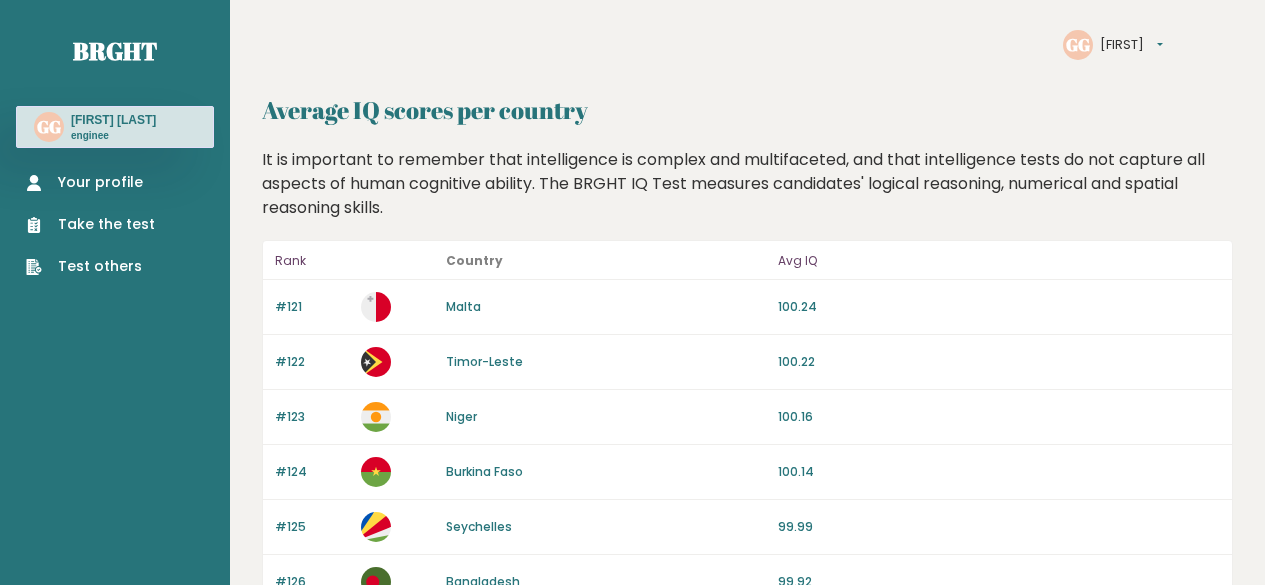 scroll, scrollTop: 0, scrollLeft: 0, axis: both 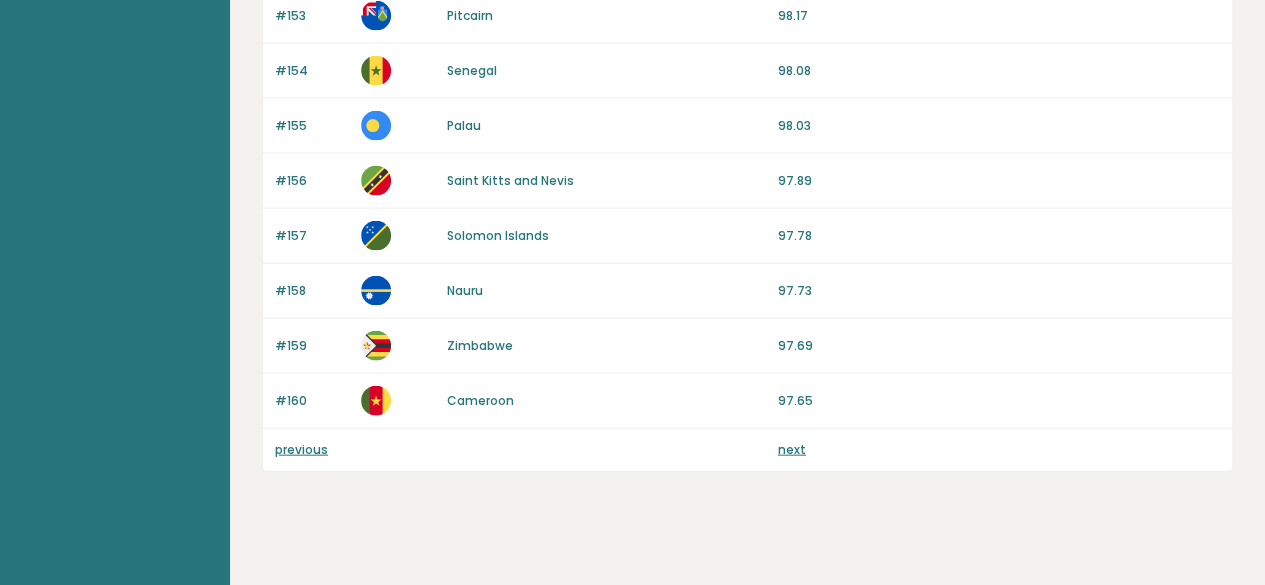 click on "previous" at bounding box center [301, 449] 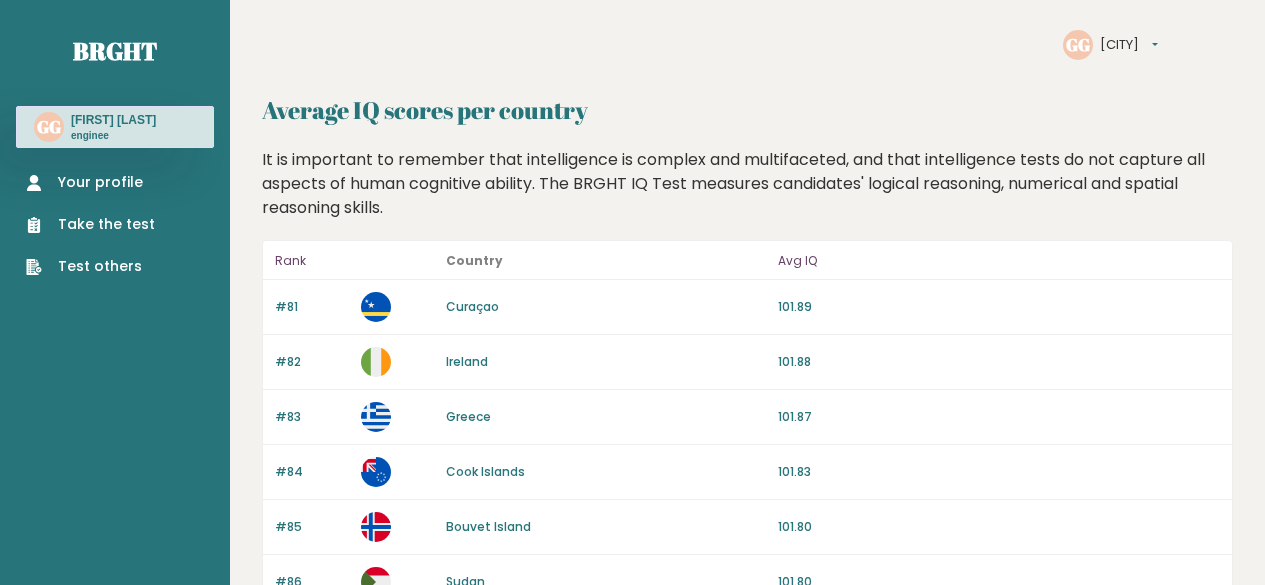 scroll, scrollTop: 0, scrollLeft: 0, axis: both 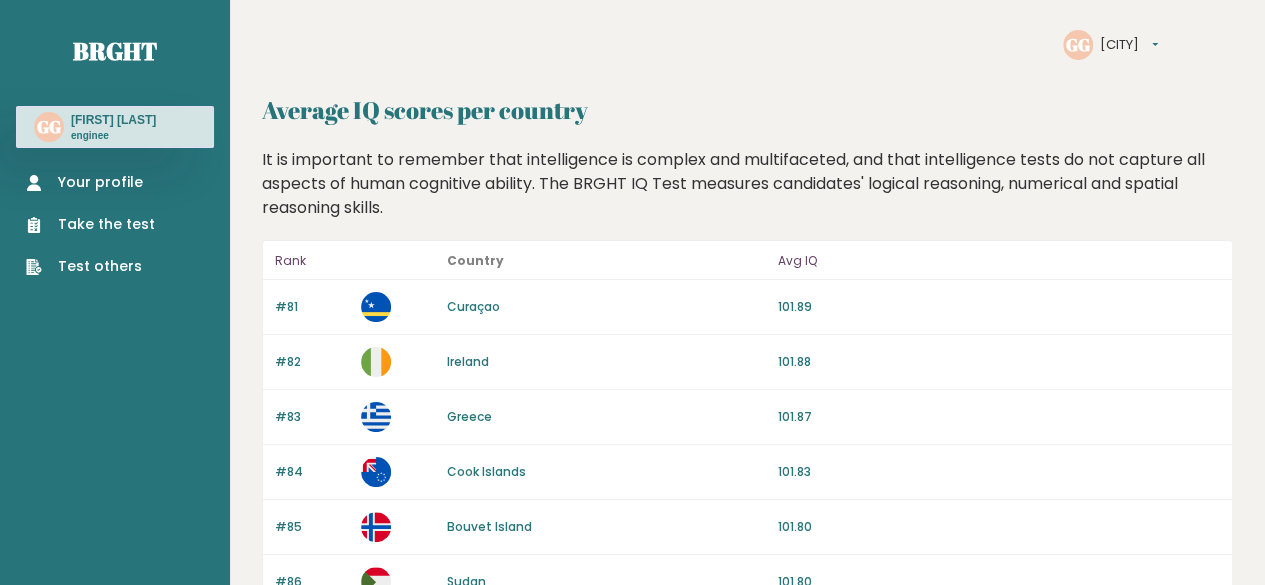 click on "Take the test" at bounding box center (90, 224) 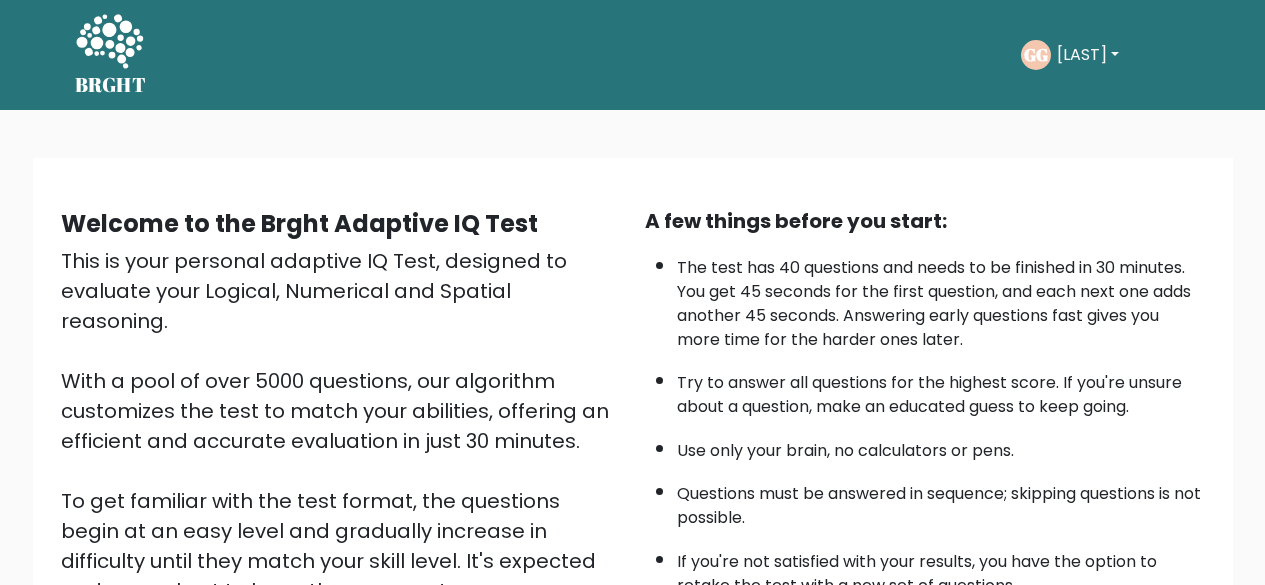 scroll, scrollTop: 0, scrollLeft: 0, axis: both 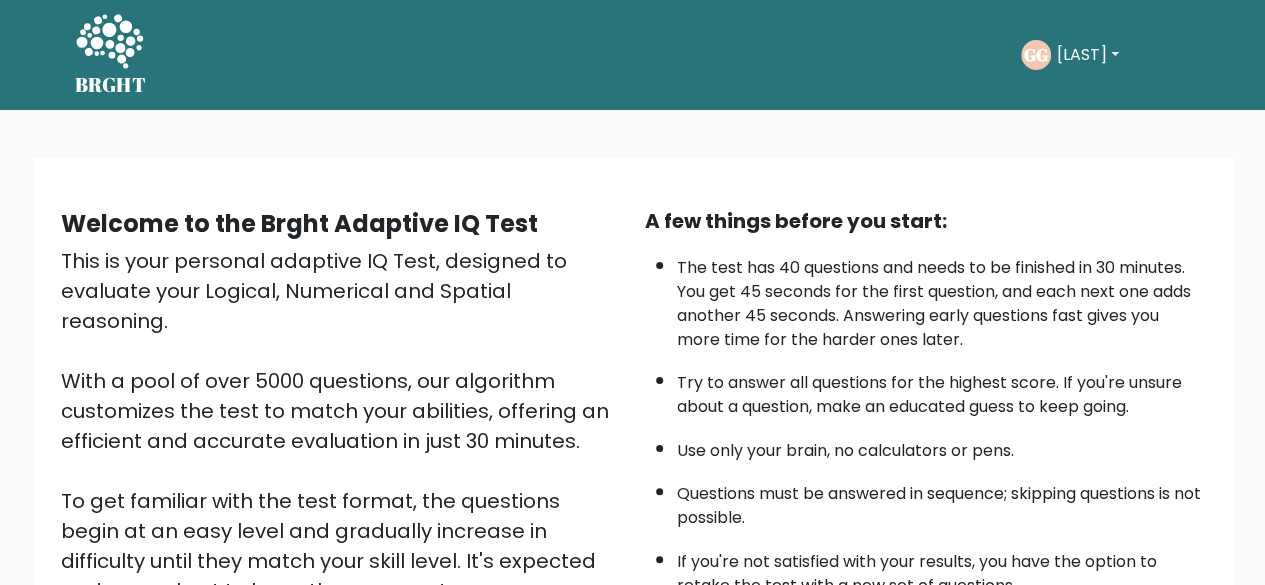 click on "[LAST]" at bounding box center [1088, 55] 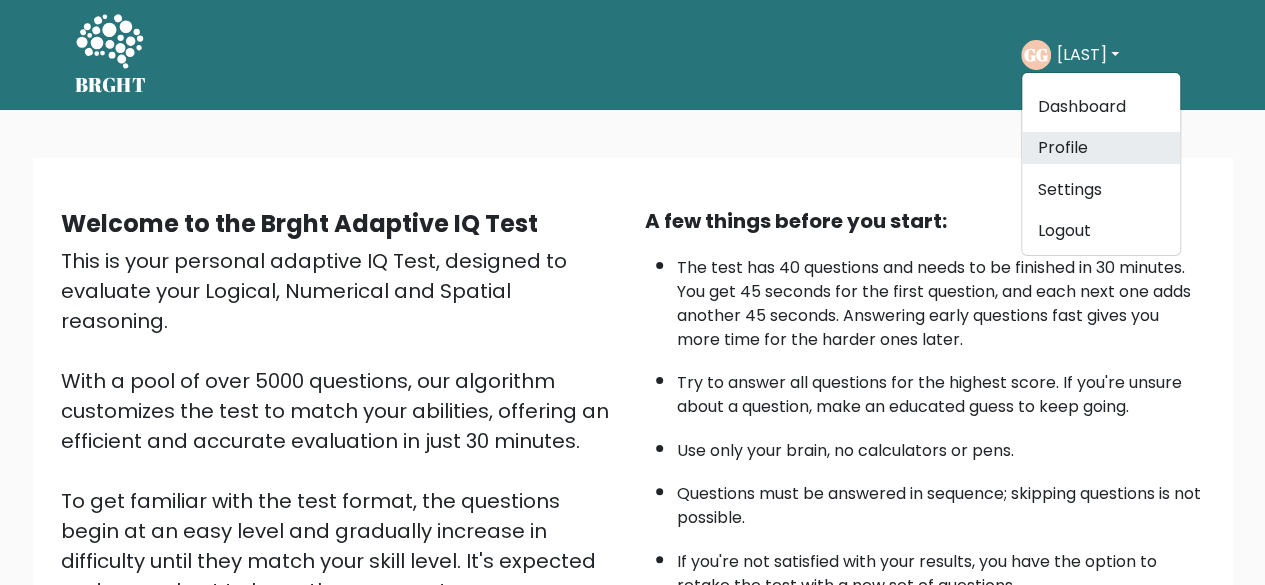 click on "Profile" at bounding box center [1101, 148] 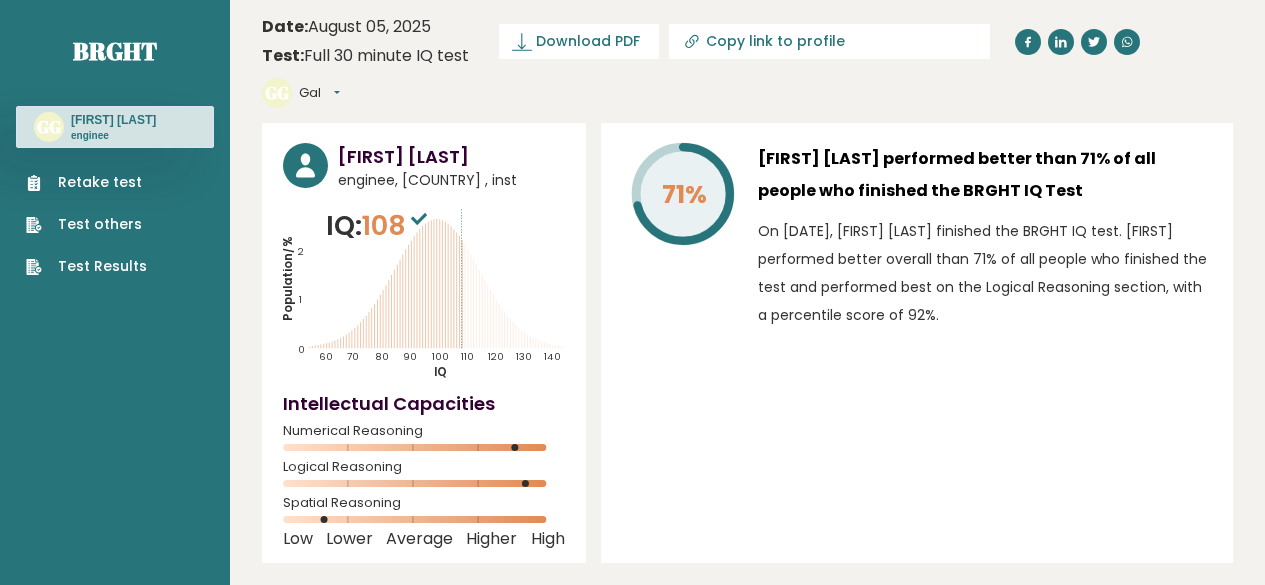 scroll, scrollTop: 0, scrollLeft: 0, axis: both 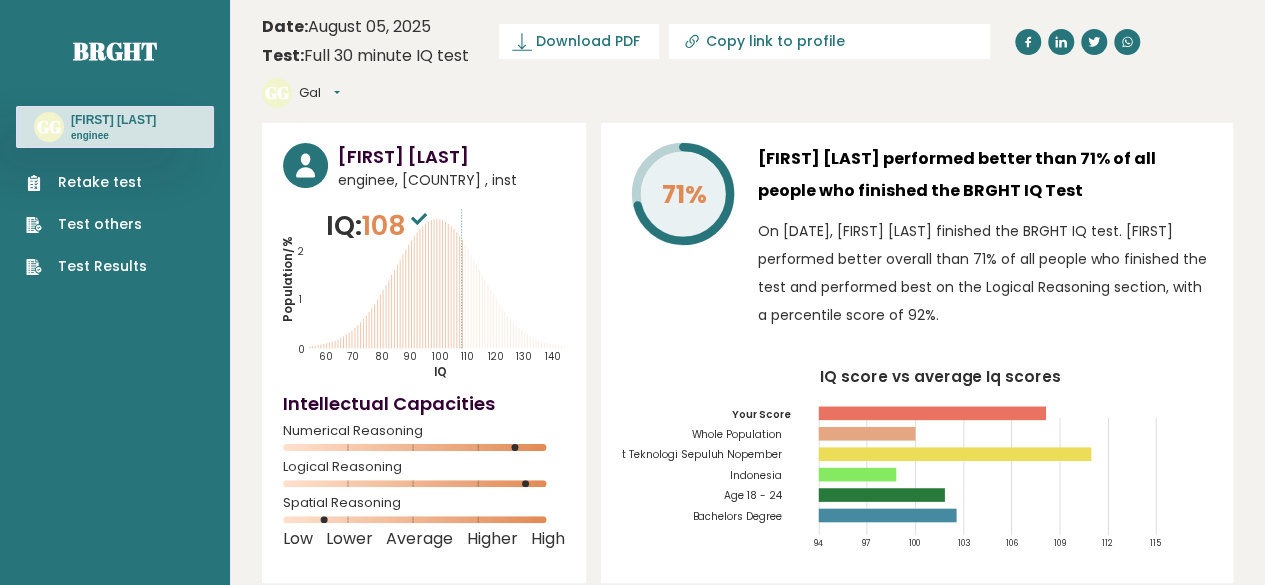 click on "Retake test" at bounding box center [86, 182] 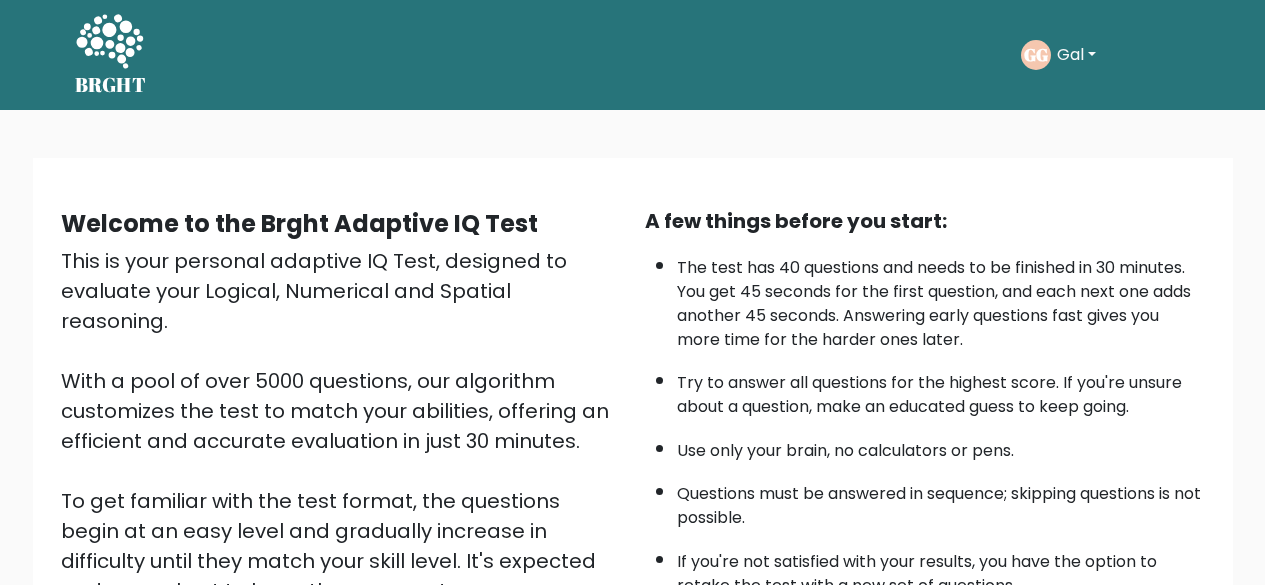 scroll, scrollTop: 0, scrollLeft: 0, axis: both 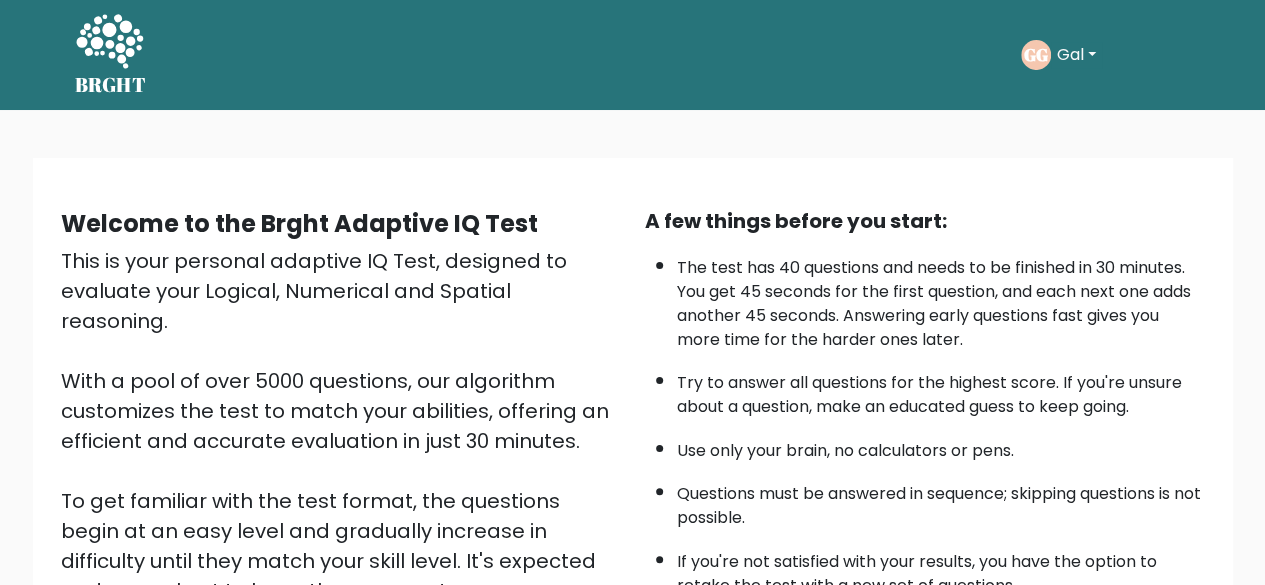 click on "Gal" at bounding box center [1076, 55] 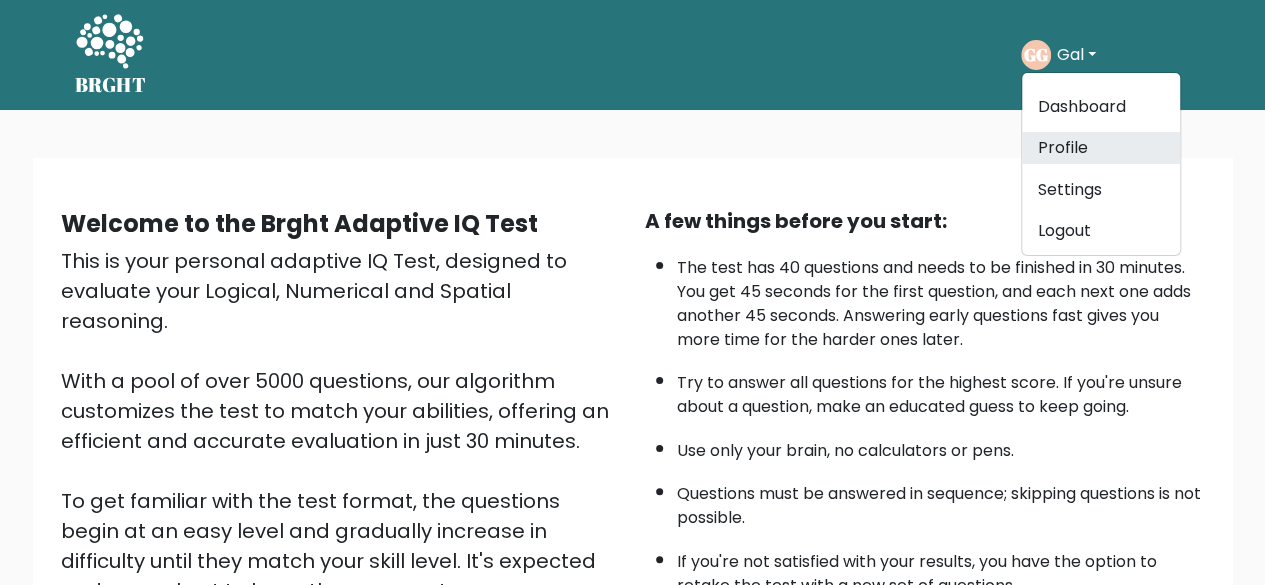 click on "Profile" at bounding box center (1101, 148) 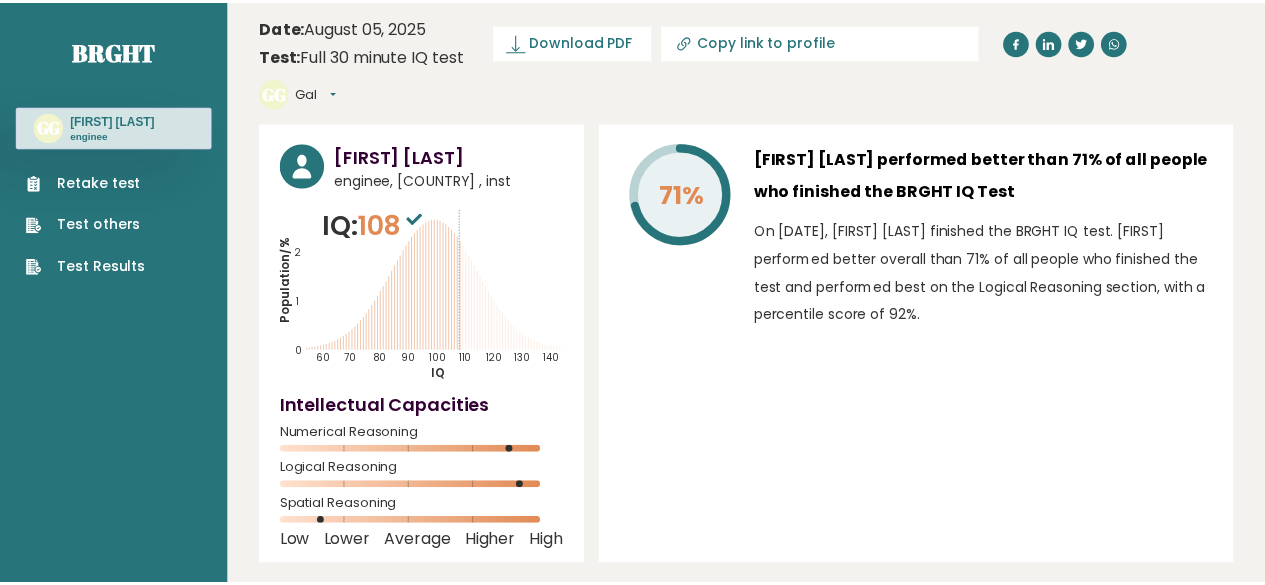 scroll, scrollTop: 0, scrollLeft: 0, axis: both 